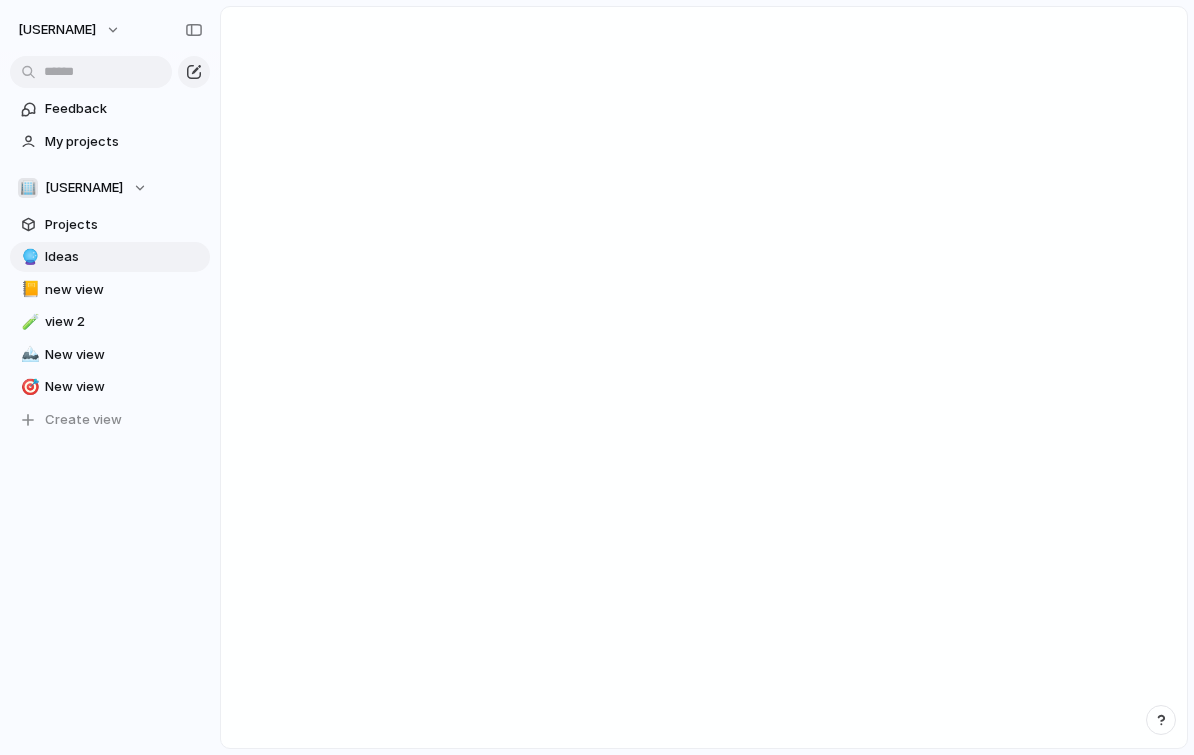 scroll, scrollTop: 0, scrollLeft: 0, axis: both 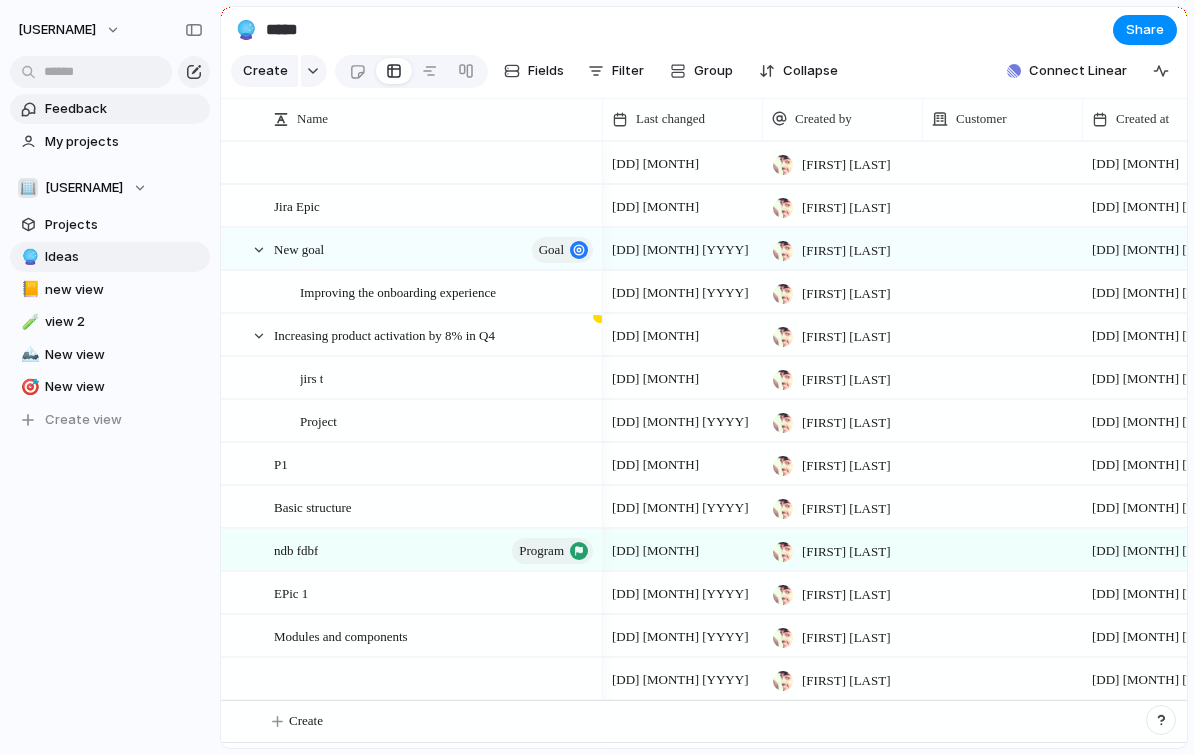 click on "Feedback" at bounding box center [124, 109] 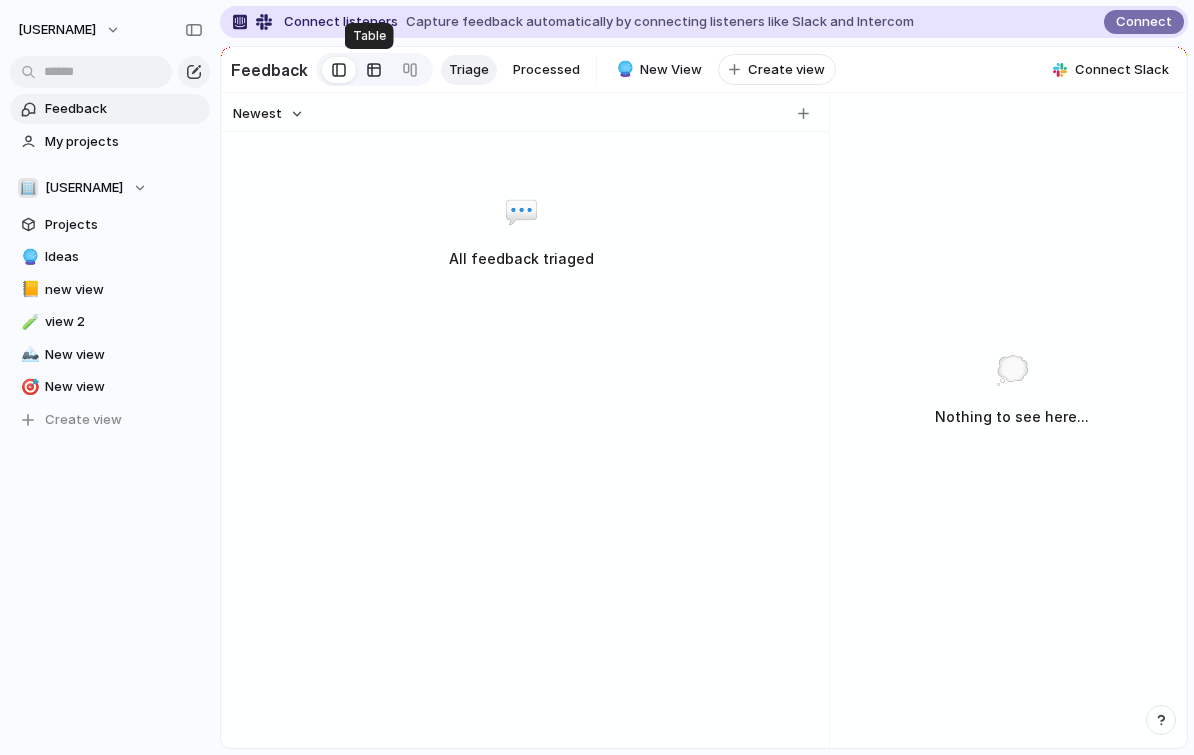 click at bounding box center (374, 70) 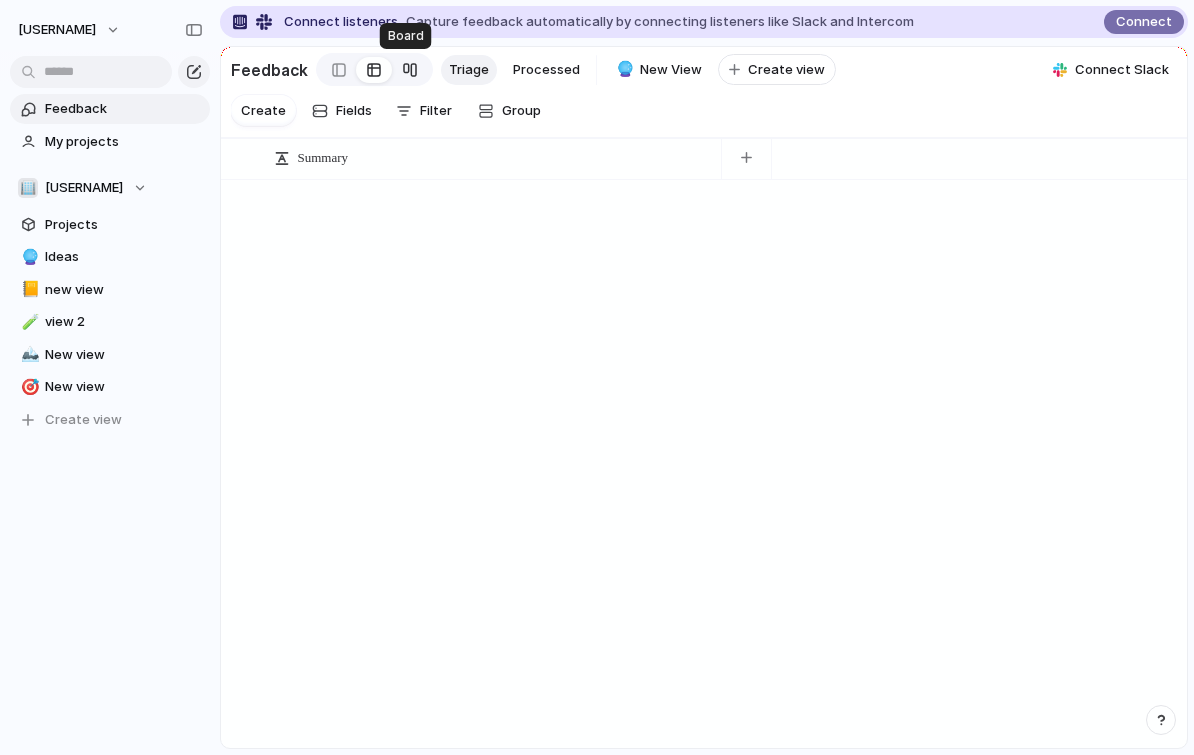 click at bounding box center (410, 70) 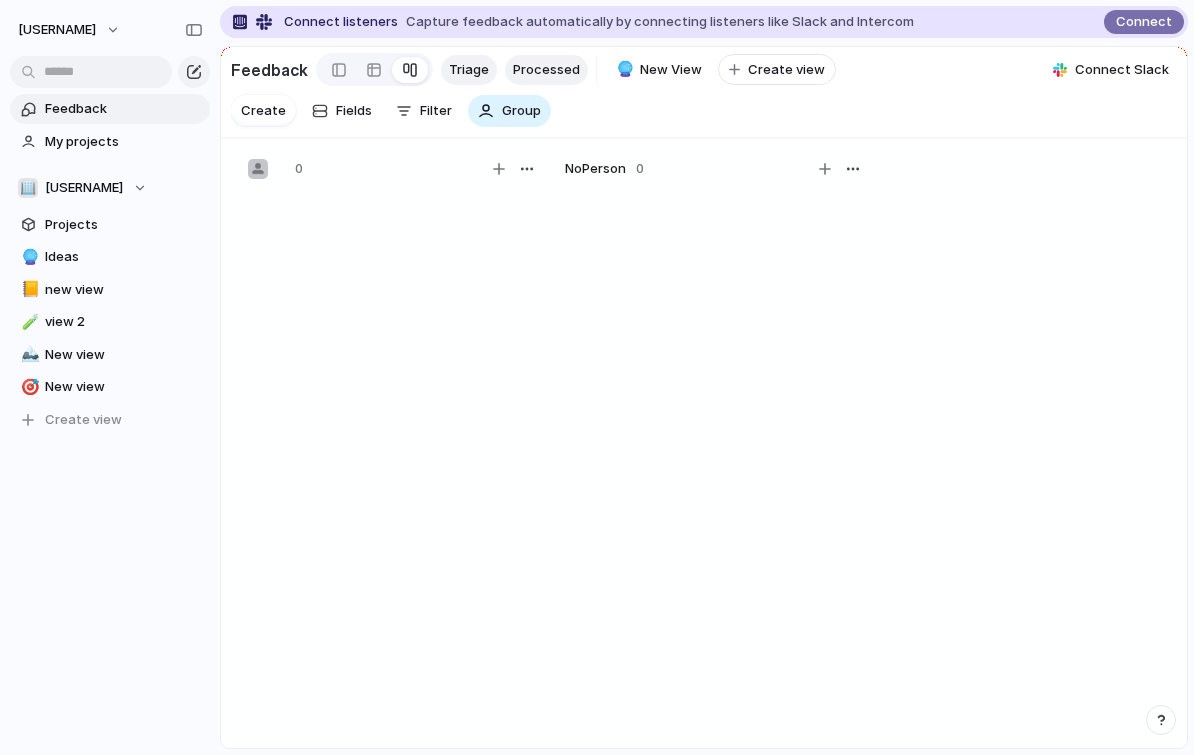 click on "Processed" at bounding box center [546, 70] 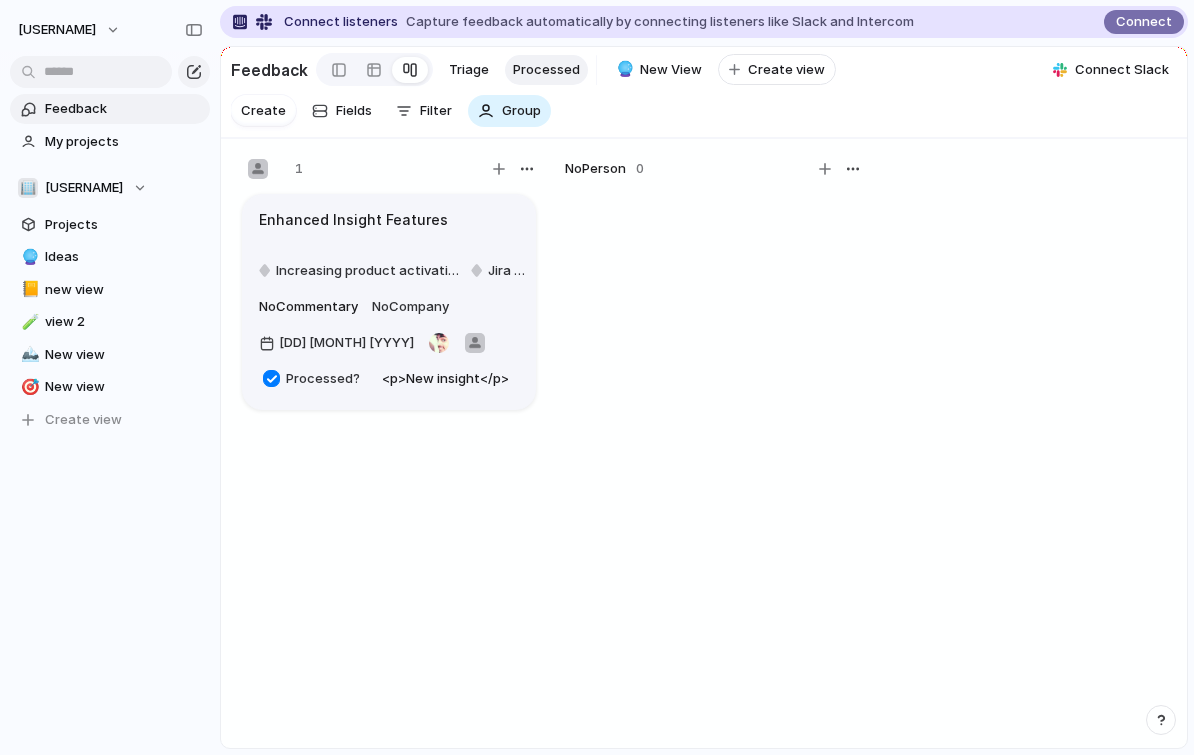 click on "Processed" at bounding box center [546, 70] 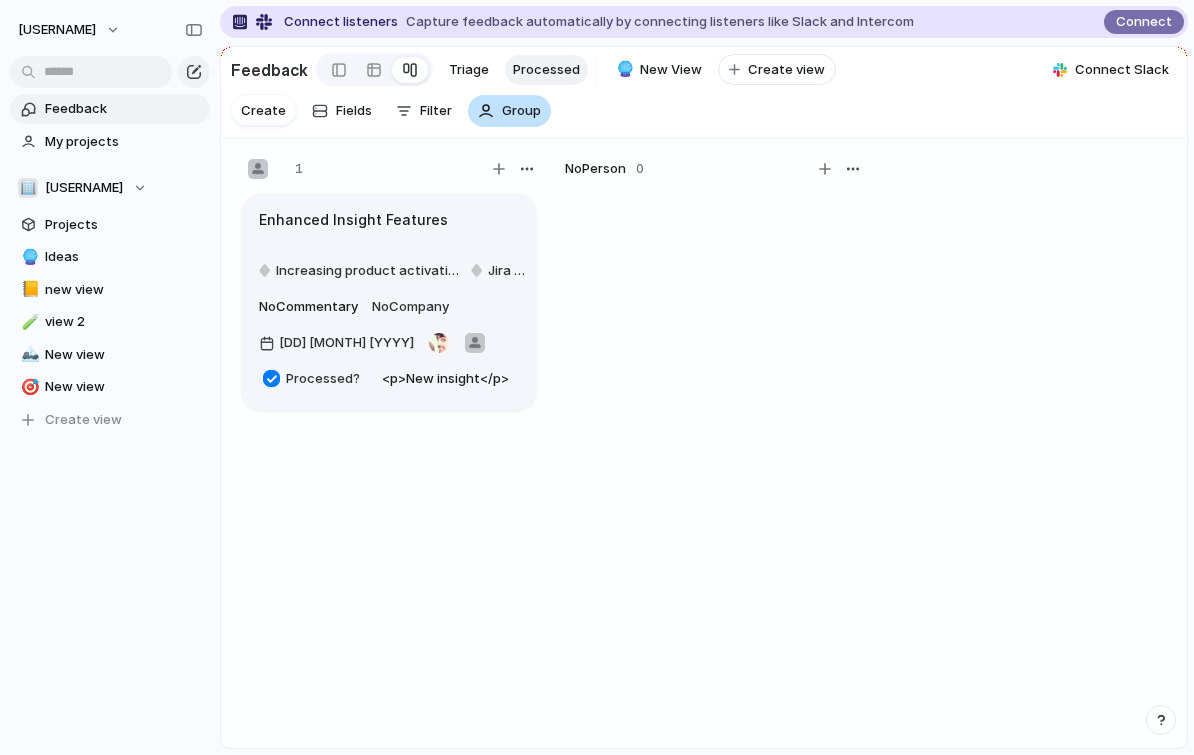 click on "Group" at bounding box center (521, 111) 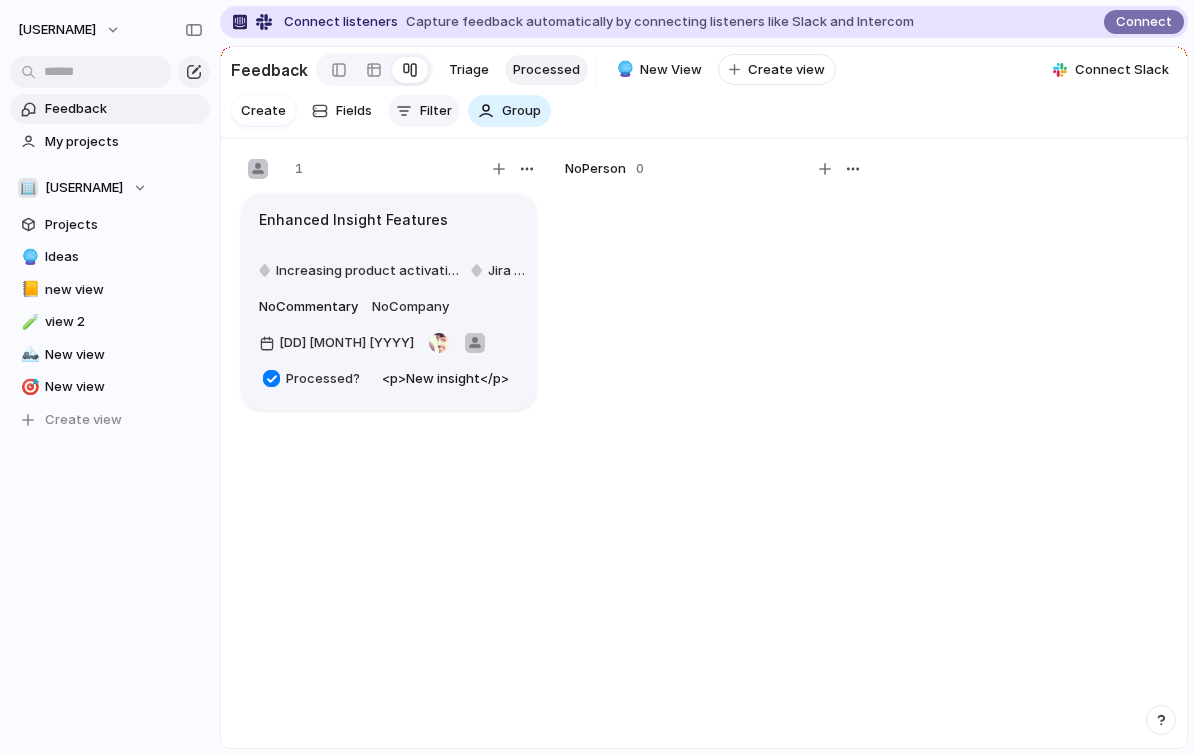click on "Filter" at bounding box center (436, 111) 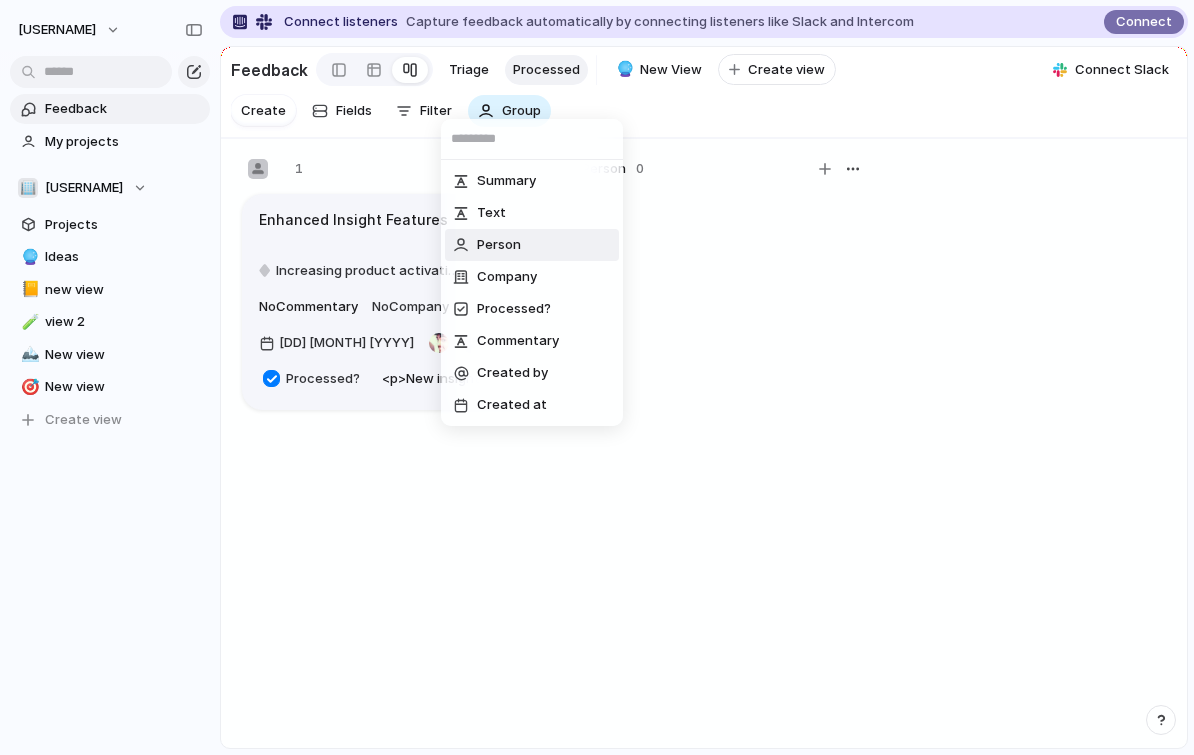 click on "Person" at bounding box center (499, 245) 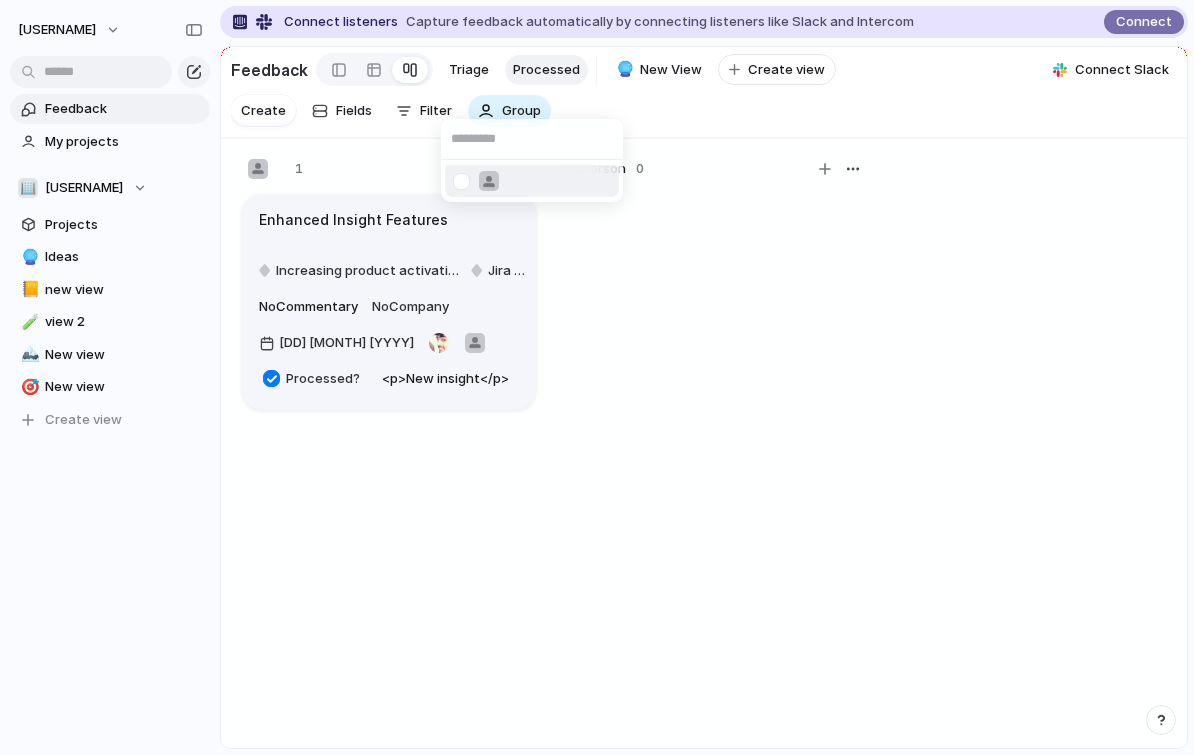 click at bounding box center (461, 181) 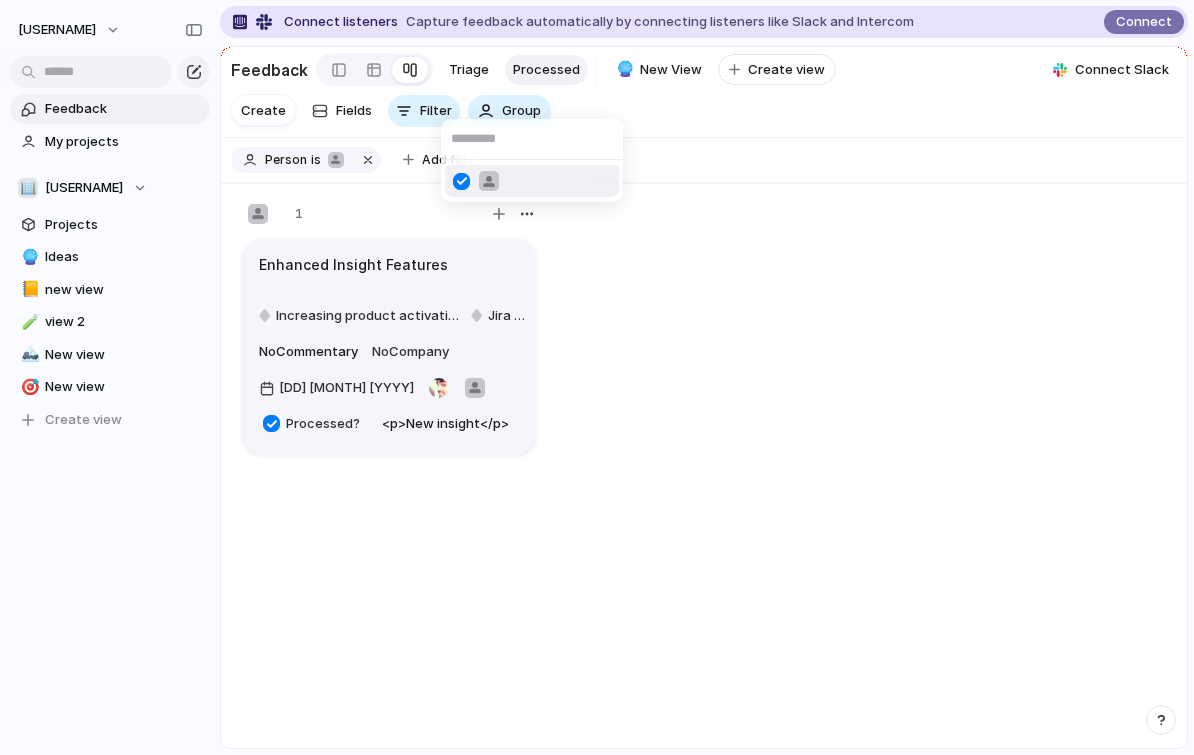 click at bounding box center [597, 377] 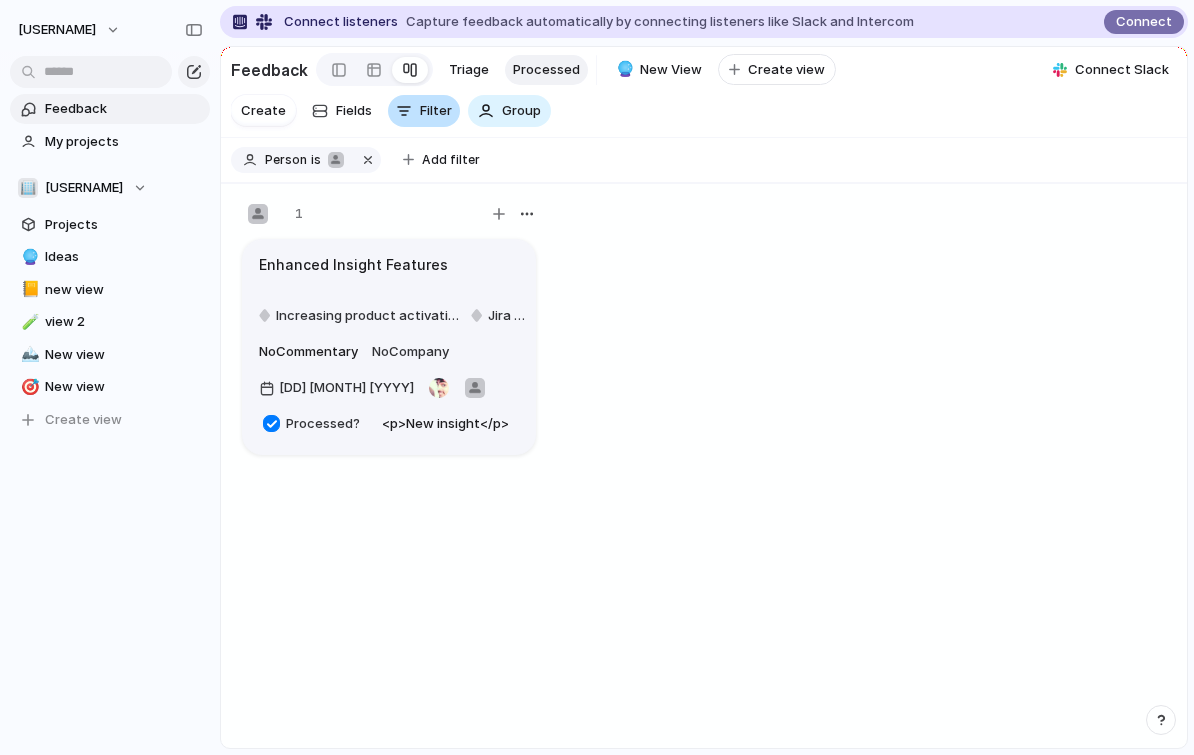 click on "Filter" at bounding box center (436, 111) 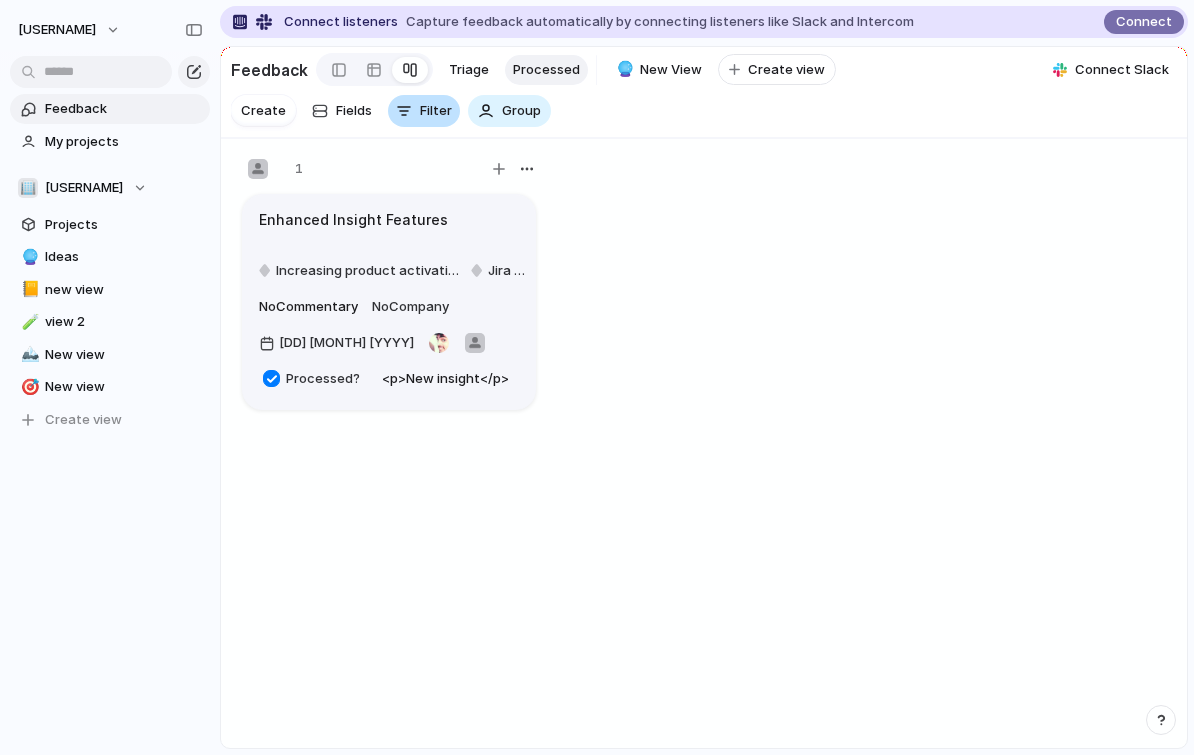click on "Filter" at bounding box center [436, 111] 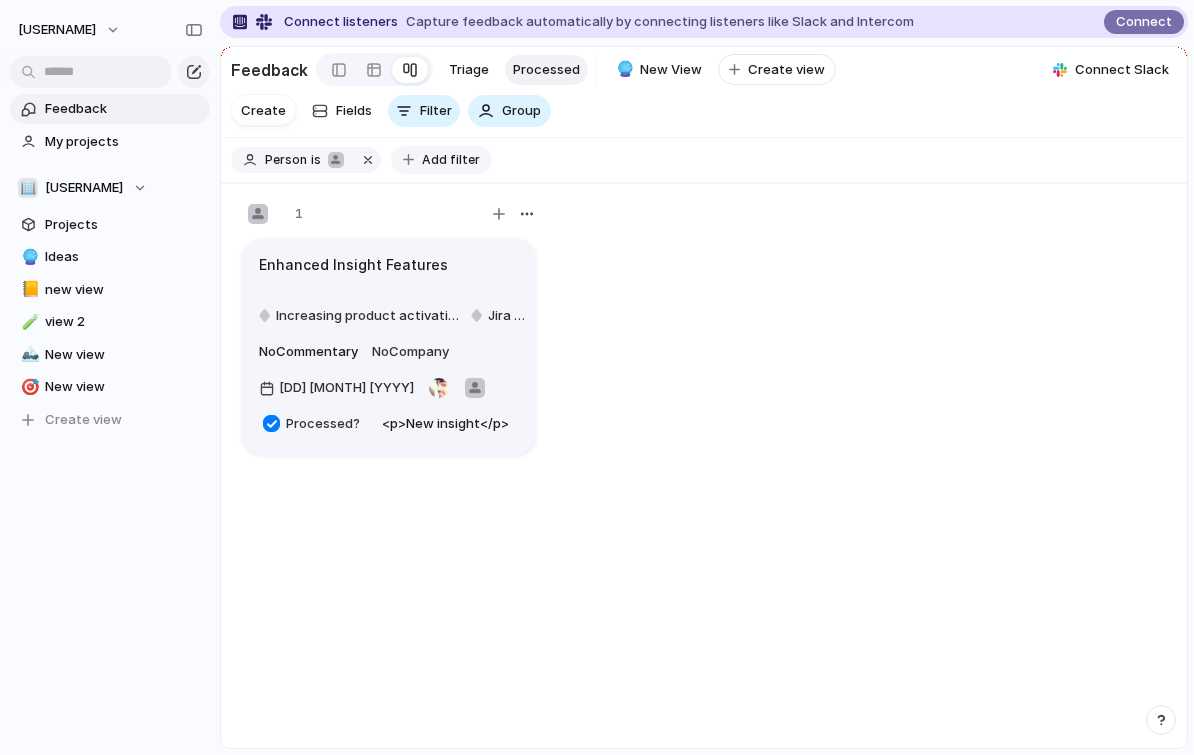 click on "Add filter" at bounding box center [451, 160] 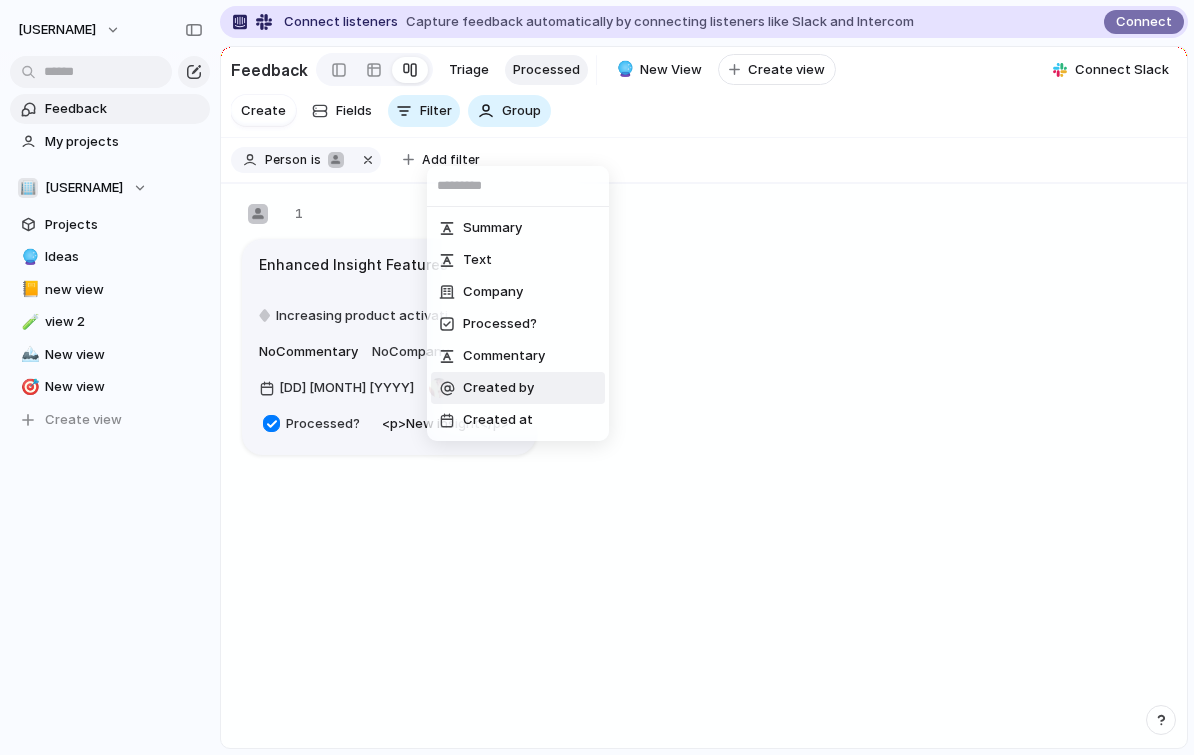 click on "Created by" at bounding box center (498, 388) 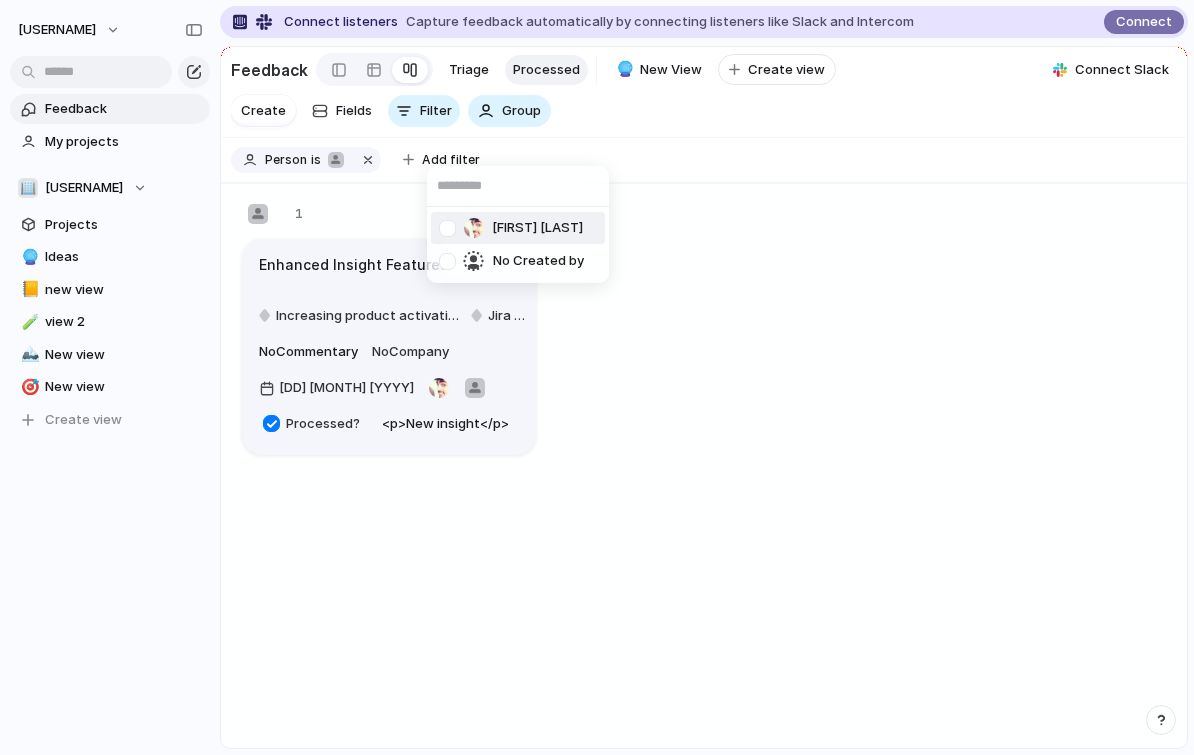 click at bounding box center [447, 228] 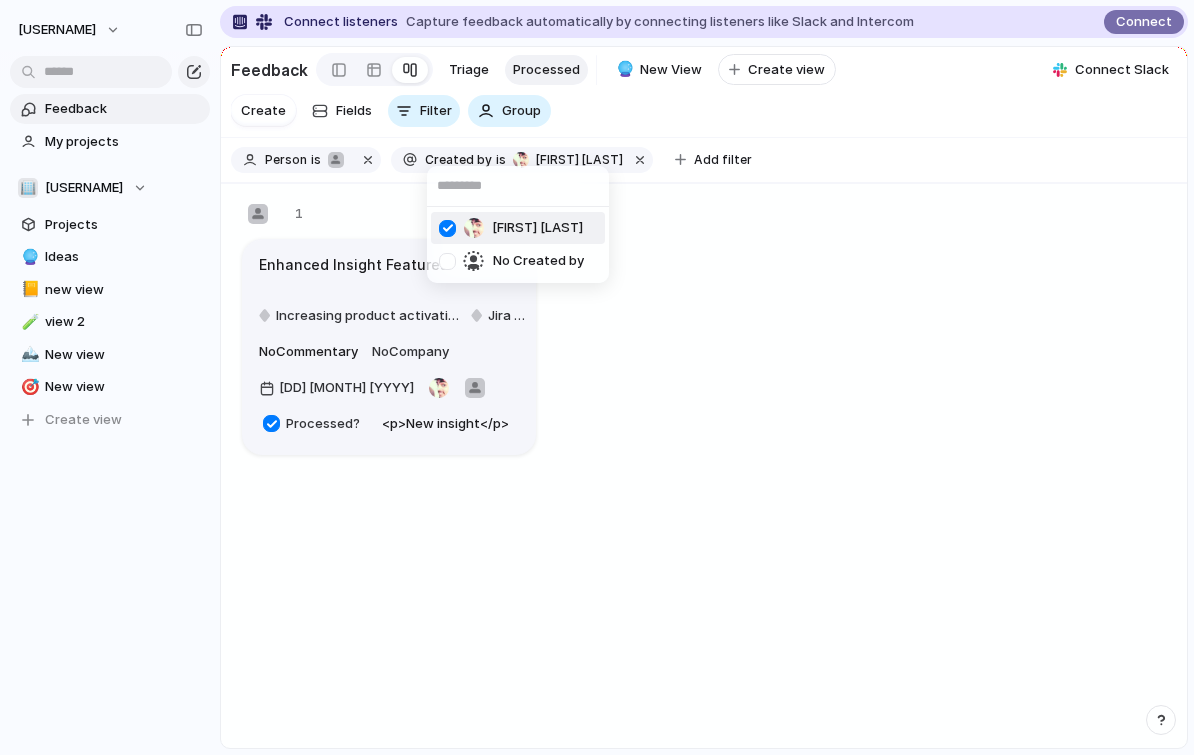 click on "ishan bajpai   No Created by" at bounding box center (597, 377) 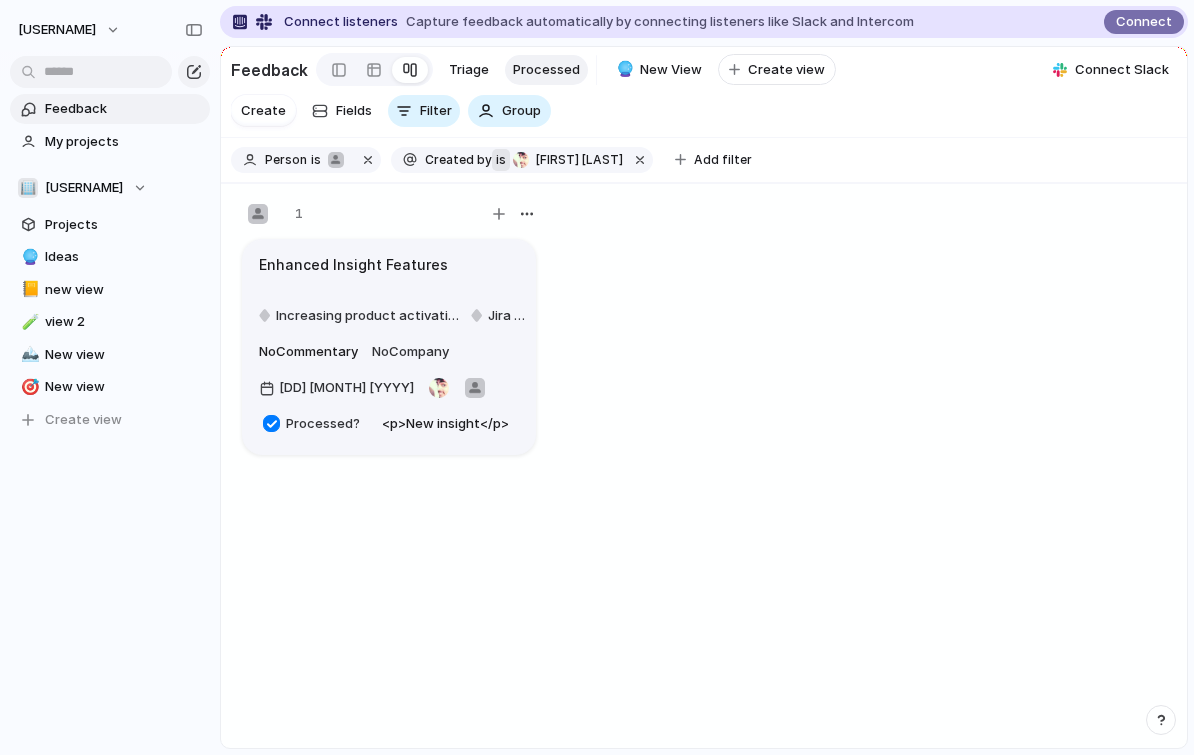 click on "is" at bounding box center [501, 160] 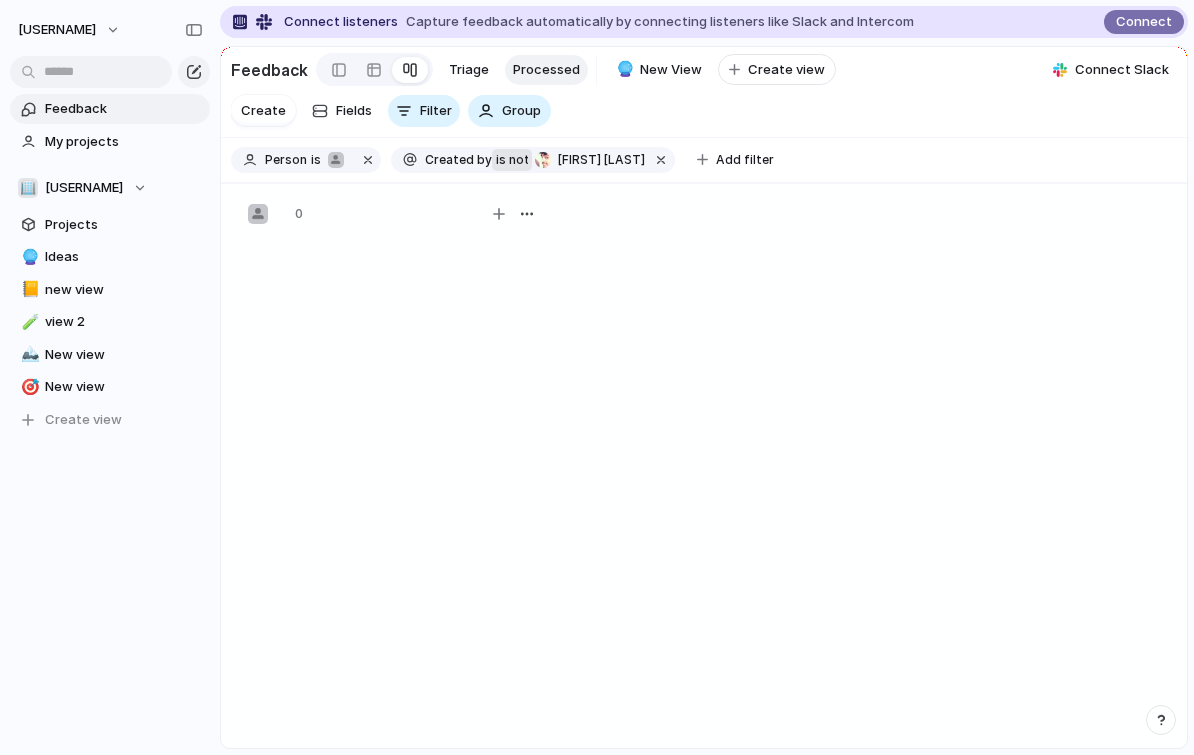 click on "is" at bounding box center (501, 160) 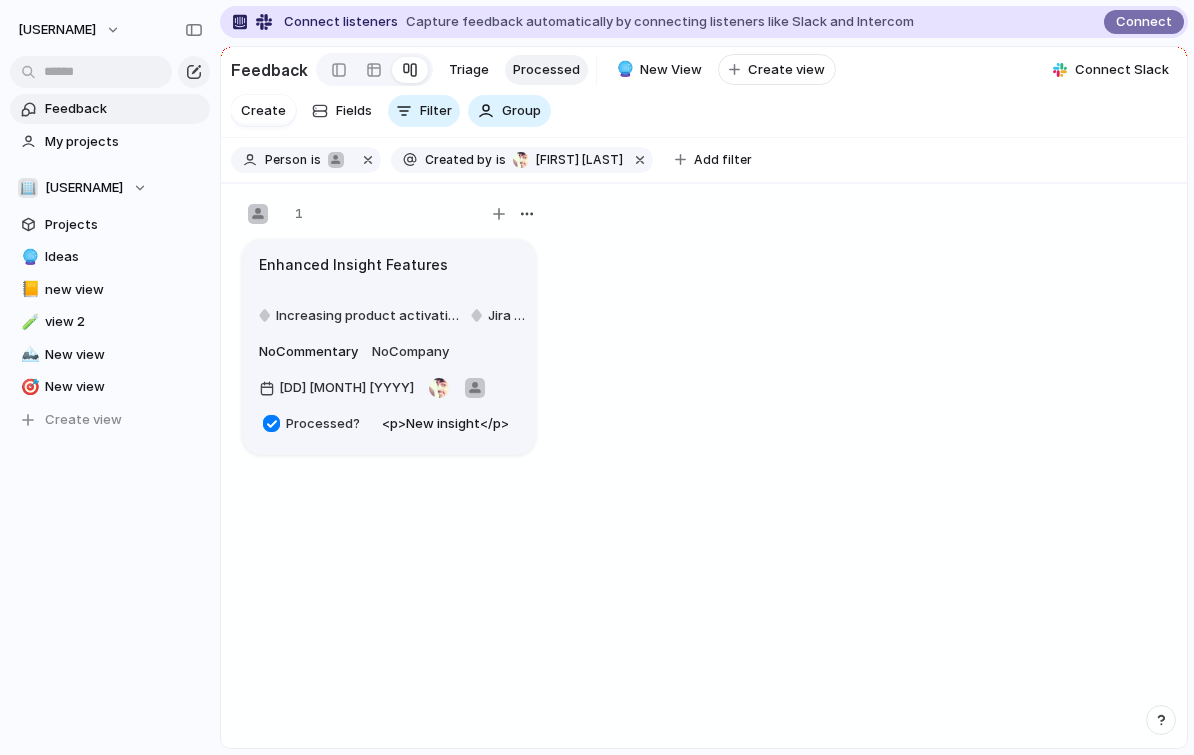 click on "Person" at bounding box center [286, 160] 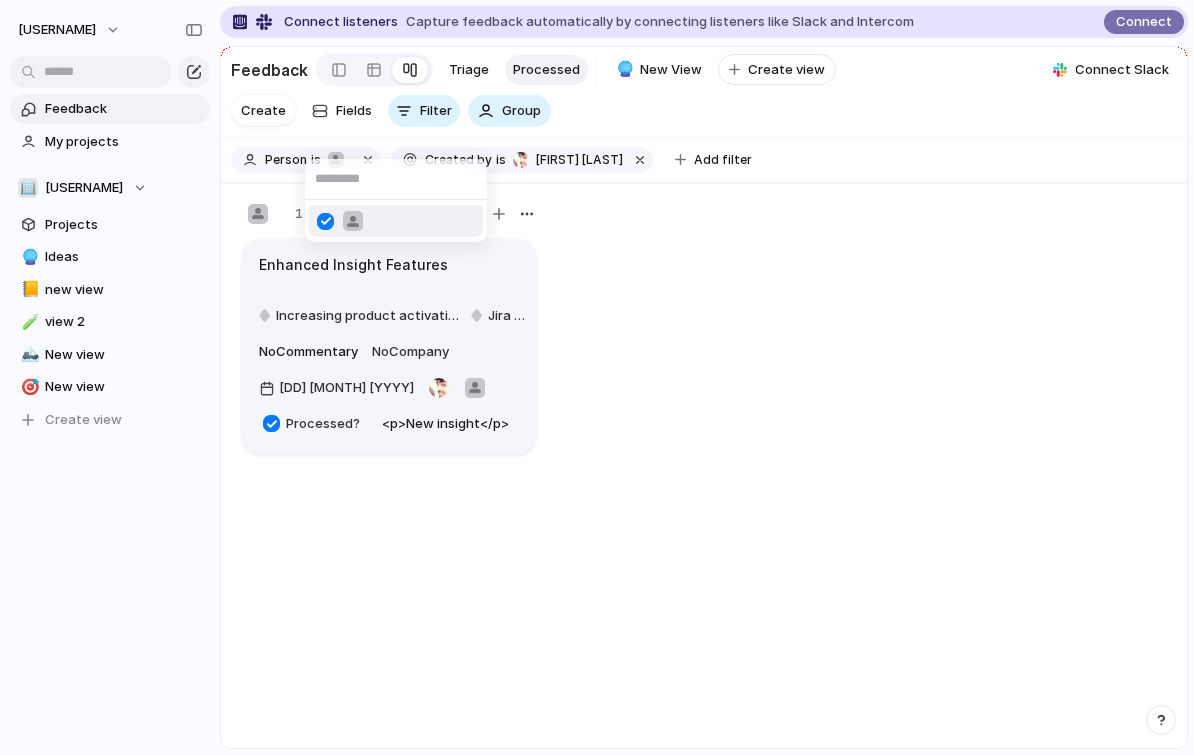 click at bounding box center [597, 377] 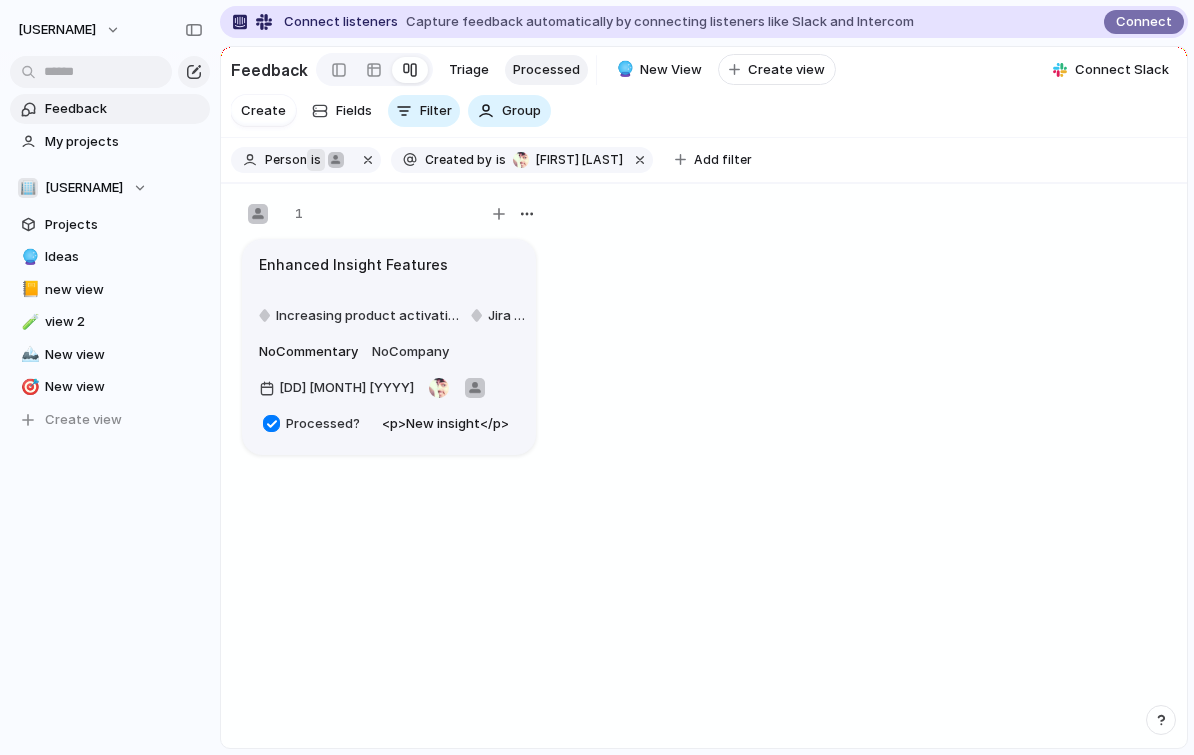 click on "is" at bounding box center [316, 160] 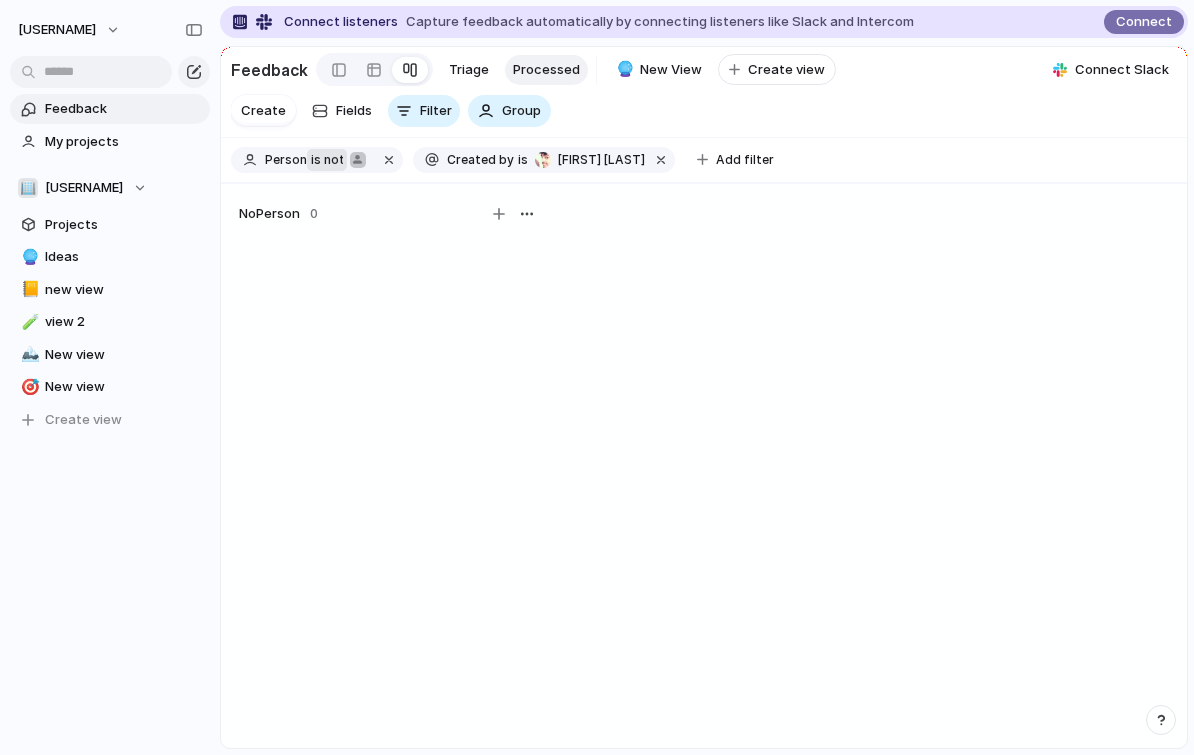 click on "is" at bounding box center [316, 160] 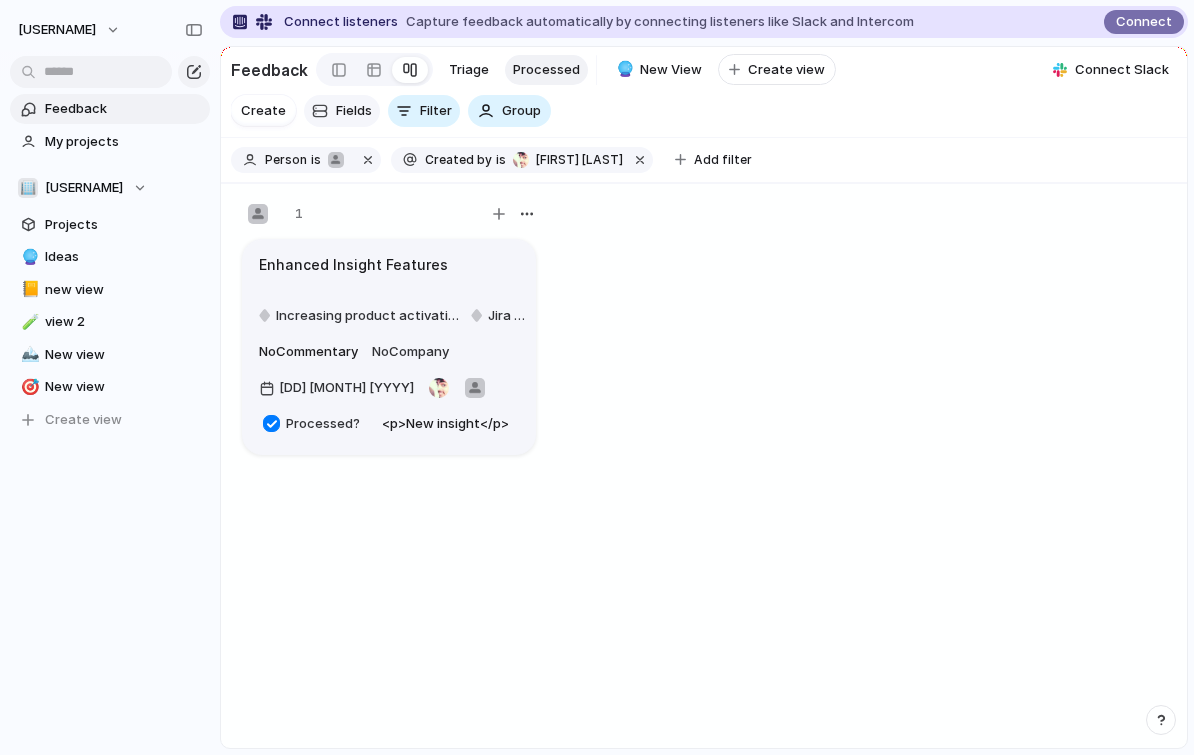 click on "Fields" at bounding box center (342, 111) 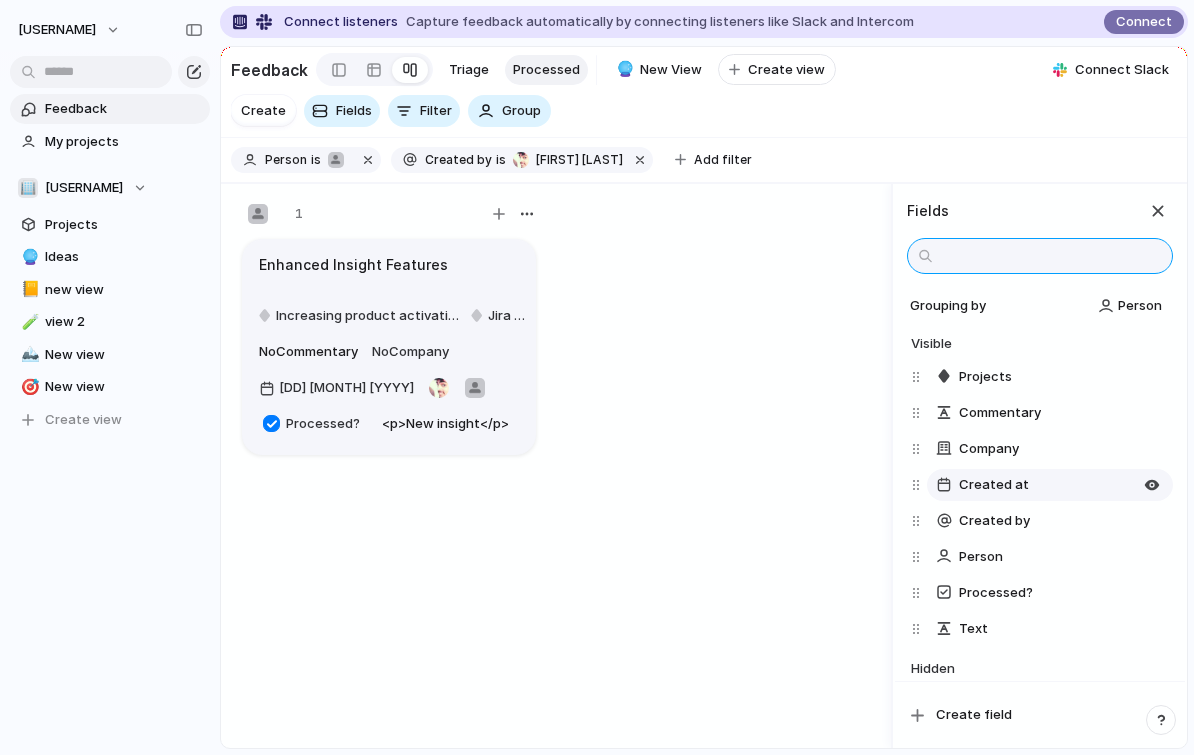 scroll, scrollTop: 0, scrollLeft: 0, axis: both 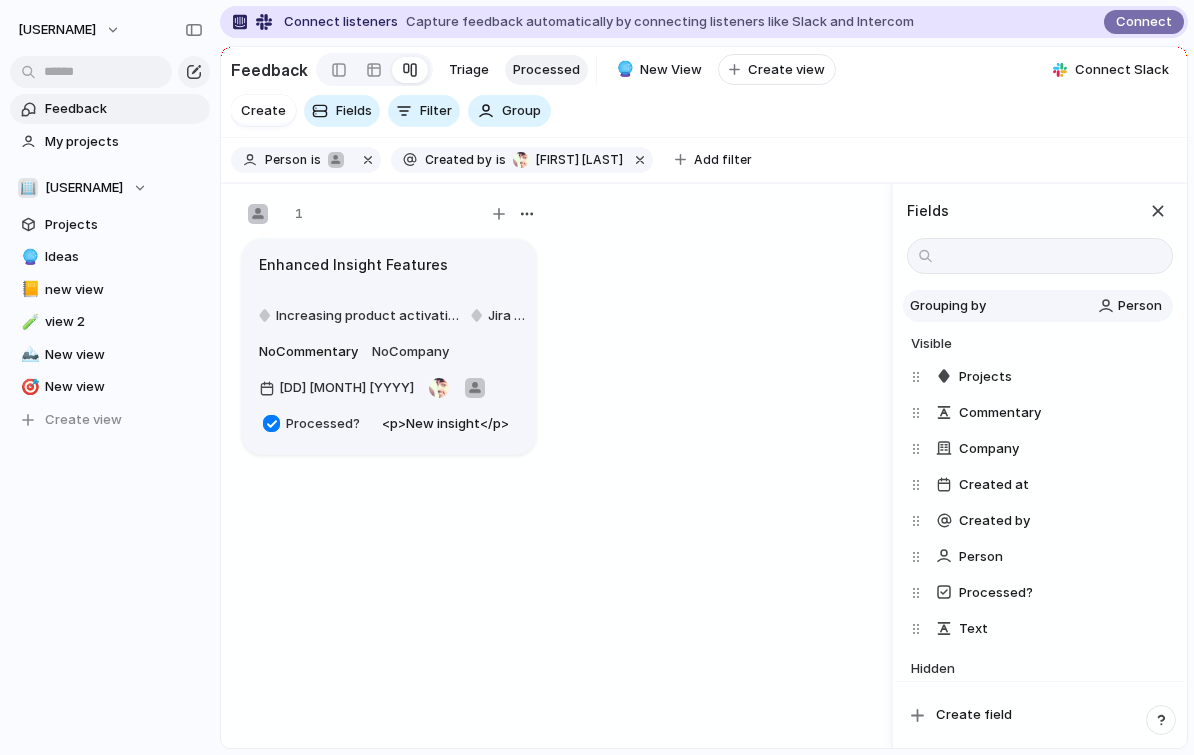 click on "Person" at bounding box center [1140, 306] 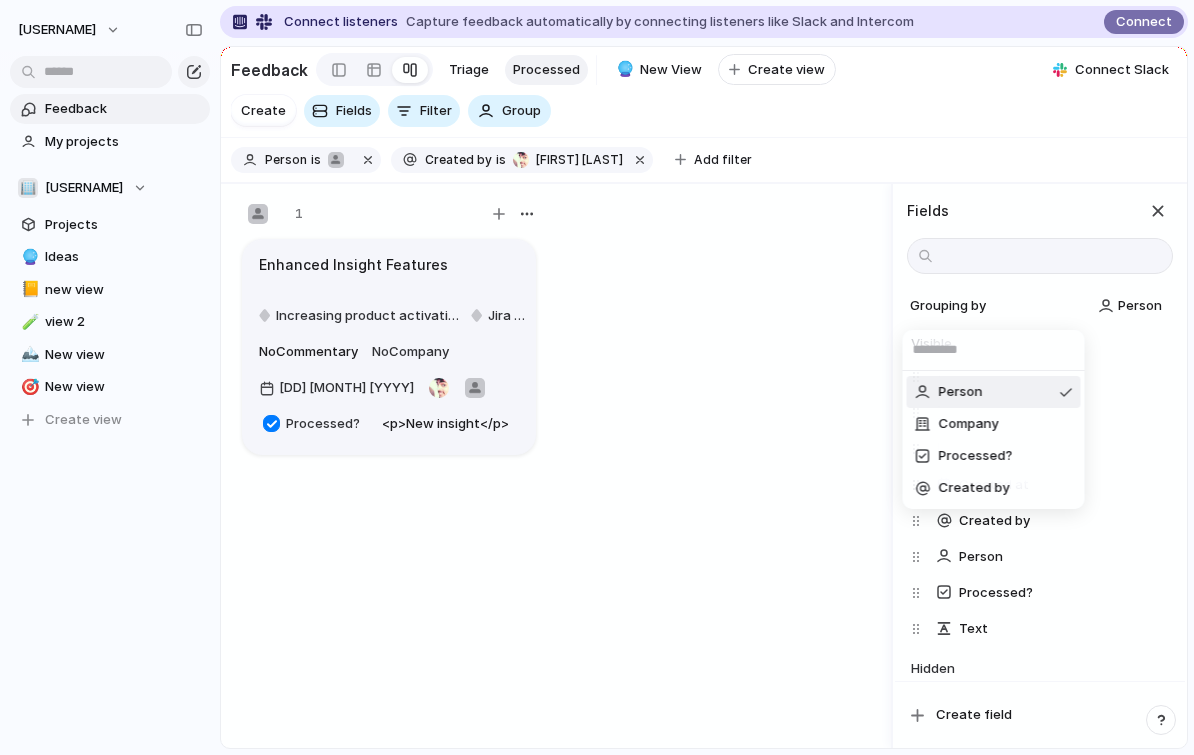 click on "Person   Company   Processed?             Created by" at bounding box center (597, 377) 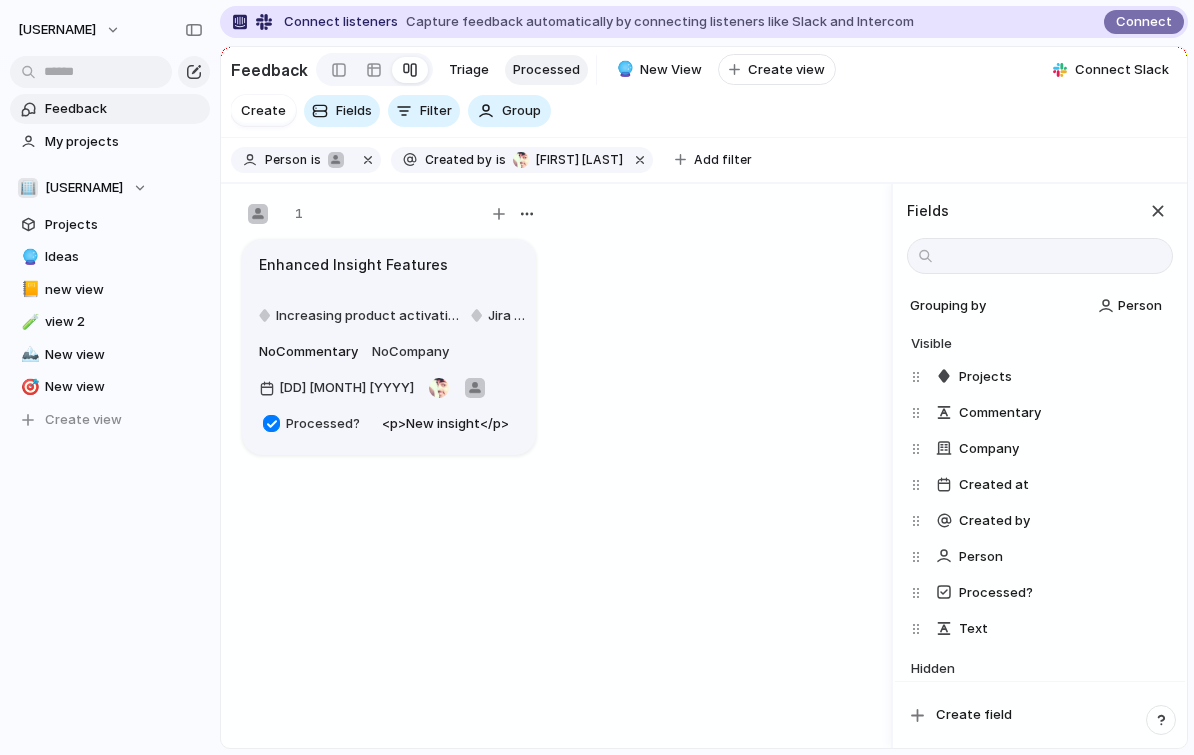click at bounding box center (1158, 211) 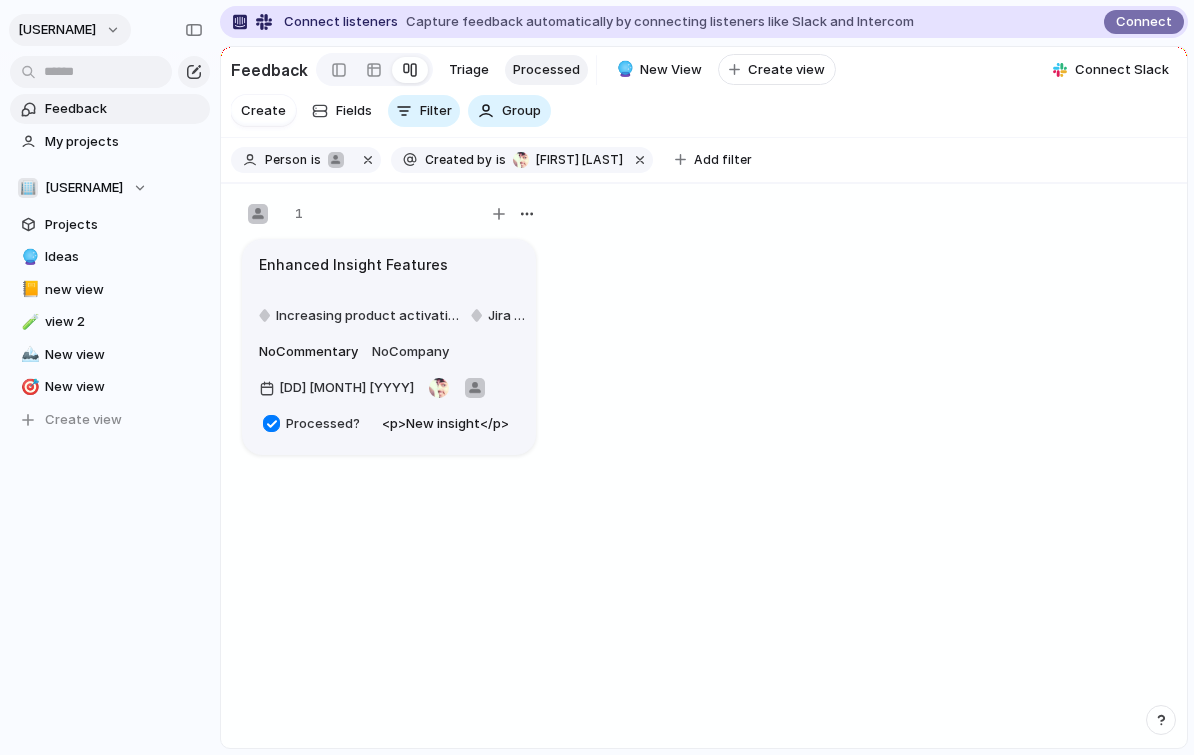 click on "[FIRST]-[LAST]" at bounding box center [57, 30] 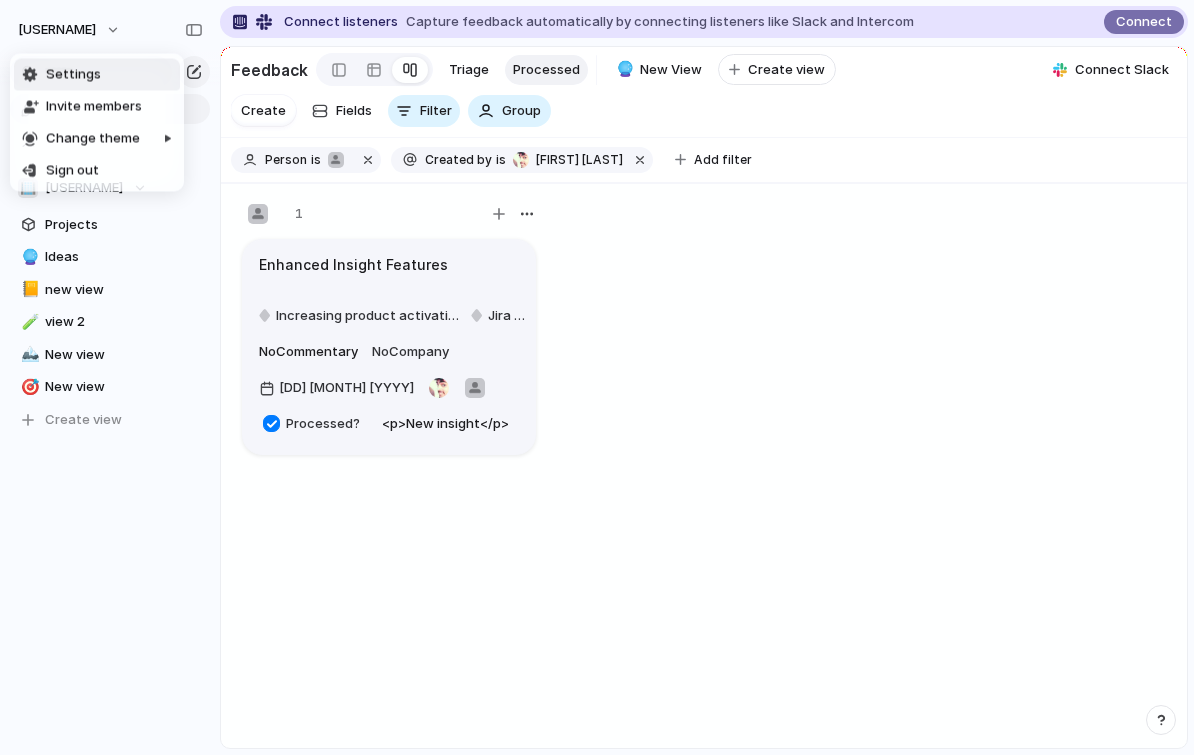 click on "Settings" at bounding box center (73, 75) 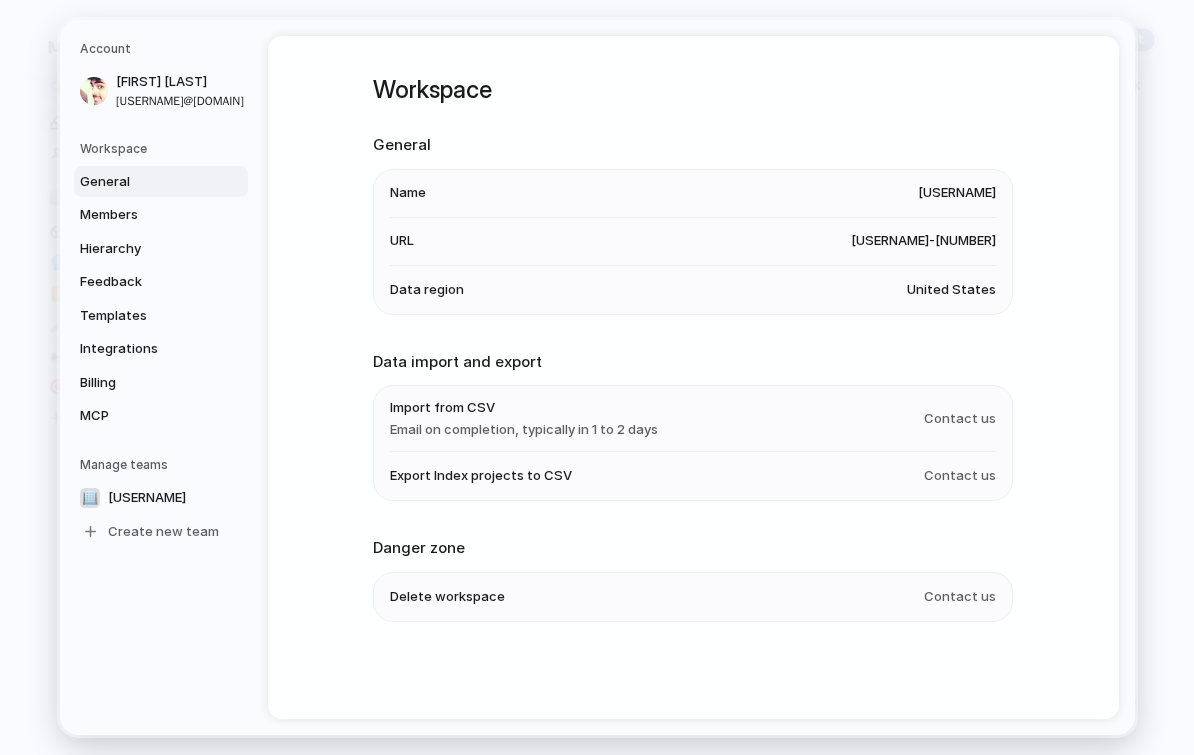 click on "United States" at bounding box center [951, 290] 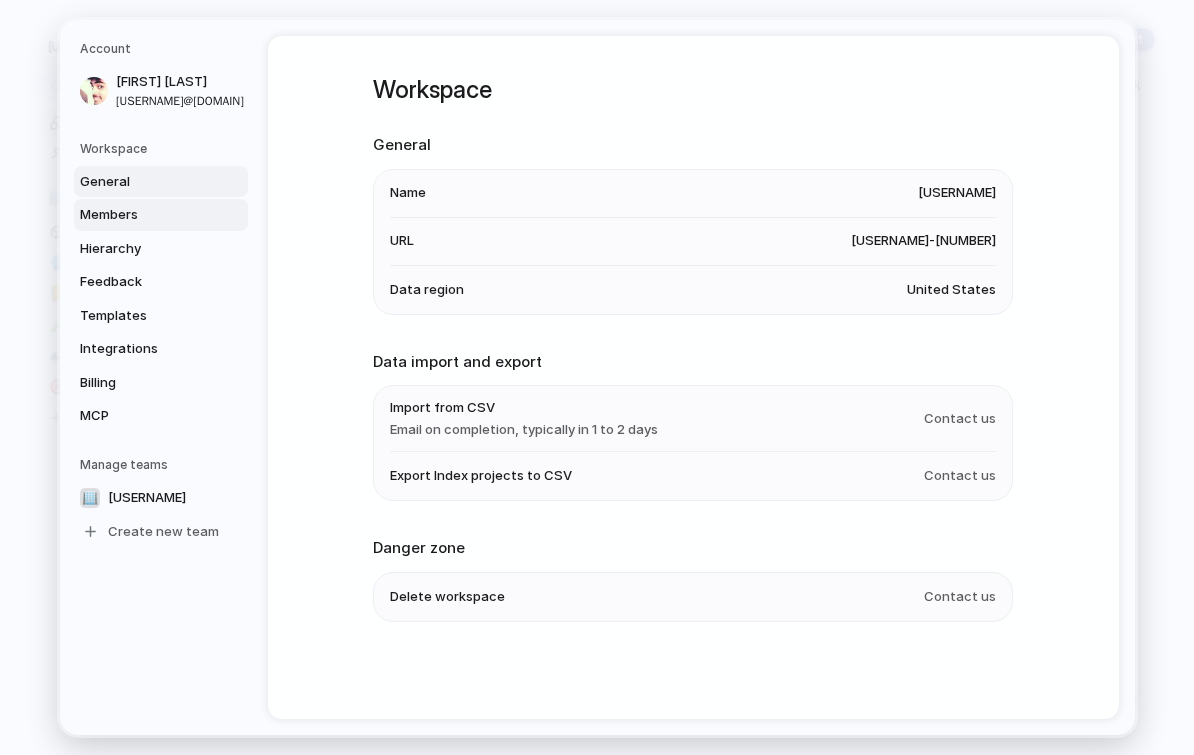 click on "Members" at bounding box center [144, 215] 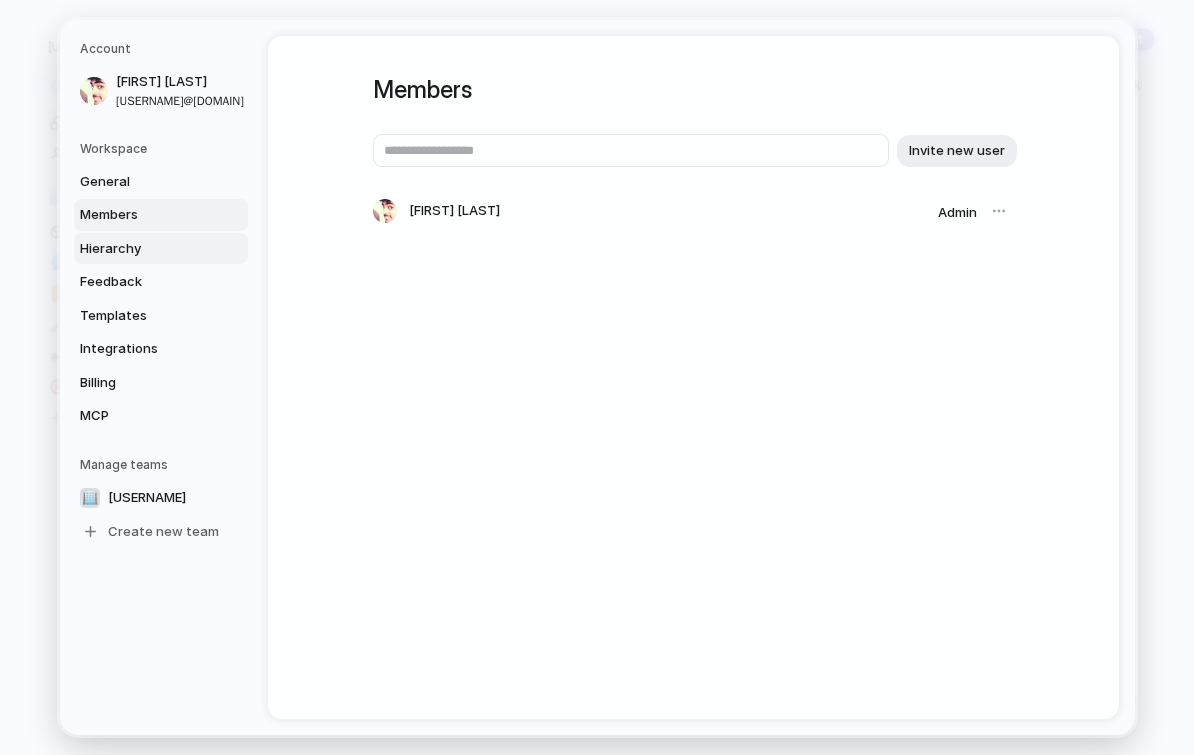 click on "Hierarchy" at bounding box center (144, 249) 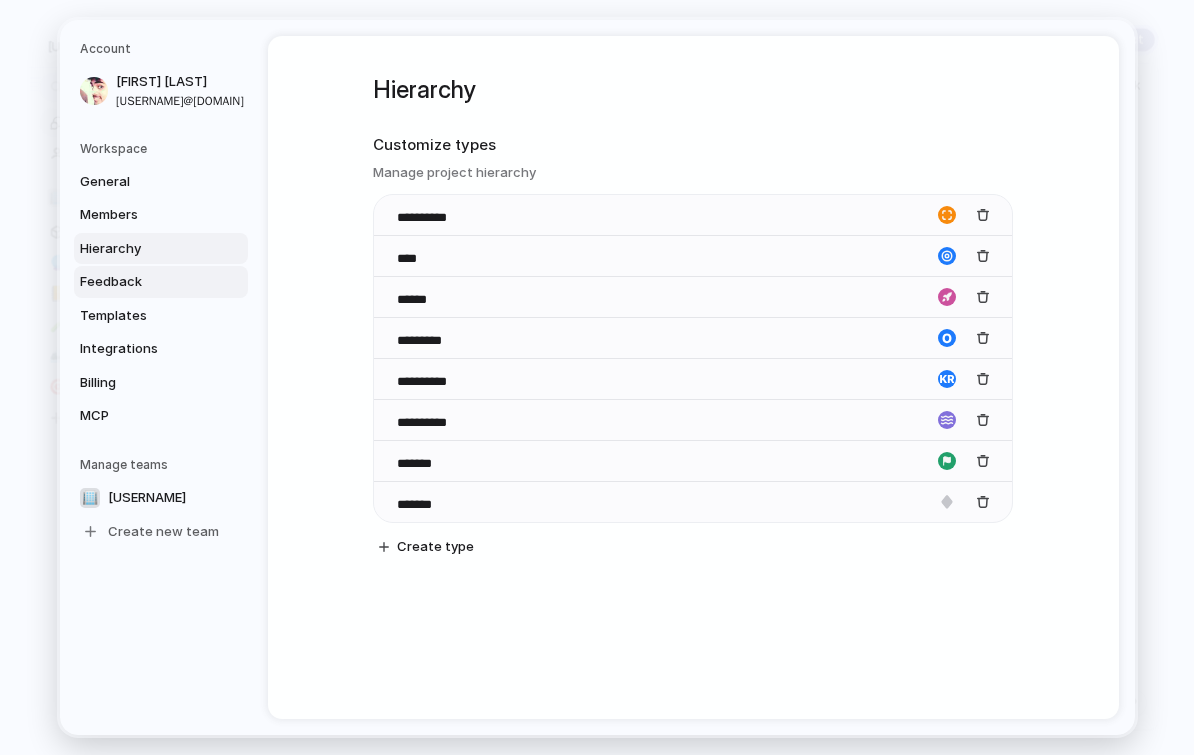 click on "Feedback" at bounding box center (144, 282) 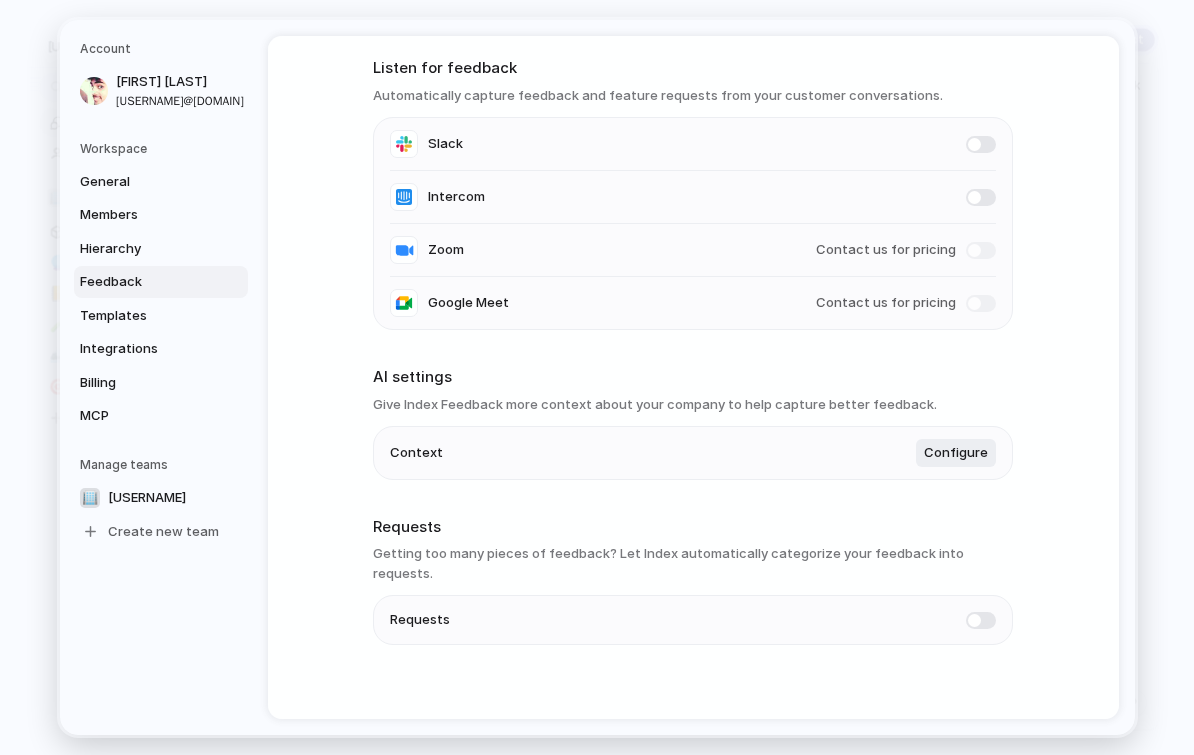 scroll, scrollTop: 75, scrollLeft: 0, axis: vertical 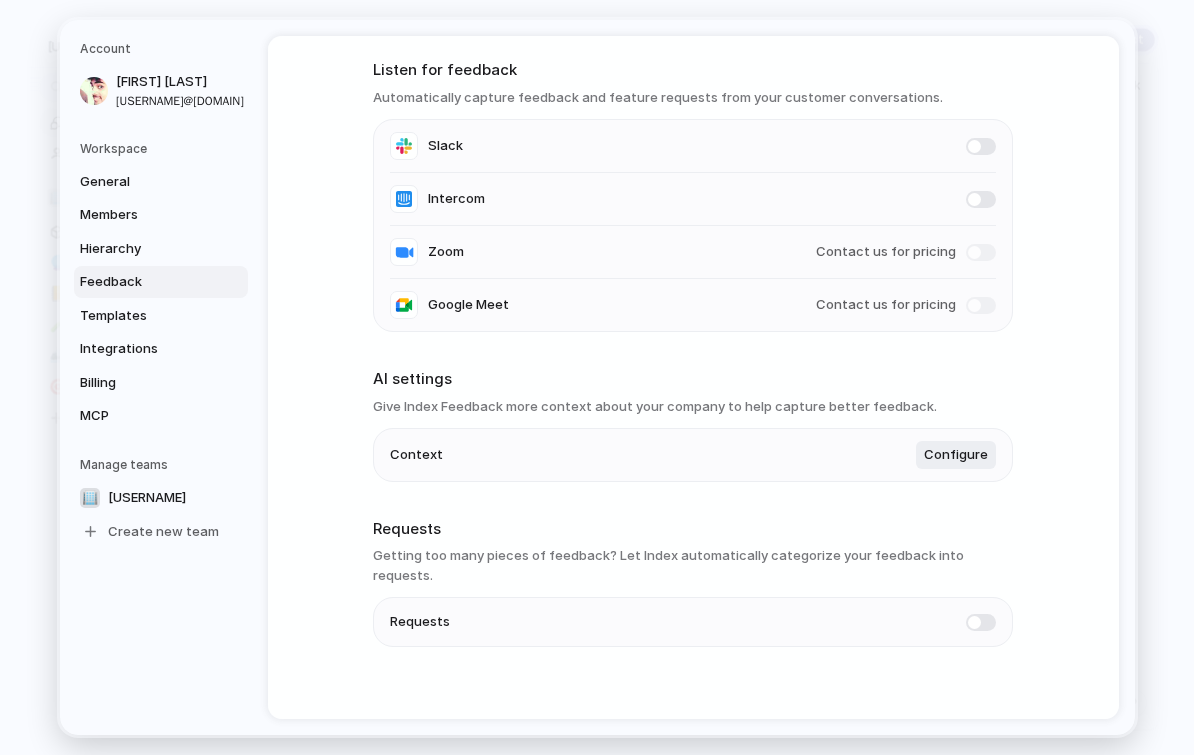 click at bounding box center [981, 622] 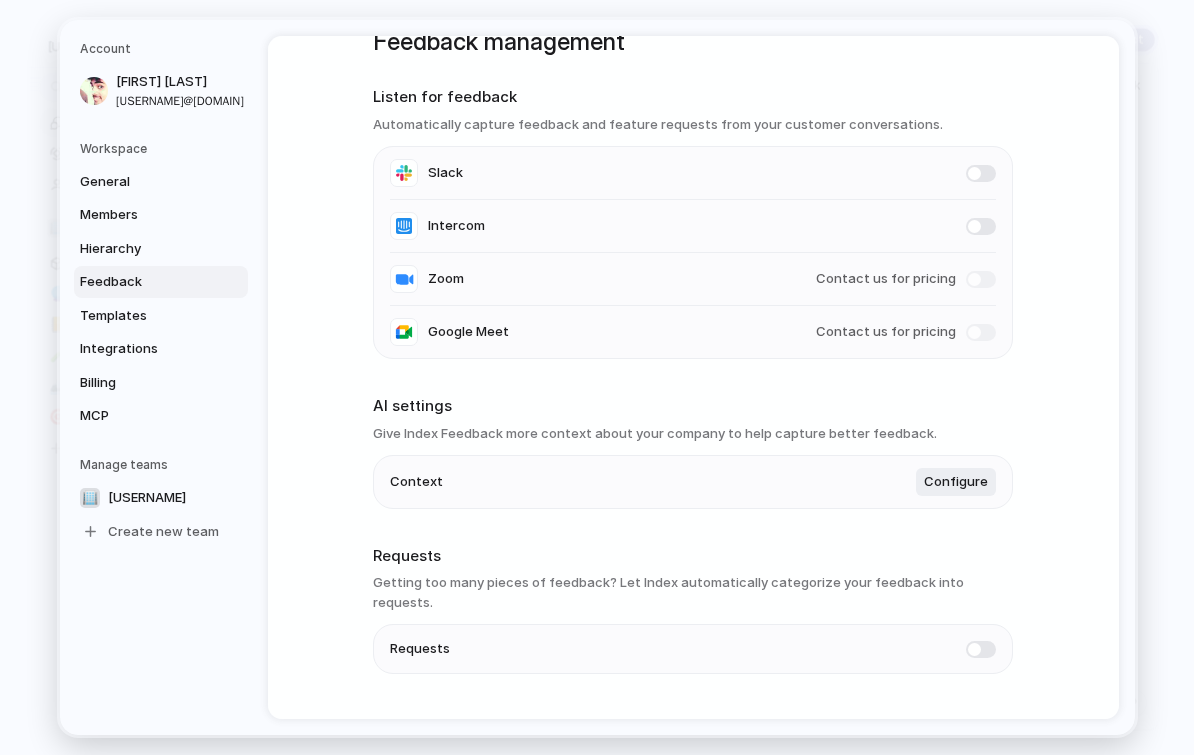 scroll, scrollTop: 41, scrollLeft: 0, axis: vertical 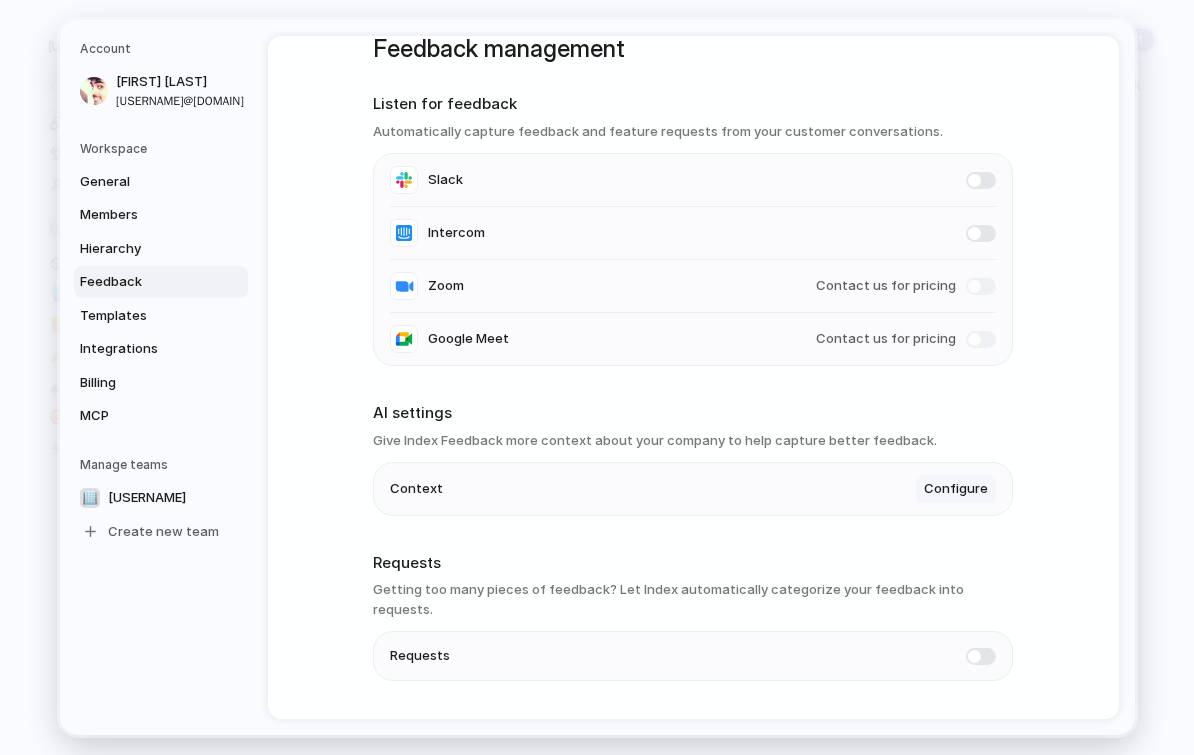 click on "Configure" at bounding box center (956, 489) 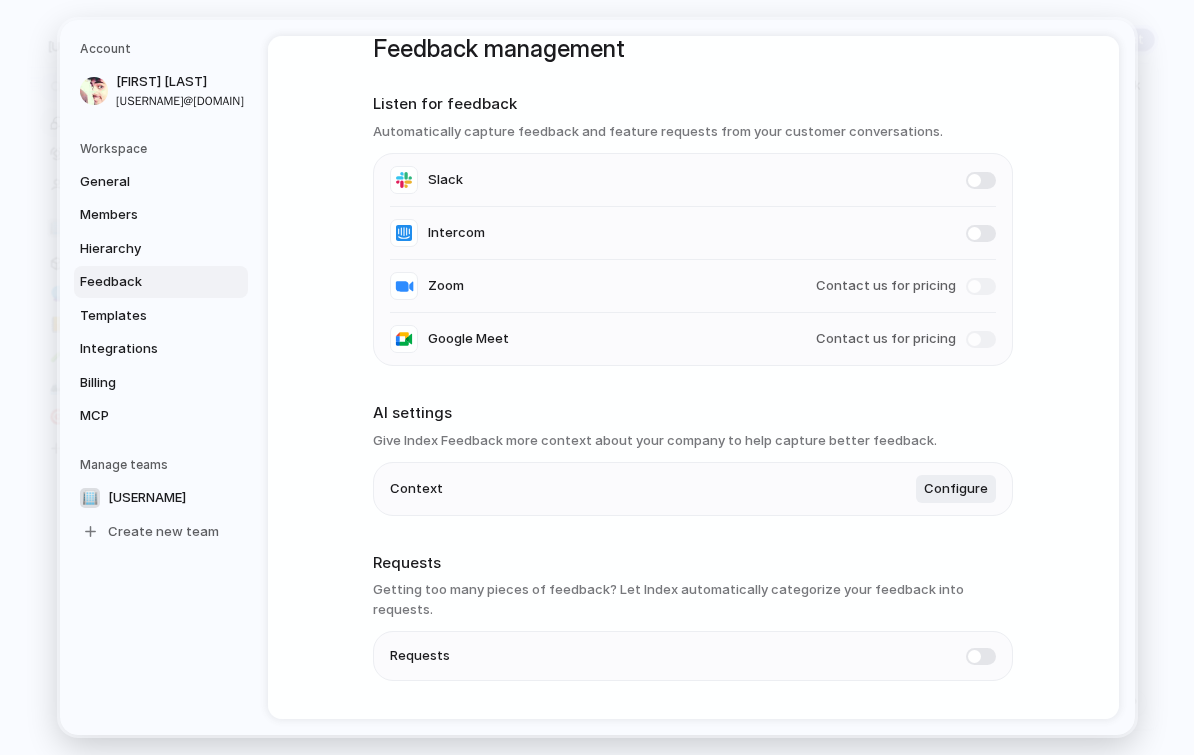 scroll, scrollTop: 0, scrollLeft: 0, axis: both 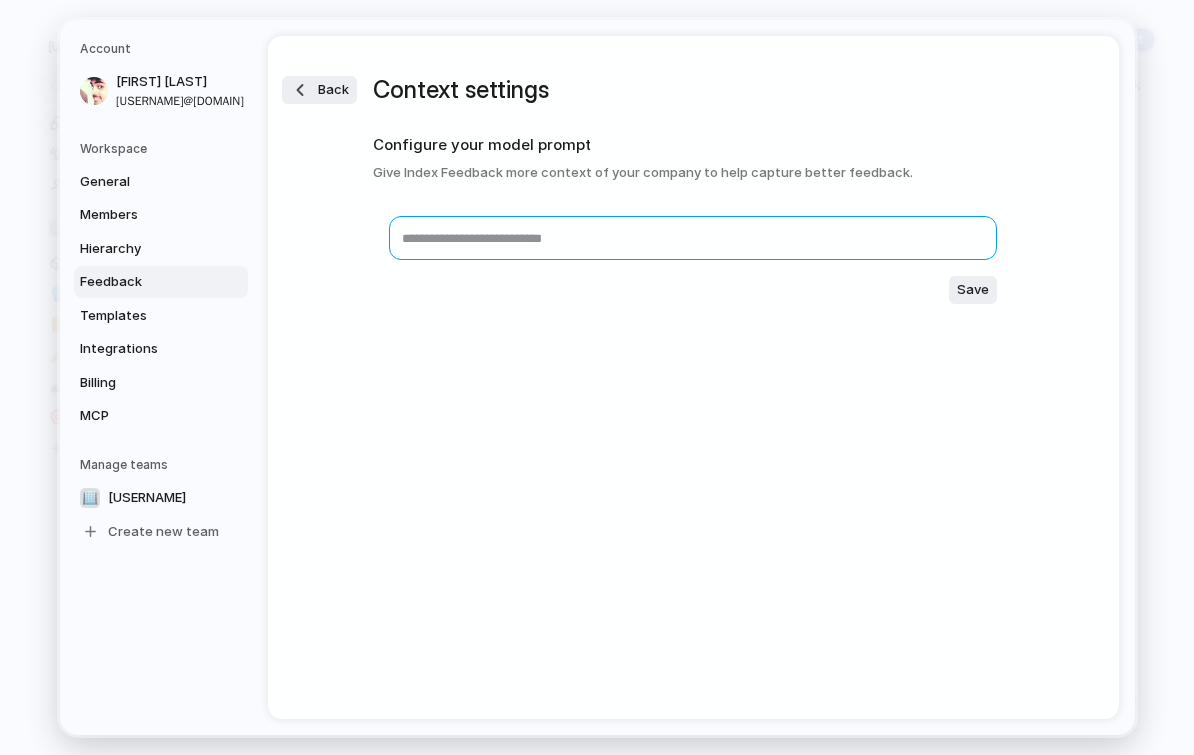 click at bounding box center (693, 238) 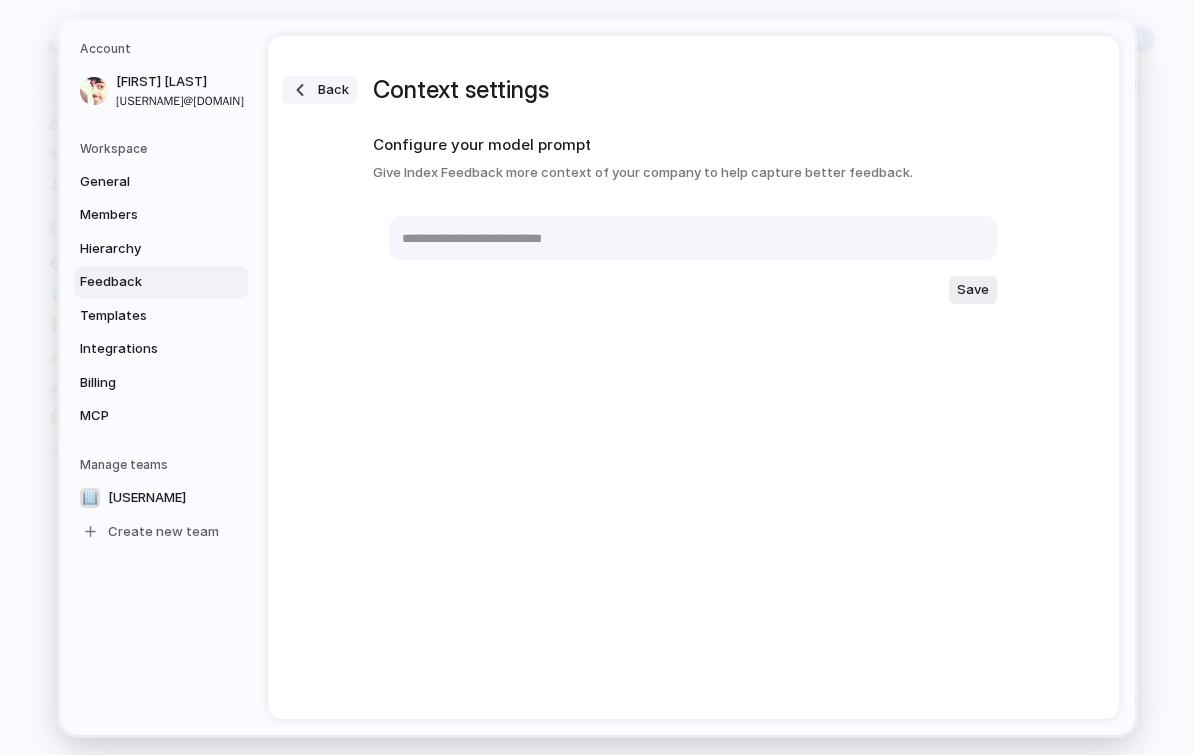 click on "Back" at bounding box center (333, 90) 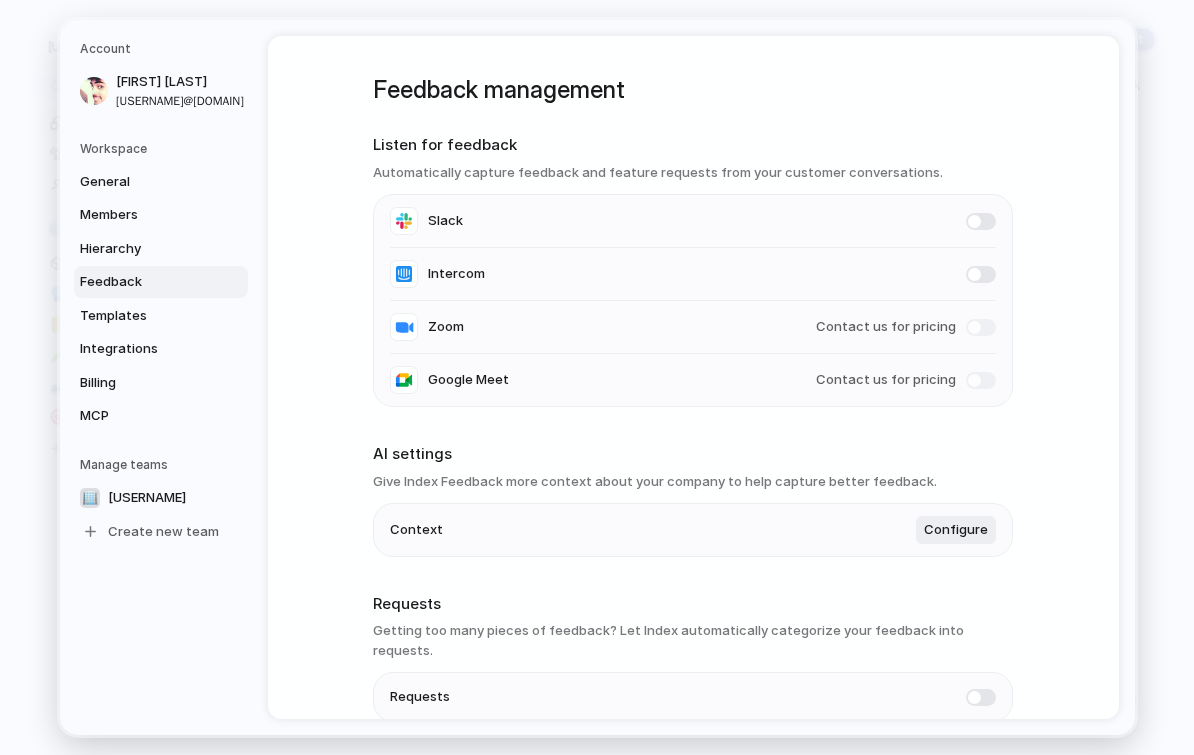scroll, scrollTop: 0, scrollLeft: 0, axis: both 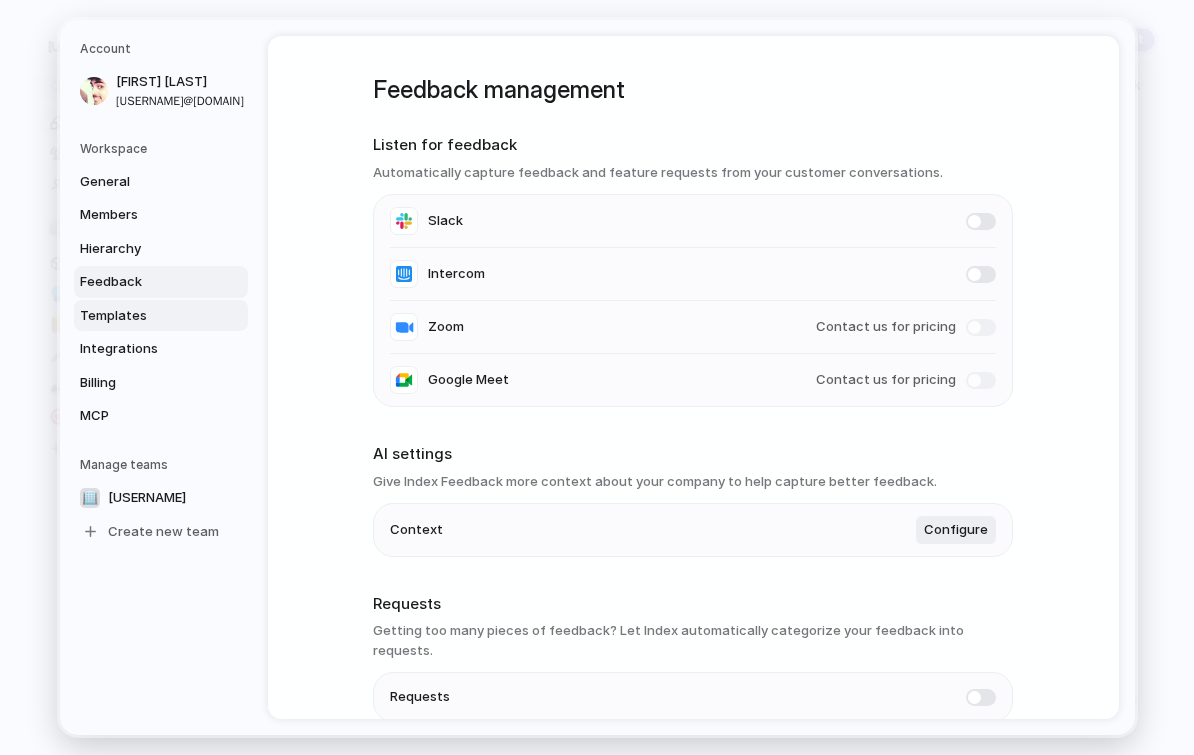 click on "Templates" at bounding box center [144, 316] 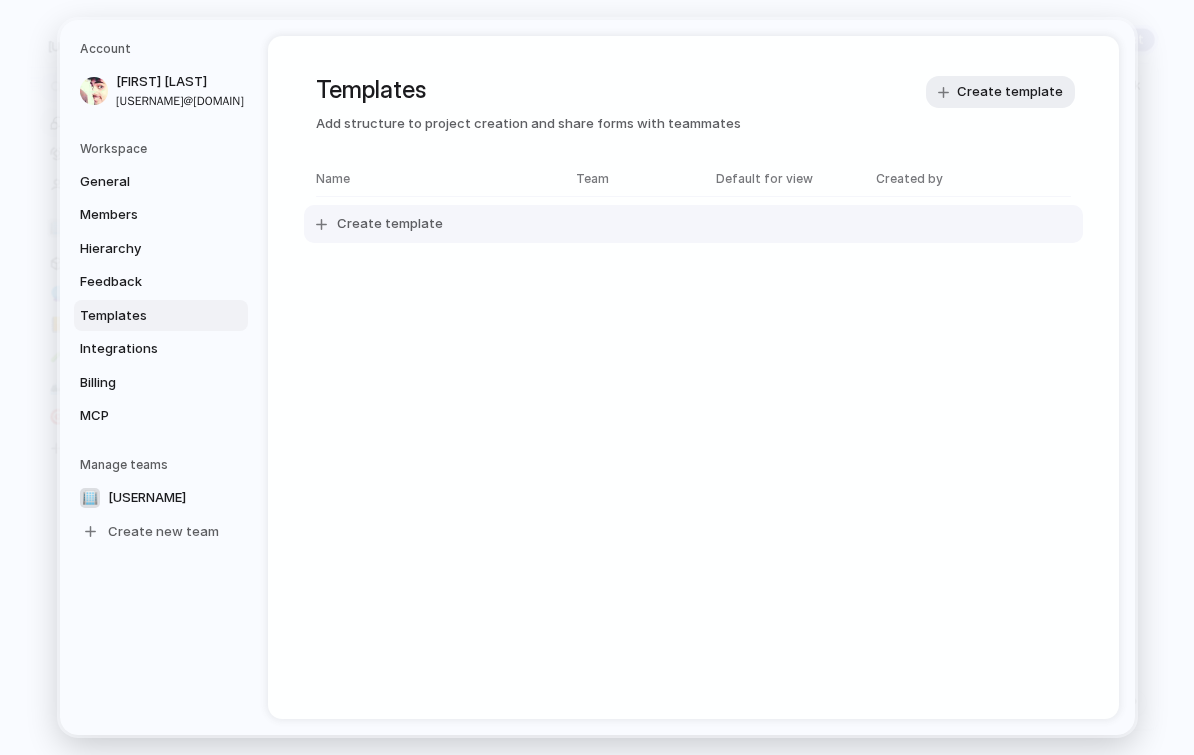 click on "Create template" at bounding box center [693, 224] 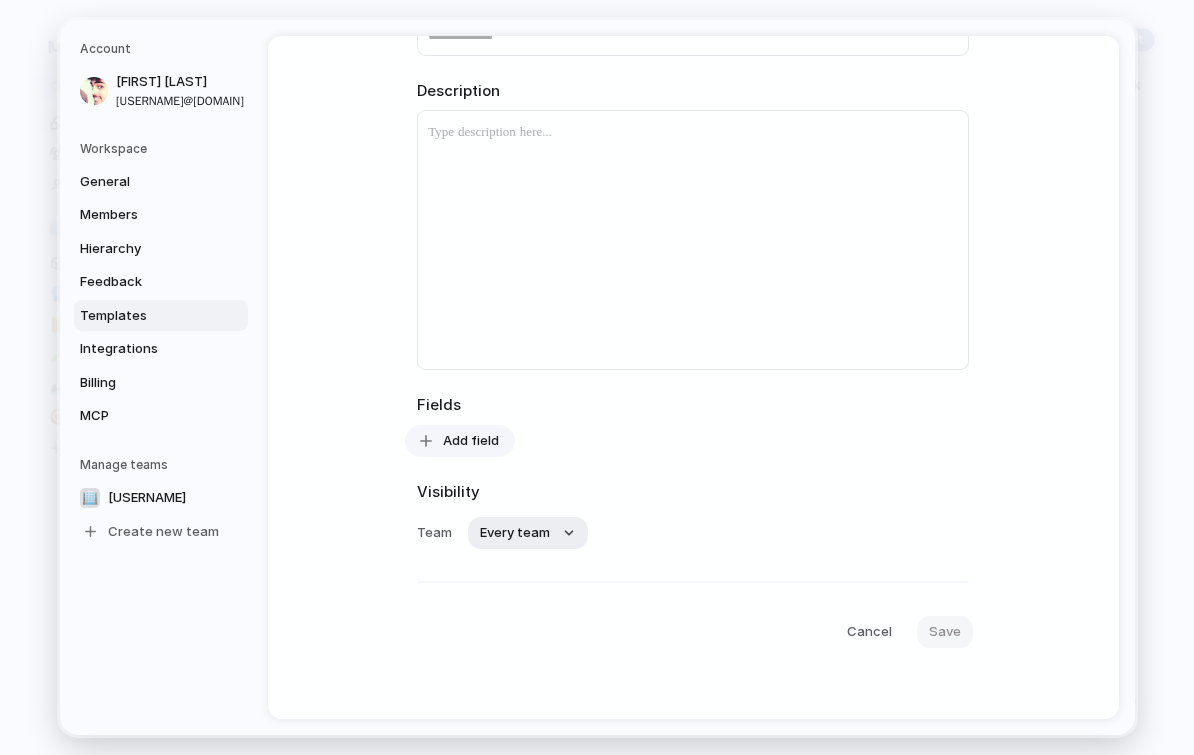 scroll, scrollTop: 171, scrollLeft: 0, axis: vertical 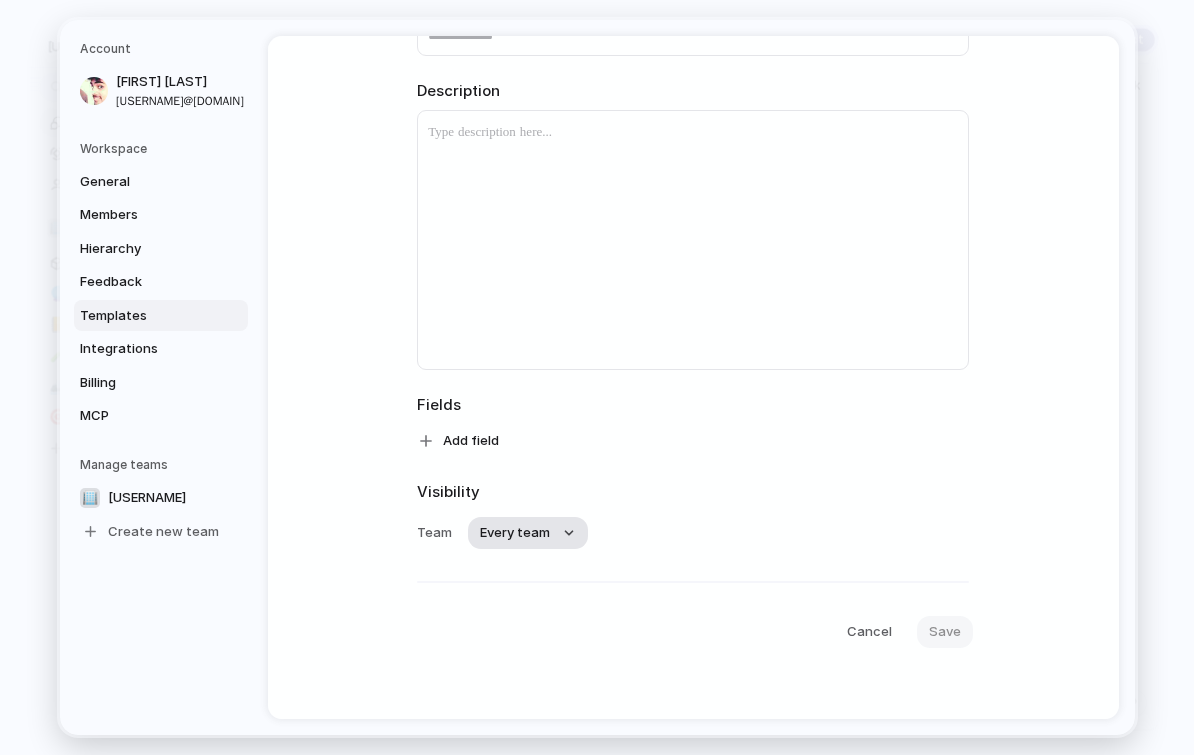 click on "Every team" at bounding box center (528, 533) 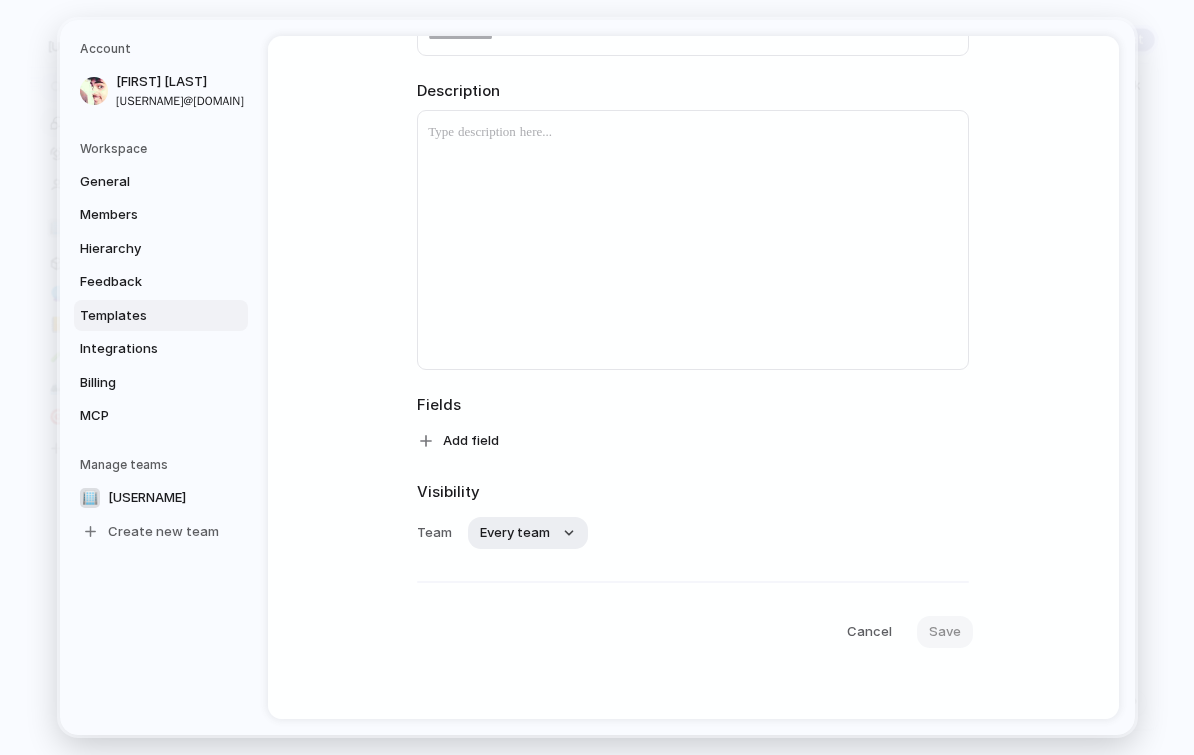 click on "Every team   🏢 Ishan-bajpai" at bounding box center [597, 377] 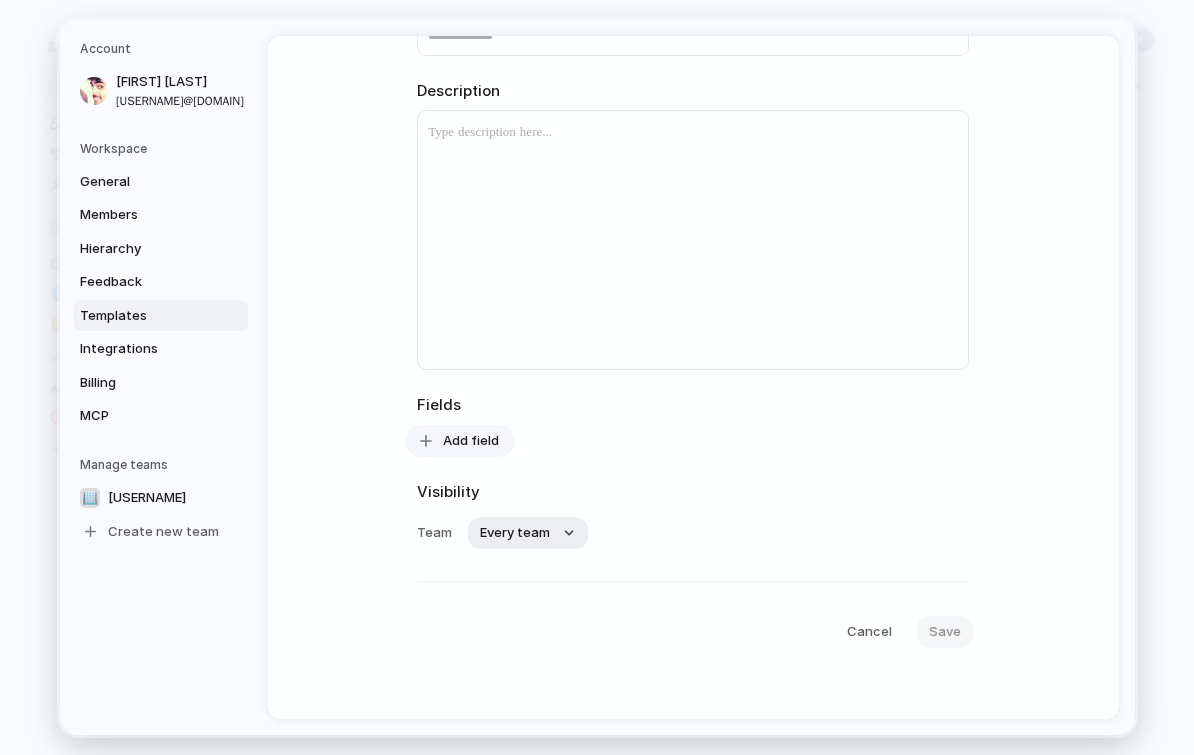 click on "Add field" at bounding box center (471, 441) 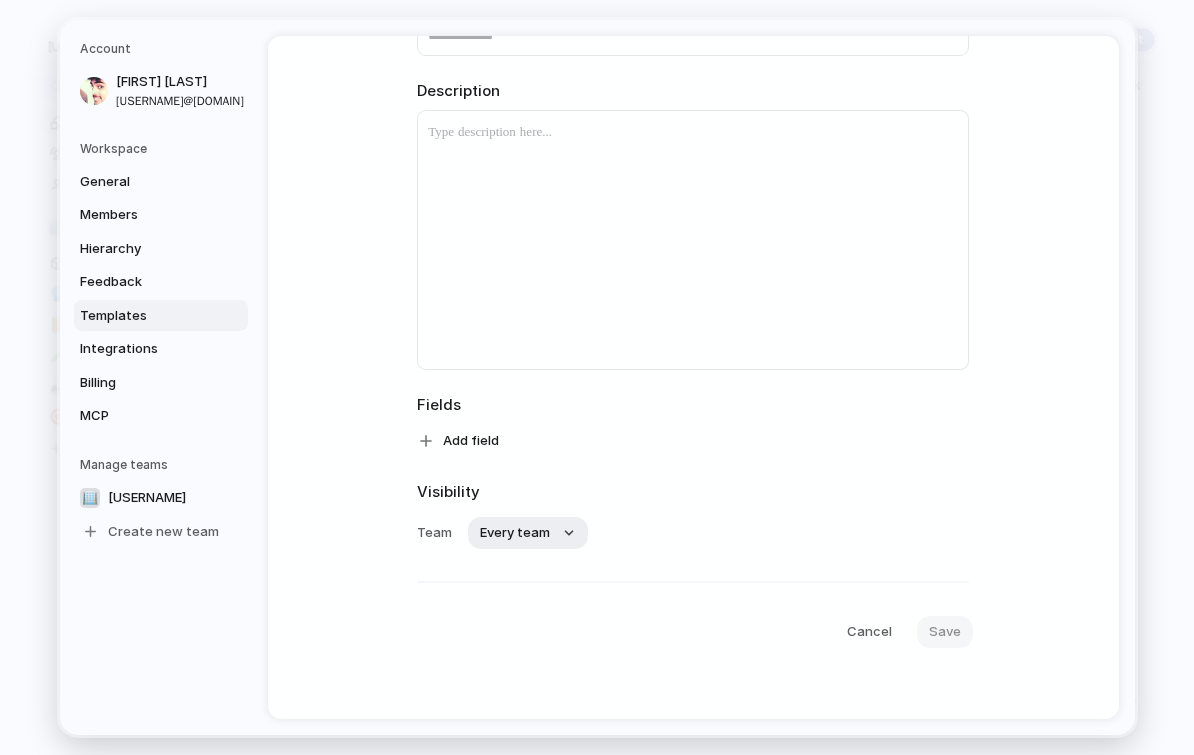 click on "Customer   Design ready   Effort     Estimate (weeks)   Impact             Owner   Priority   Start date   Target date" at bounding box center [597, 377] 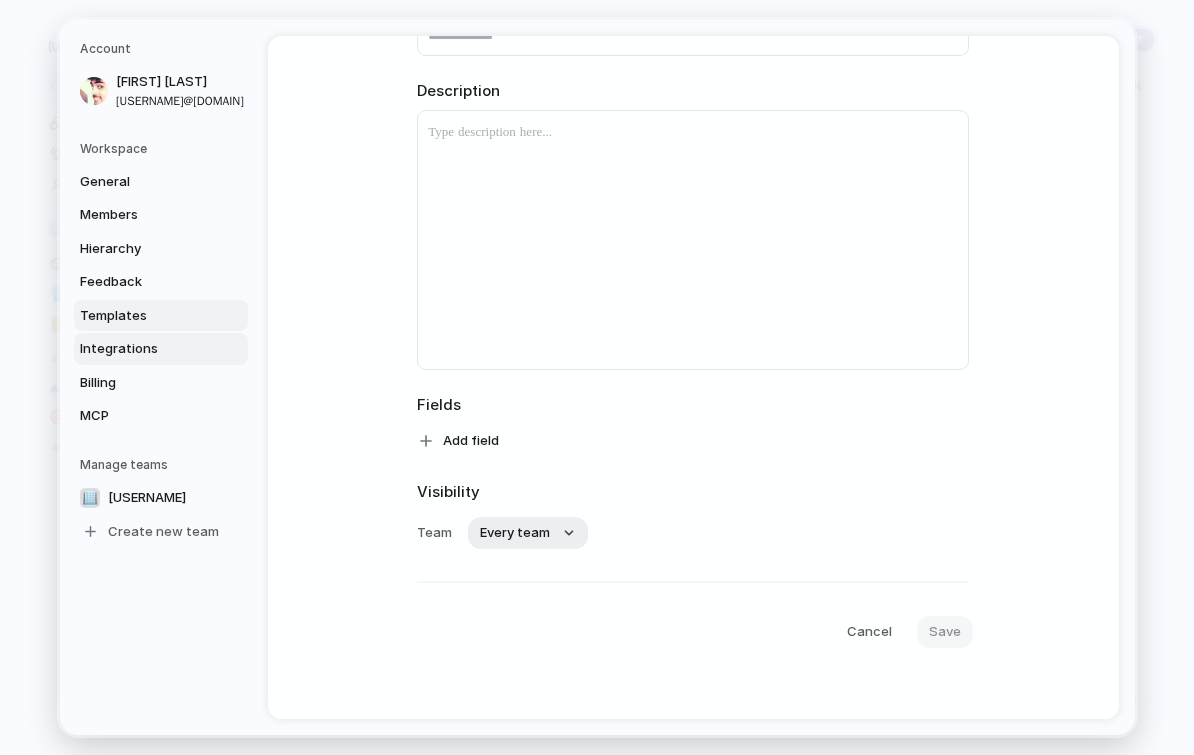 scroll, scrollTop: 0, scrollLeft: 0, axis: both 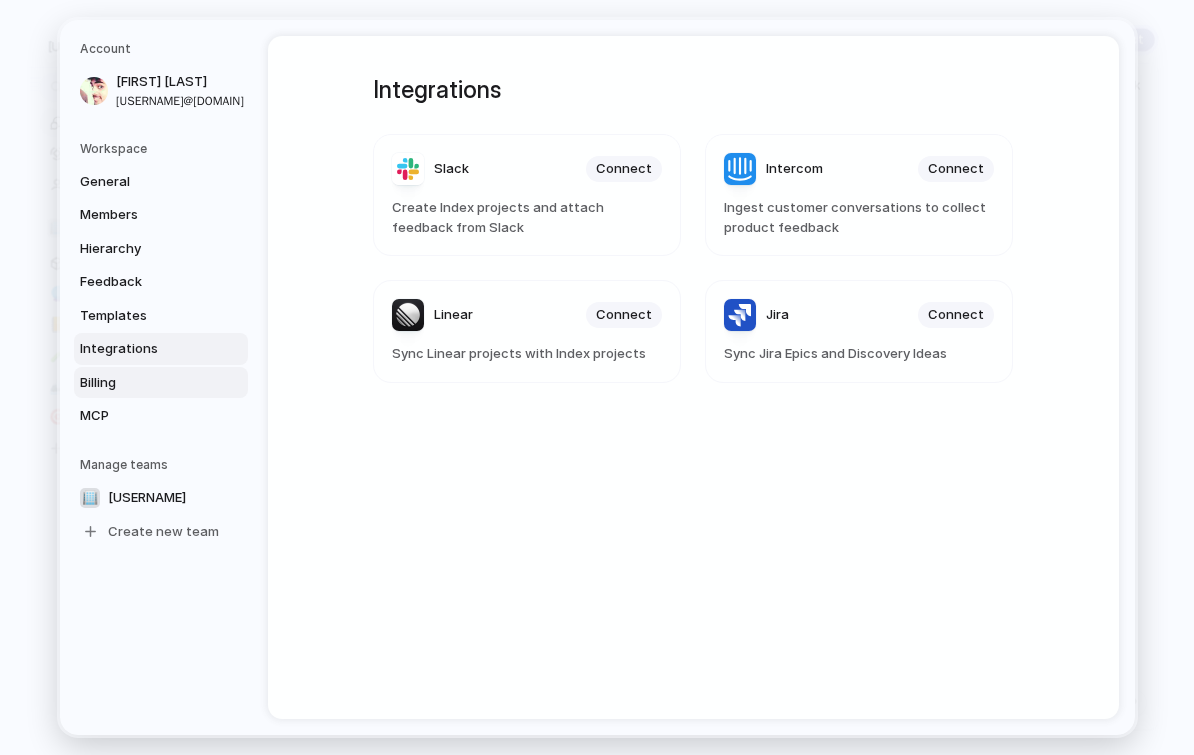 click on "Billing" at bounding box center [144, 383] 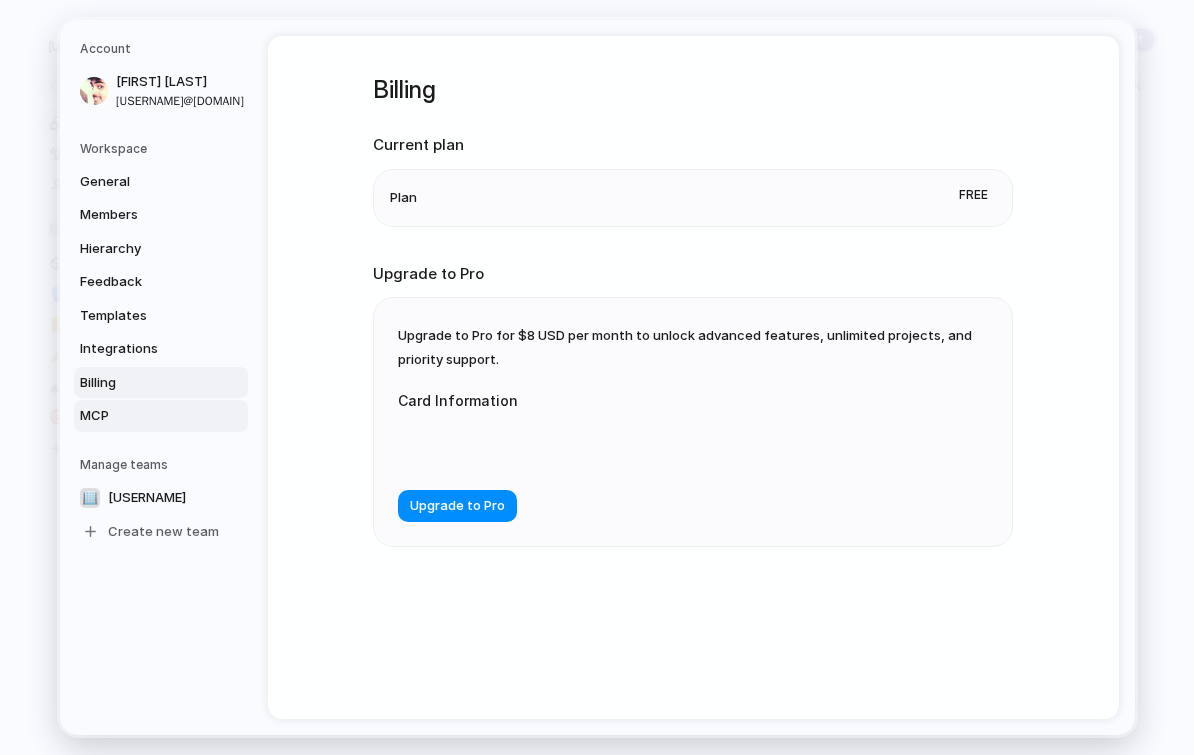 click on "MCP" at bounding box center (144, 416) 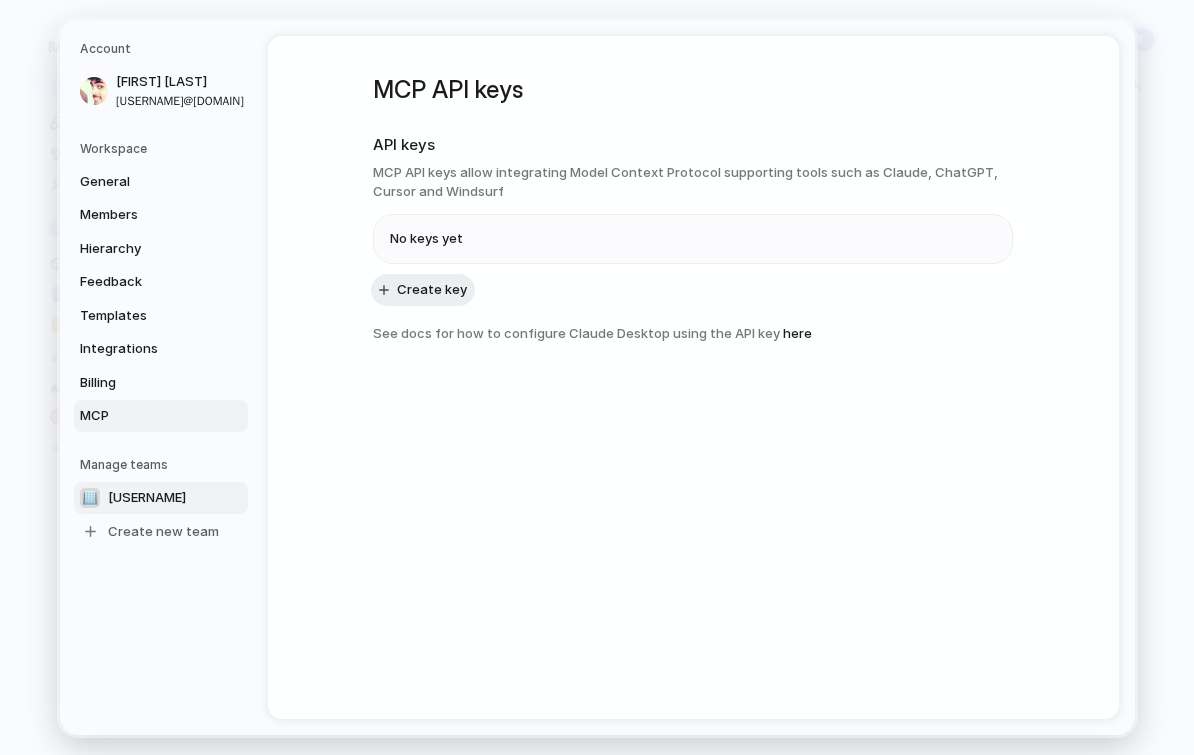 click on "[FIRST]-[LAST]" at bounding box center [147, 498] 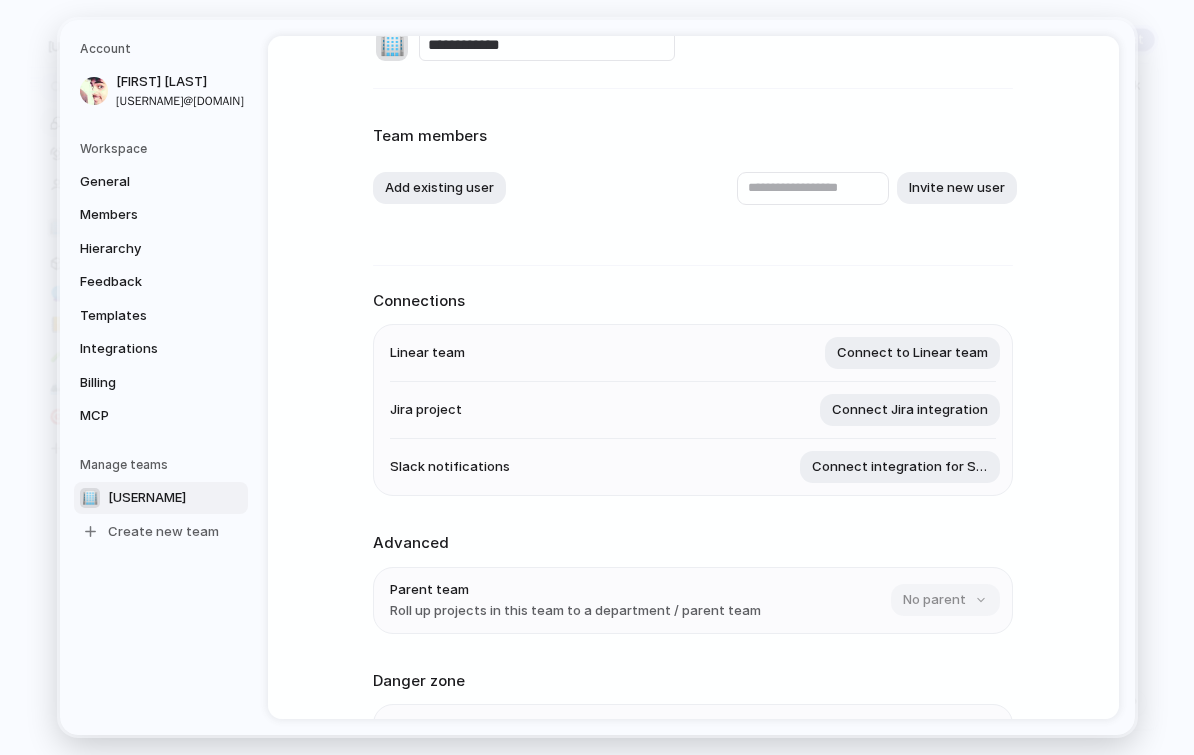 scroll, scrollTop: 41, scrollLeft: 0, axis: vertical 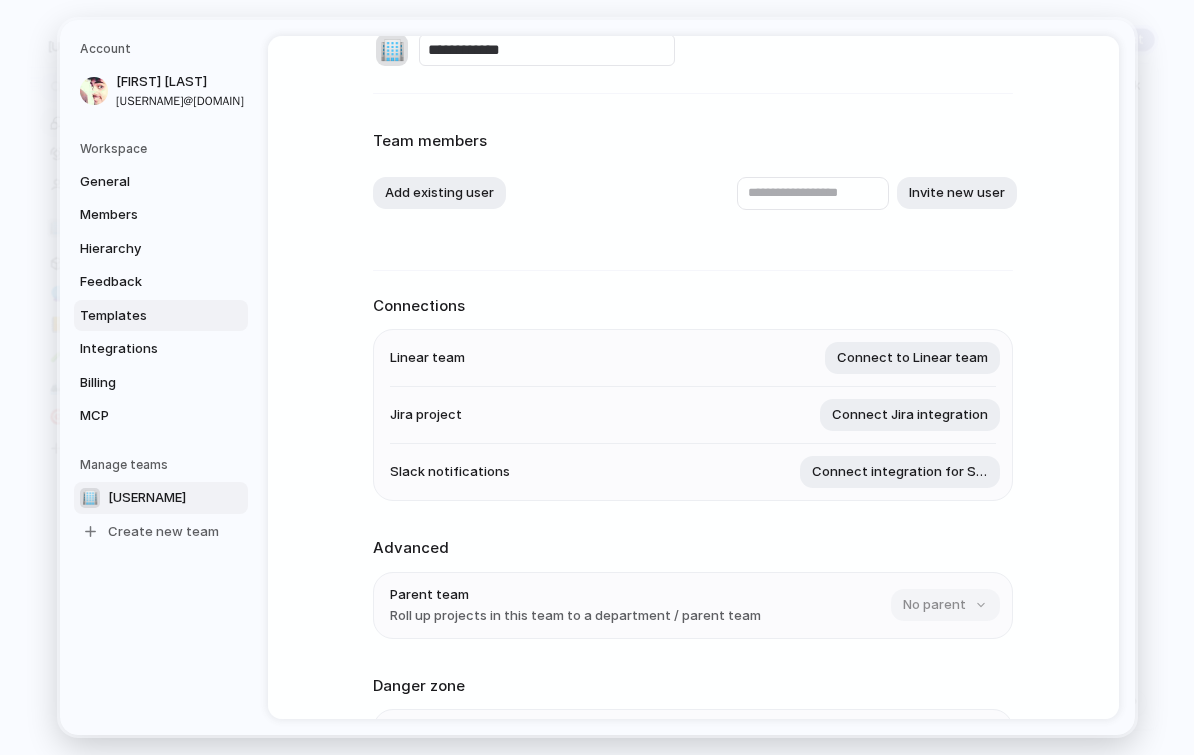 click on "Templates" at bounding box center (144, 316) 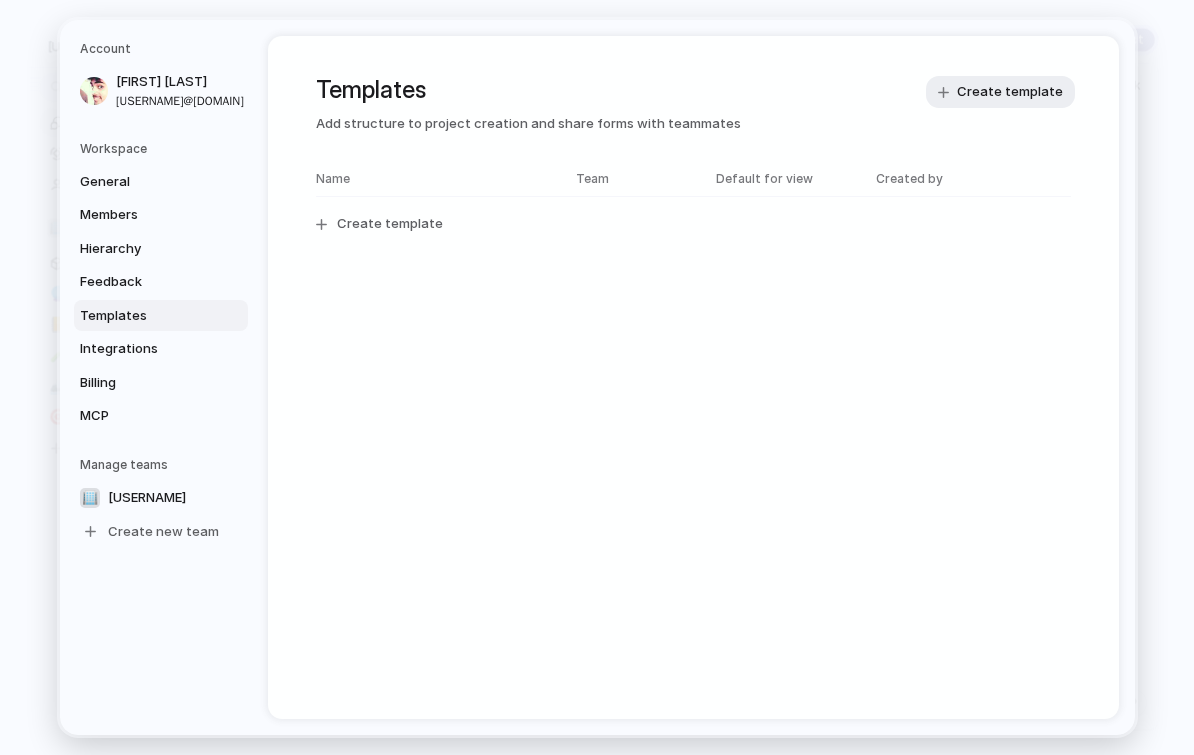 scroll, scrollTop: 0, scrollLeft: 0, axis: both 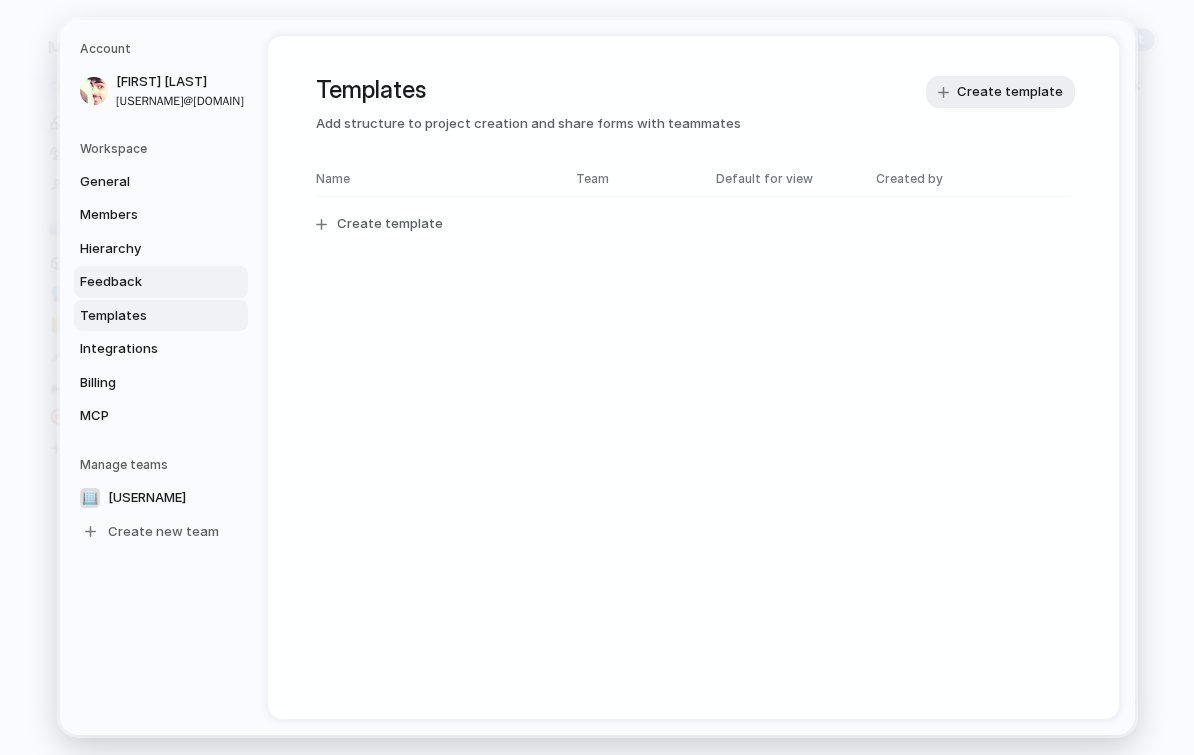 click on "Feedback" at bounding box center [161, 282] 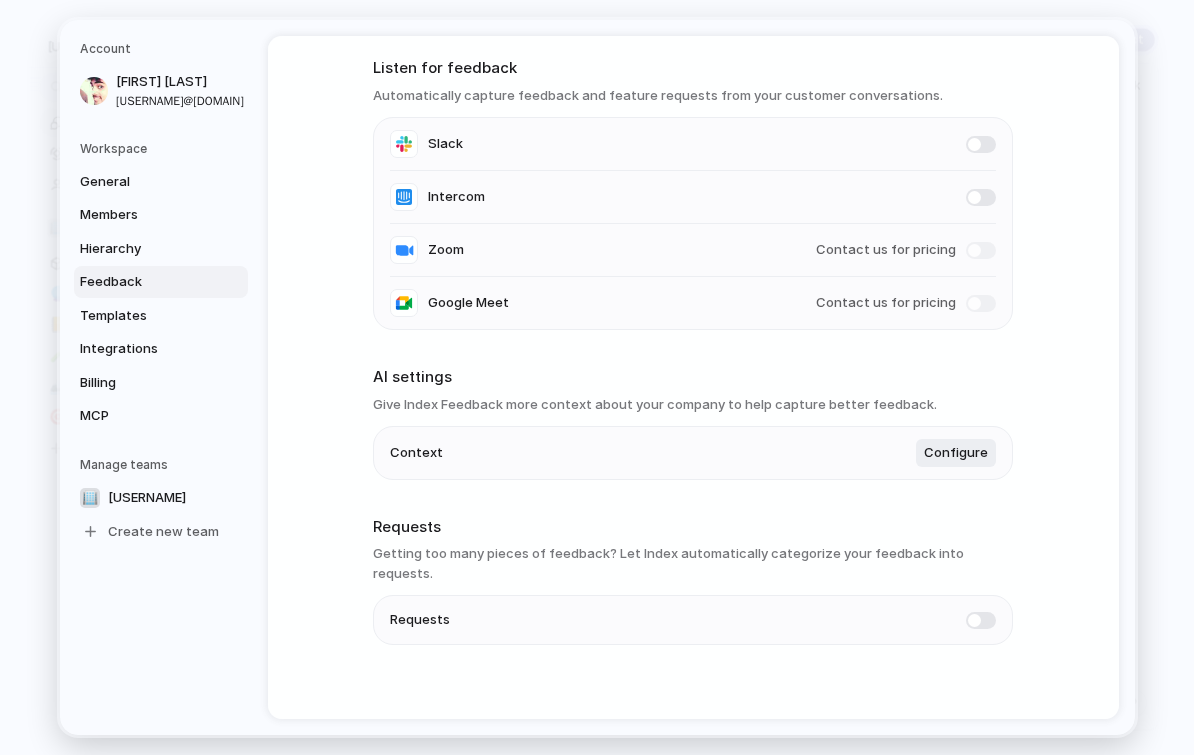scroll, scrollTop: 75, scrollLeft: 0, axis: vertical 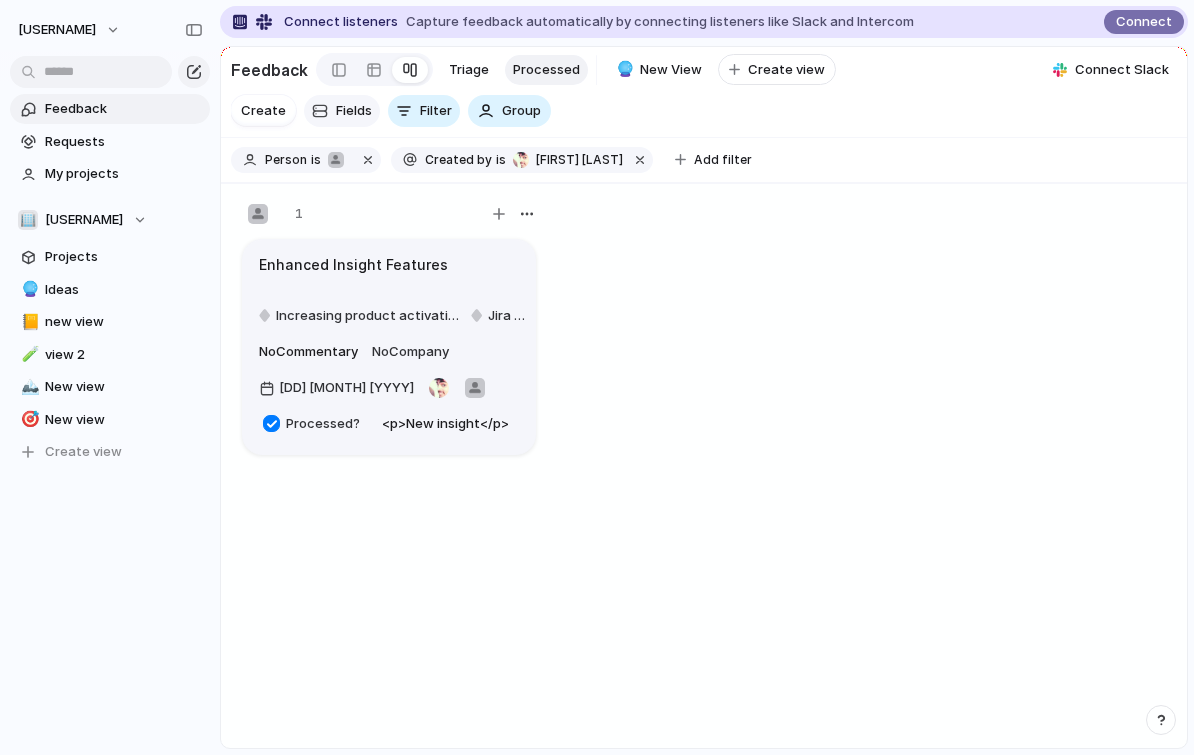 click on "Fields" at bounding box center (354, 111) 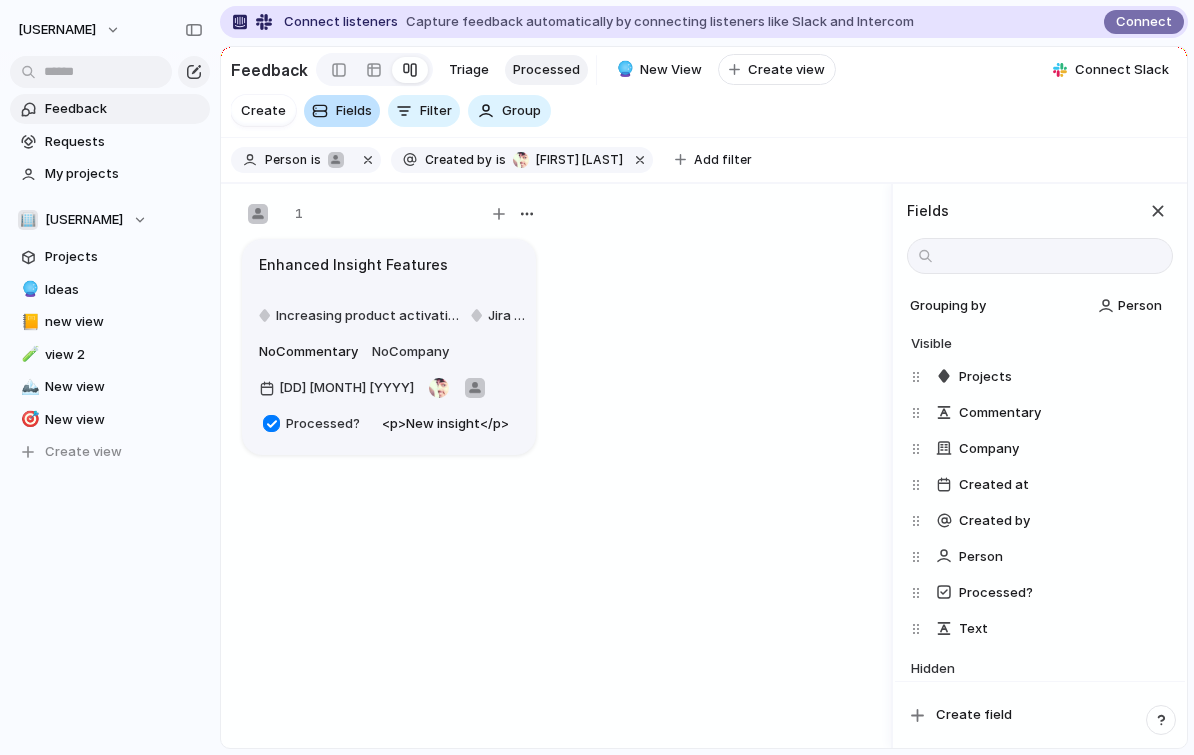 click on "Fields" at bounding box center (354, 111) 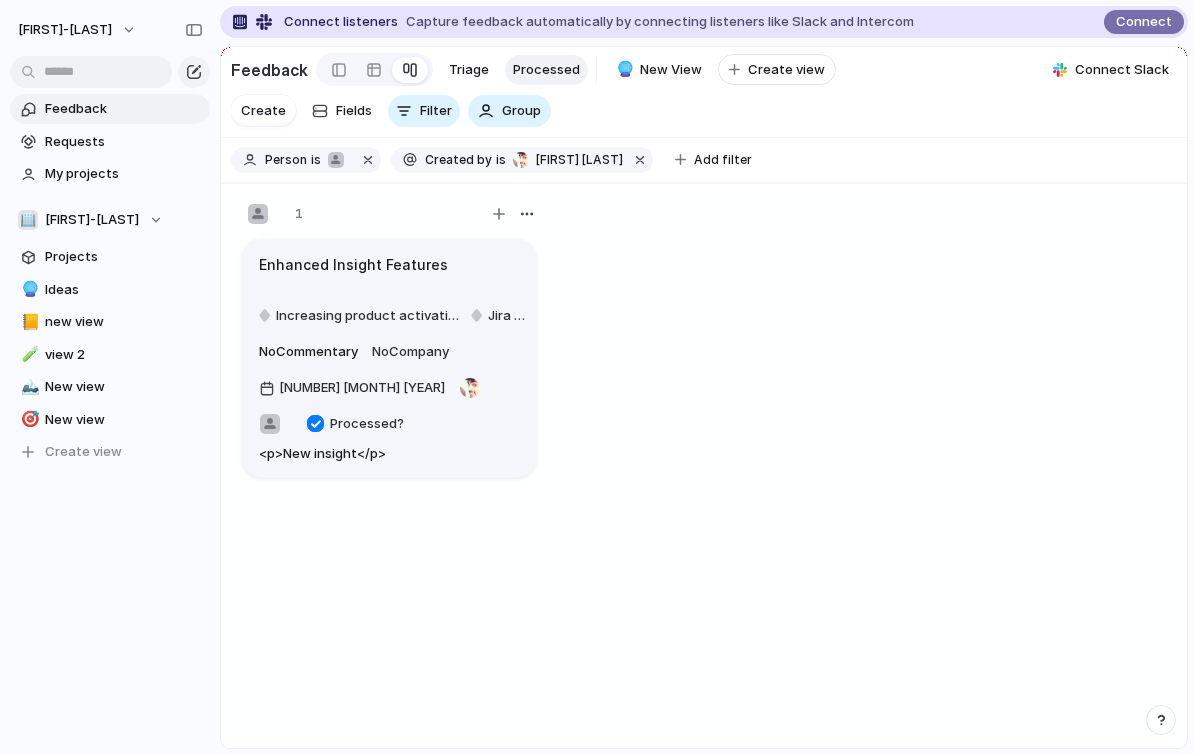 scroll, scrollTop: 0, scrollLeft: 0, axis: both 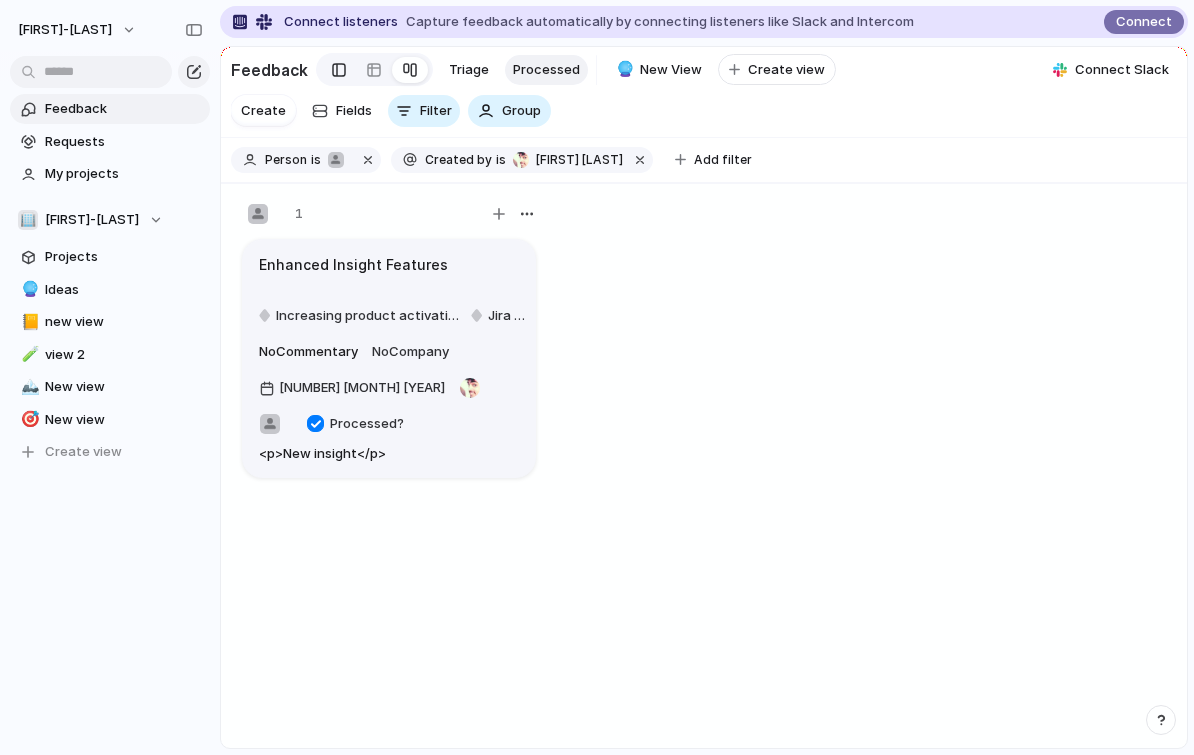 click at bounding box center (339, 70) 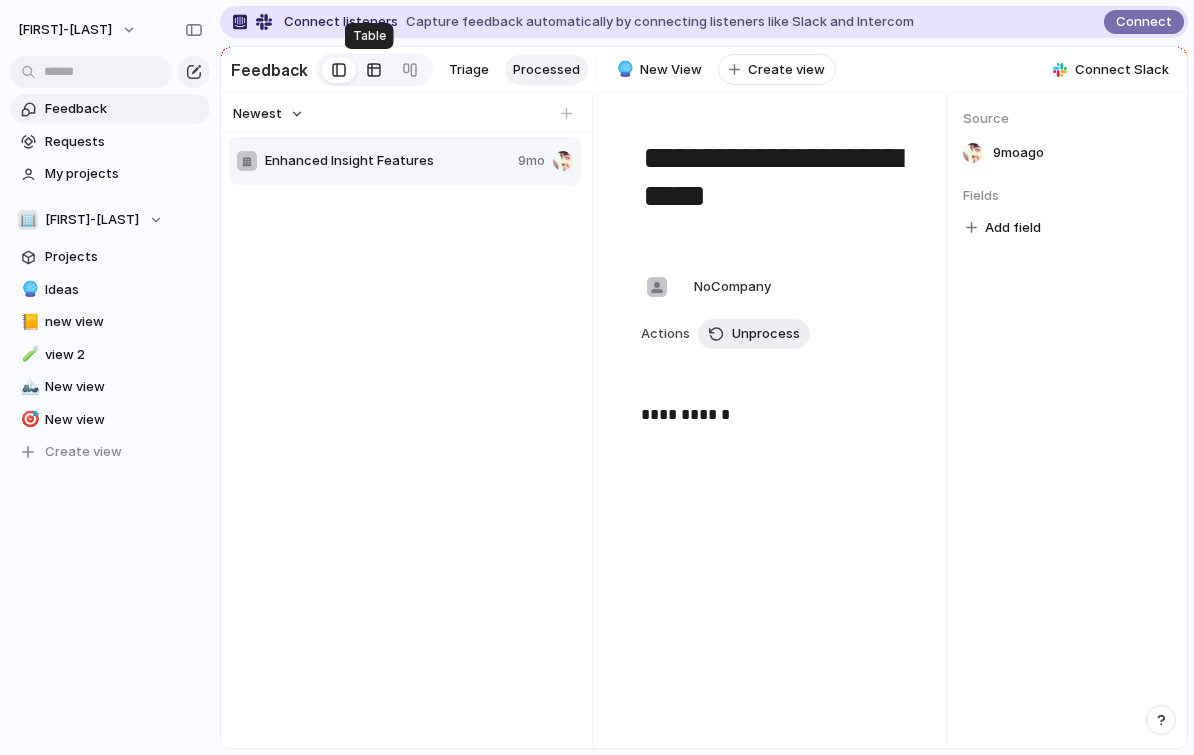 click at bounding box center [374, 70] 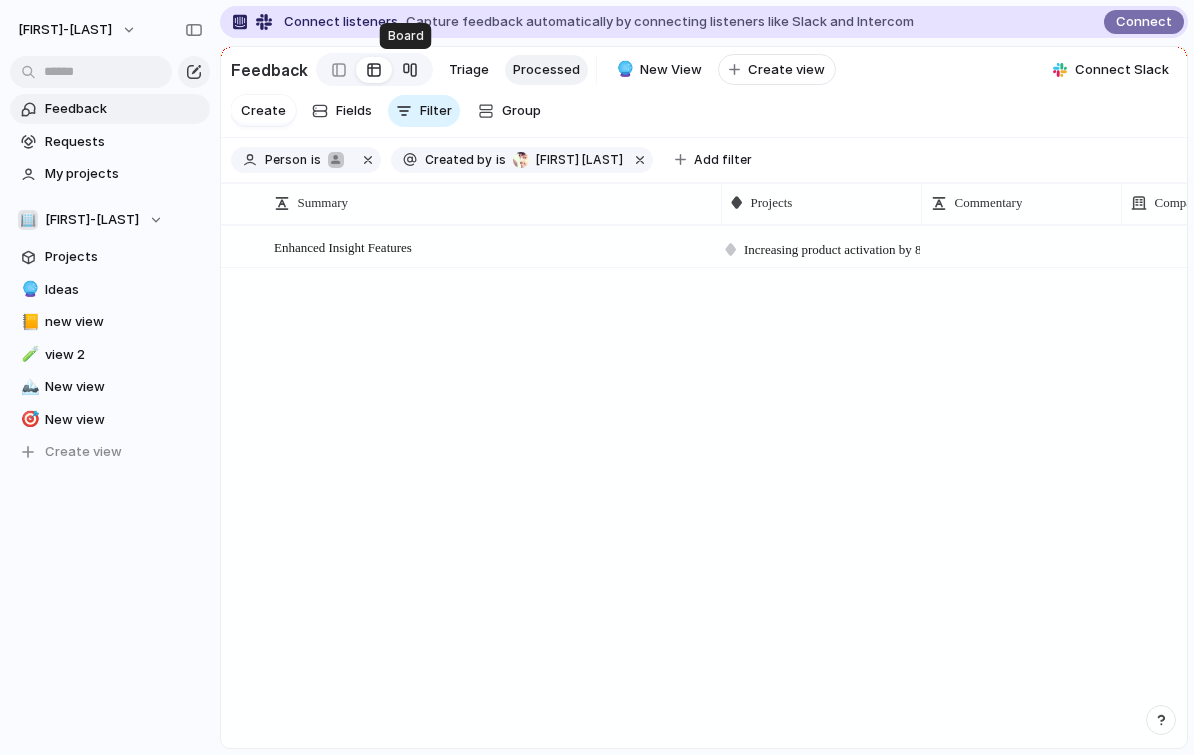 click at bounding box center [410, 70] 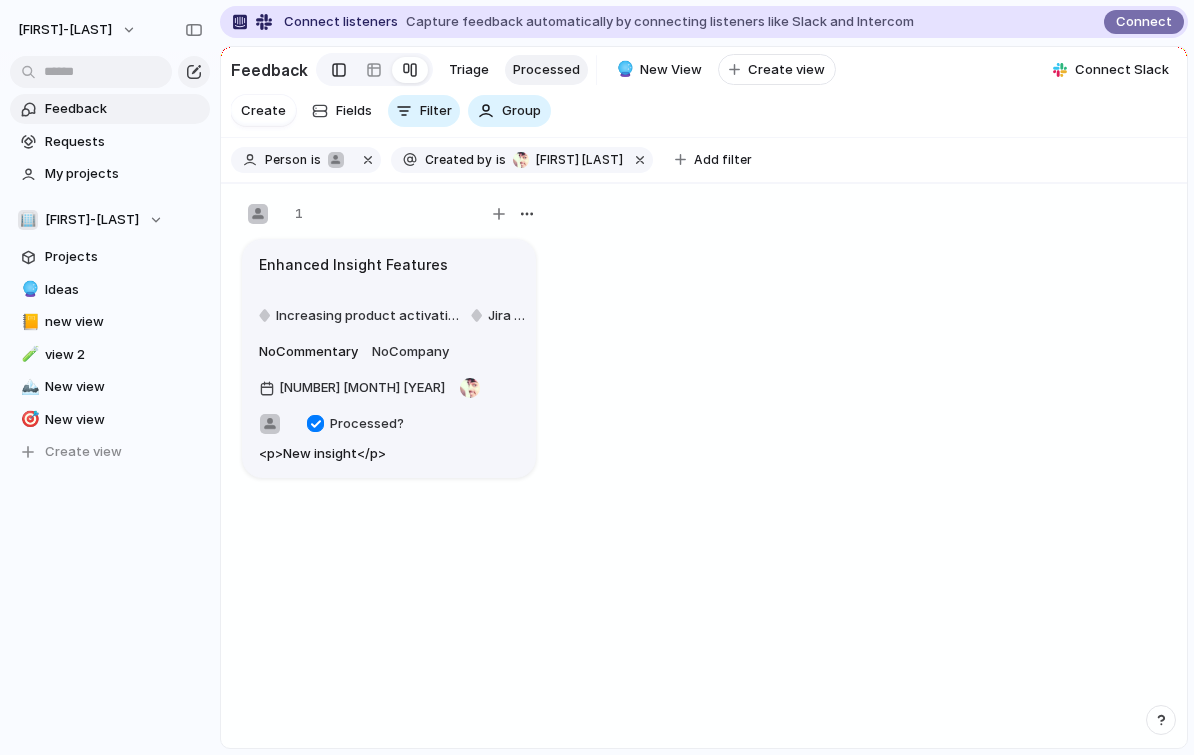 click at bounding box center (339, 70) 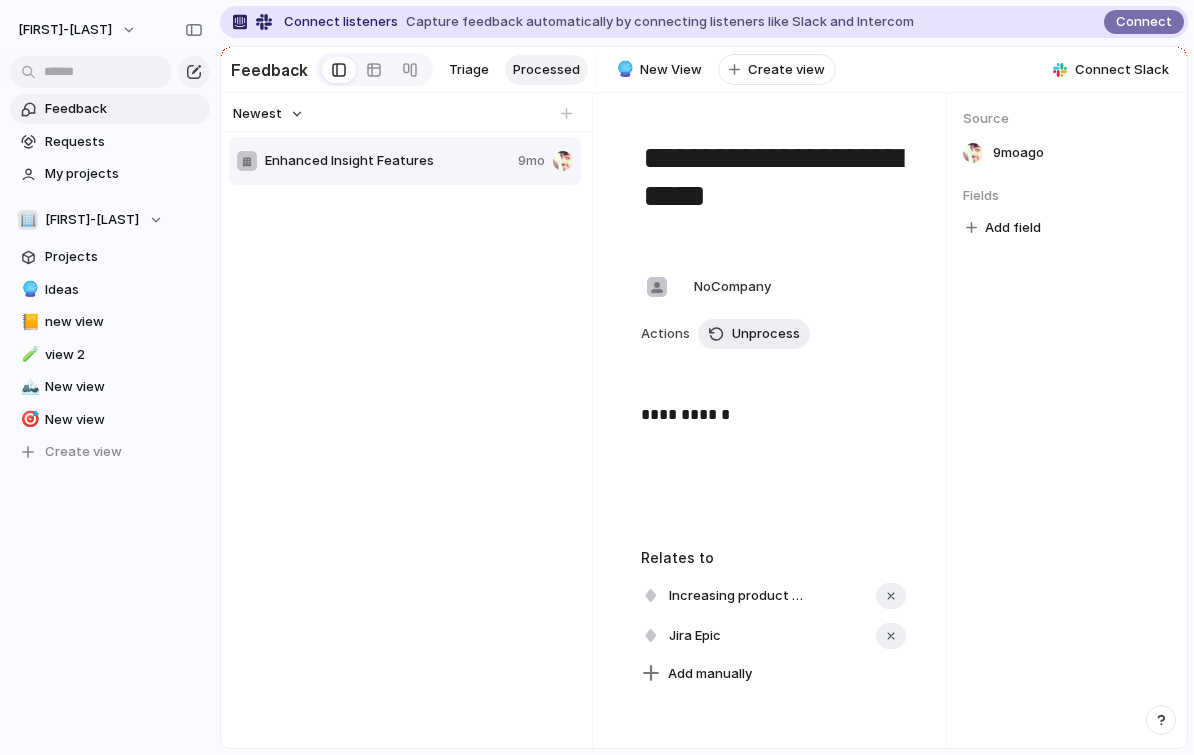 click on "Newest" at bounding box center (268, 114) 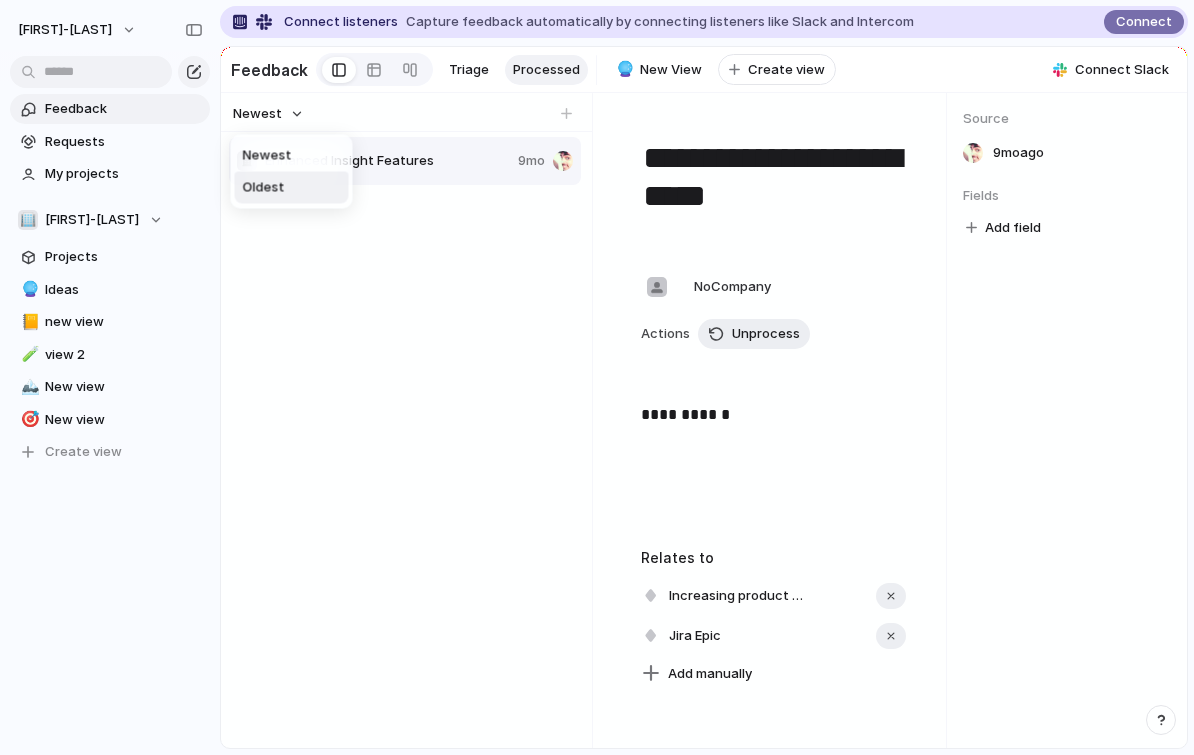 click on "Oldest" at bounding box center [292, 188] 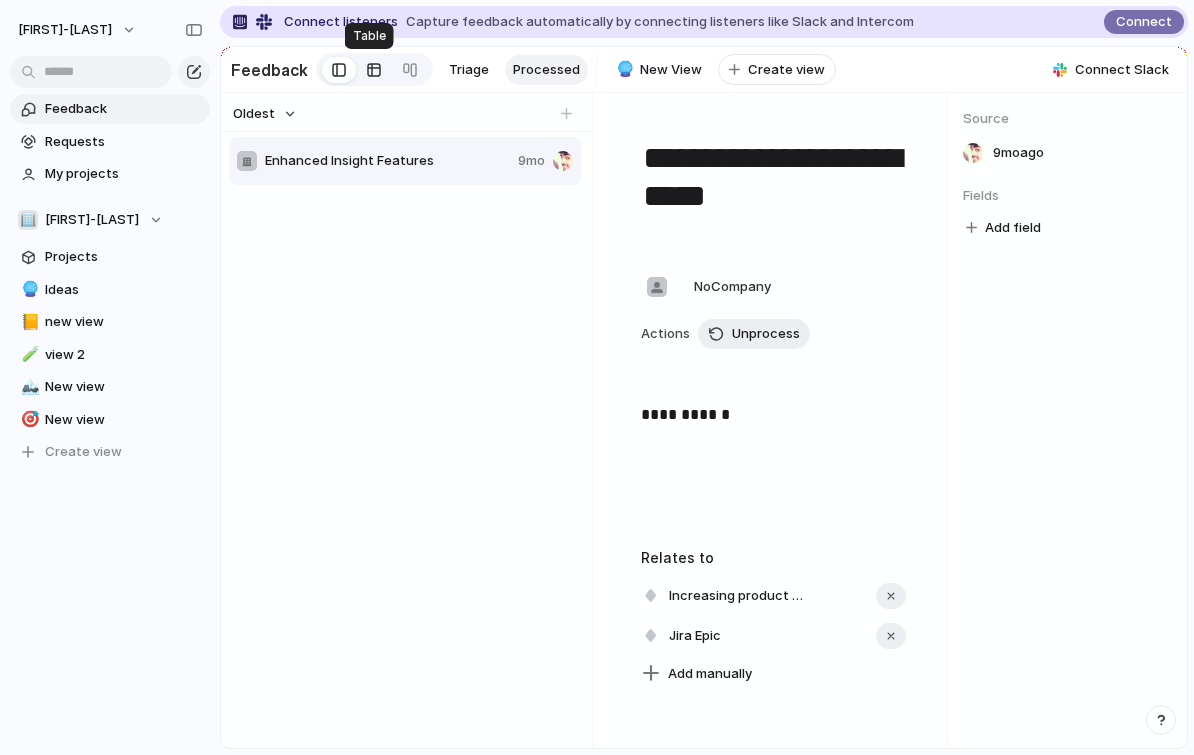 click at bounding box center (374, 70) 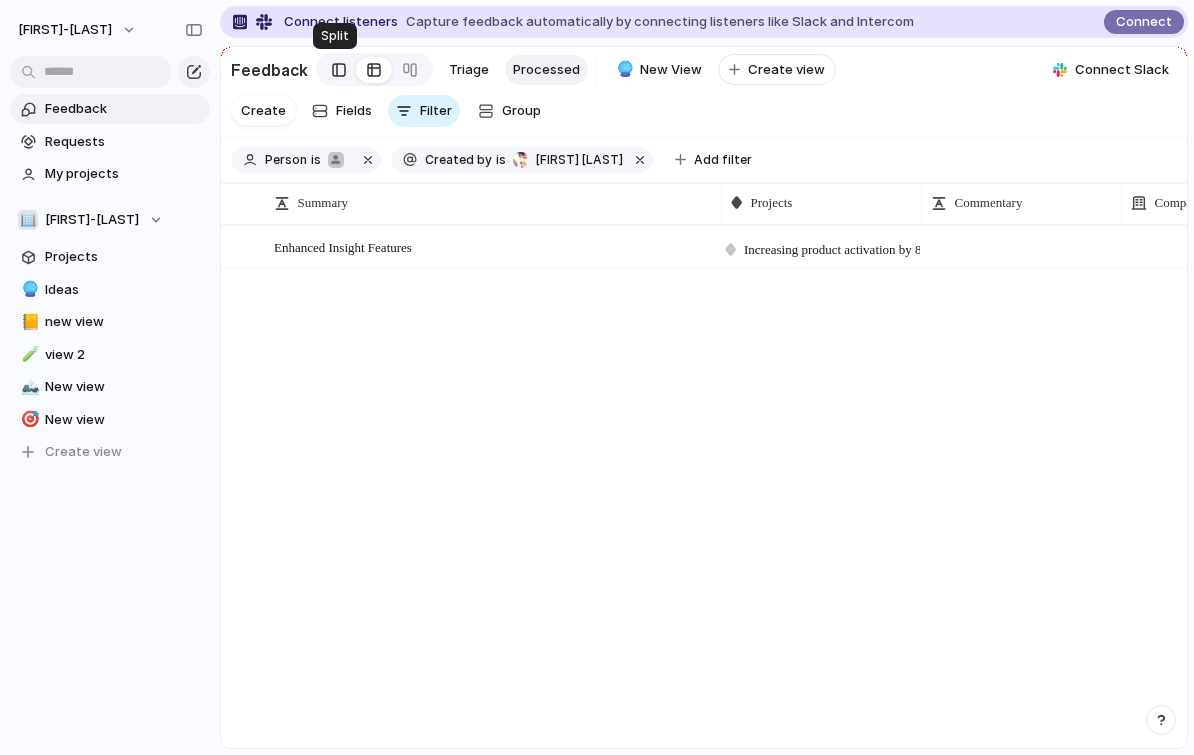 click at bounding box center (339, 70) 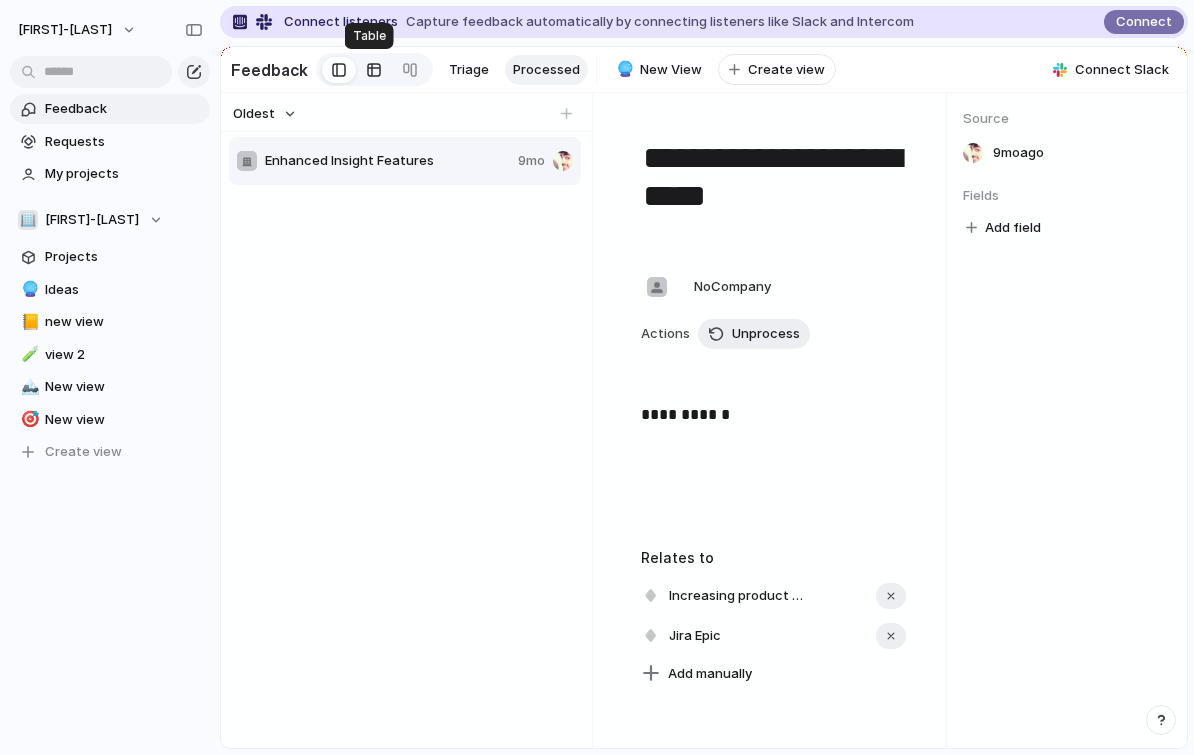 click at bounding box center (374, 70) 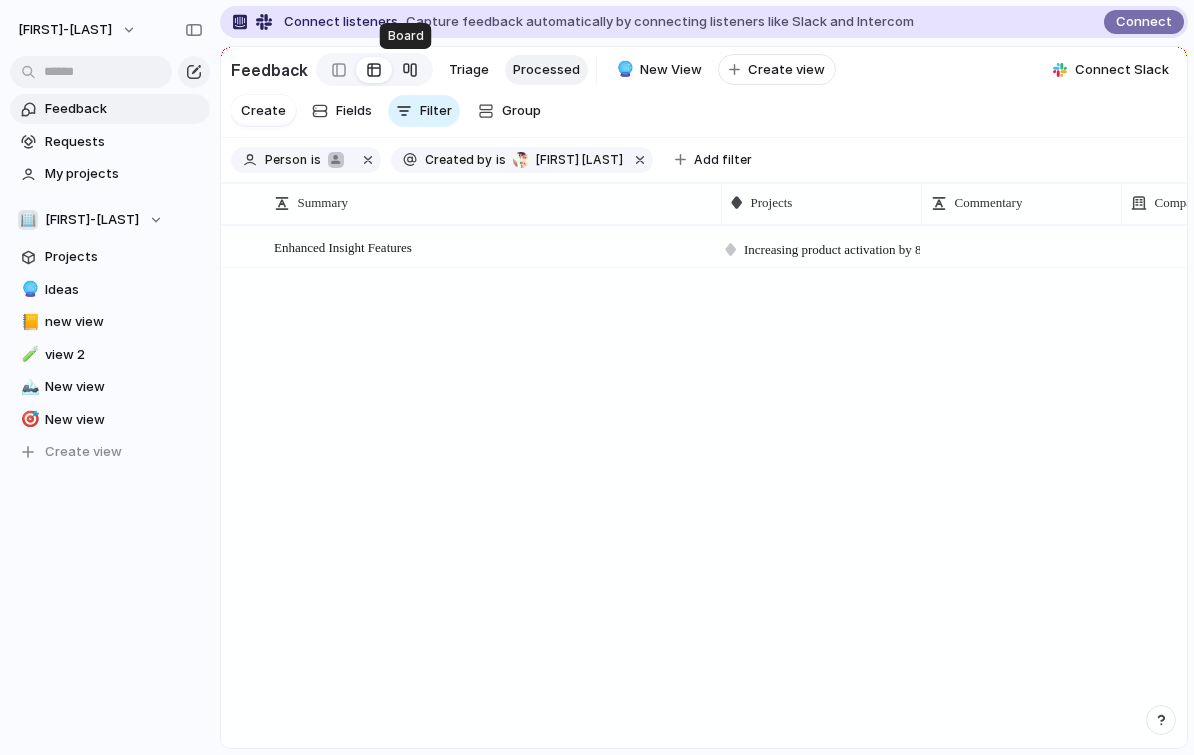 click at bounding box center (410, 70) 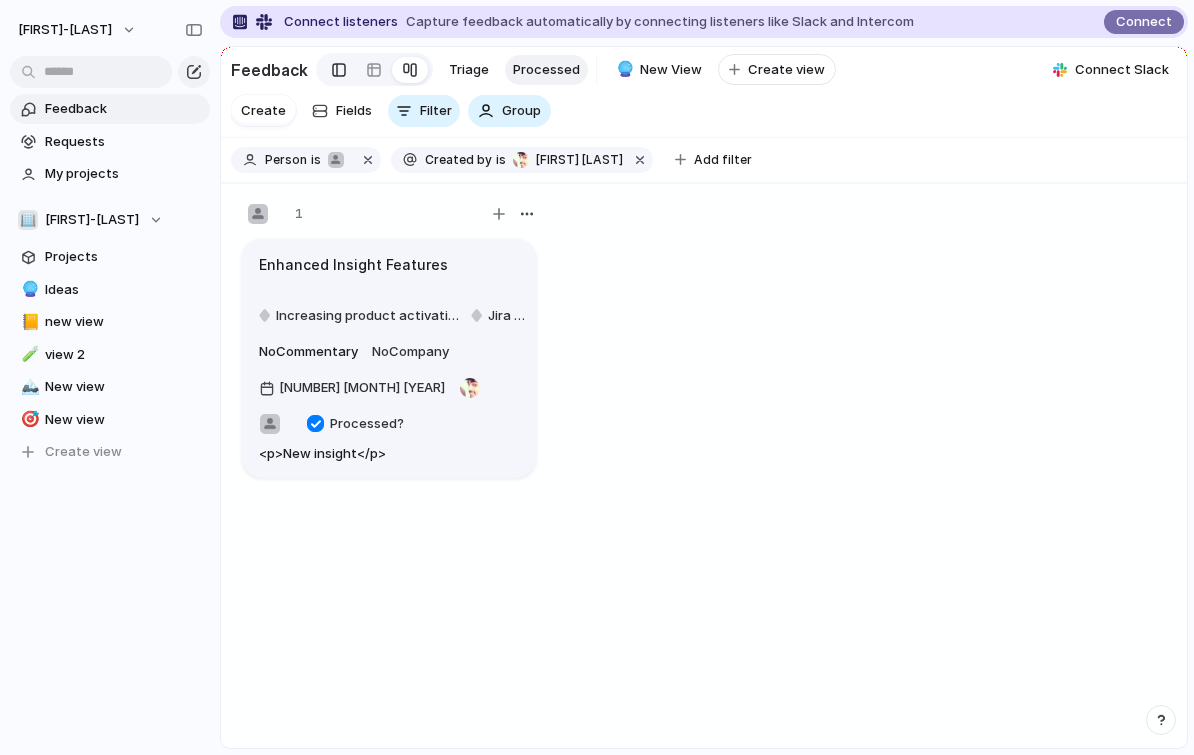 click at bounding box center [339, 70] 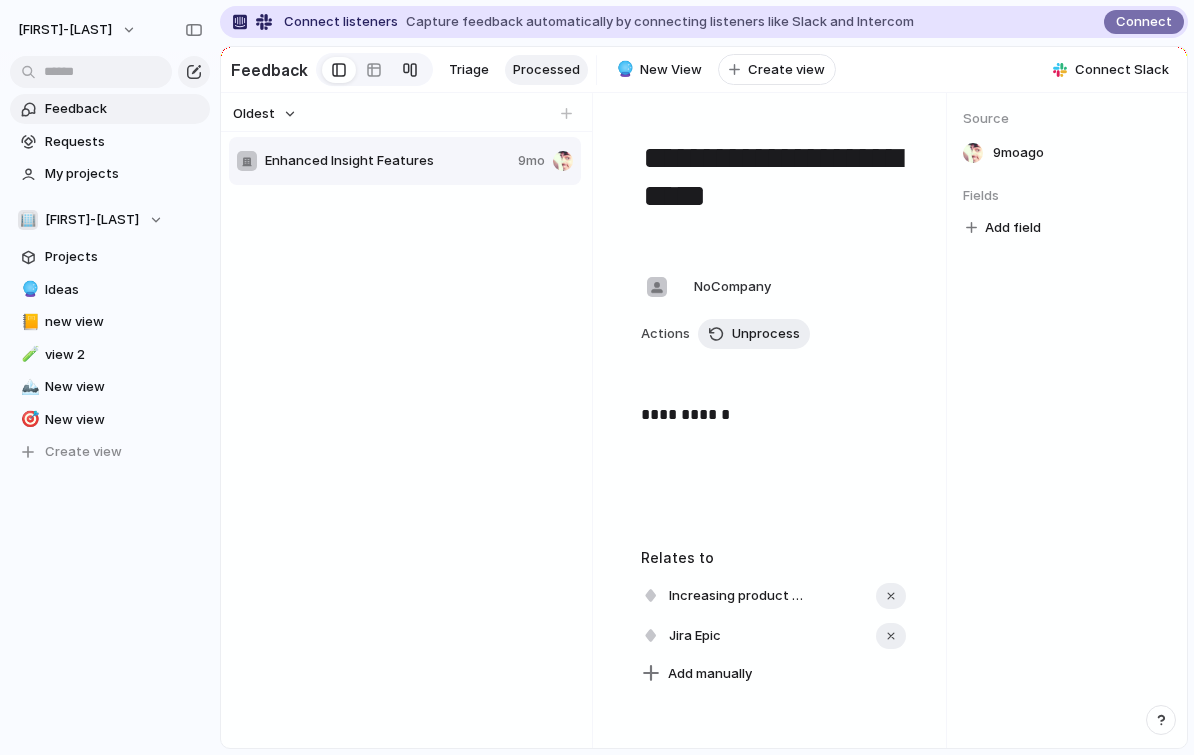 click at bounding box center (410, 70) 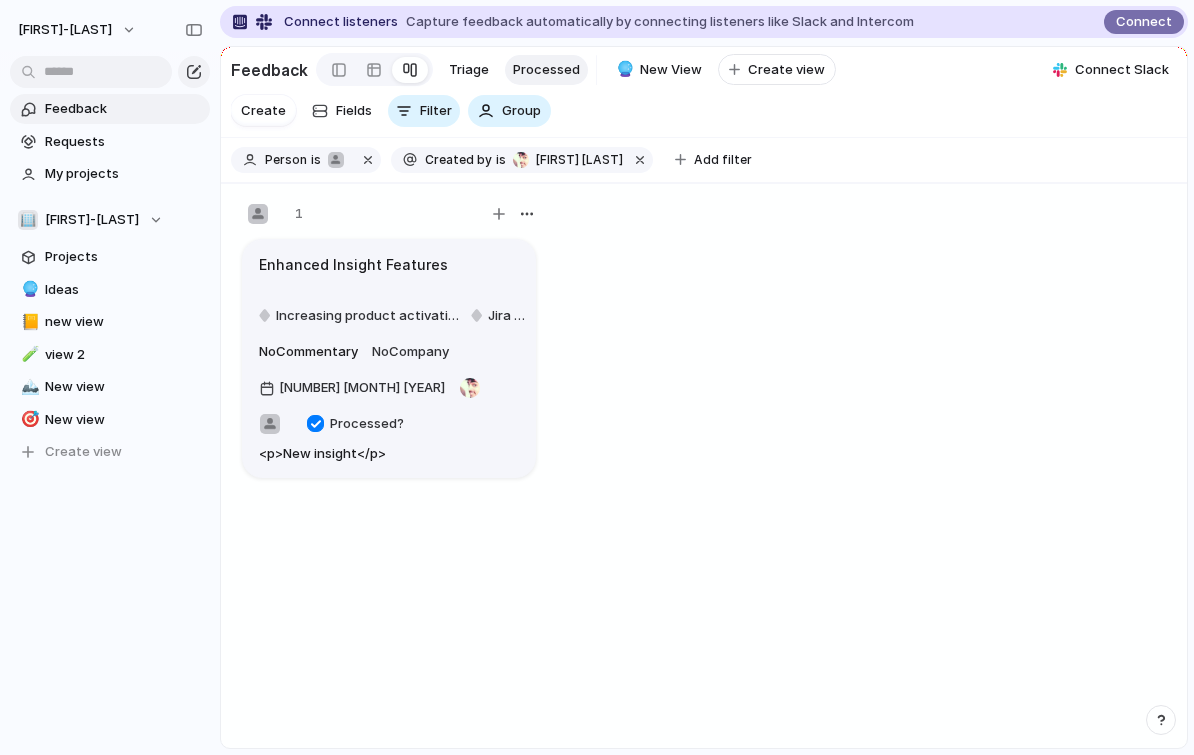 click at bounding box center (640, 160) 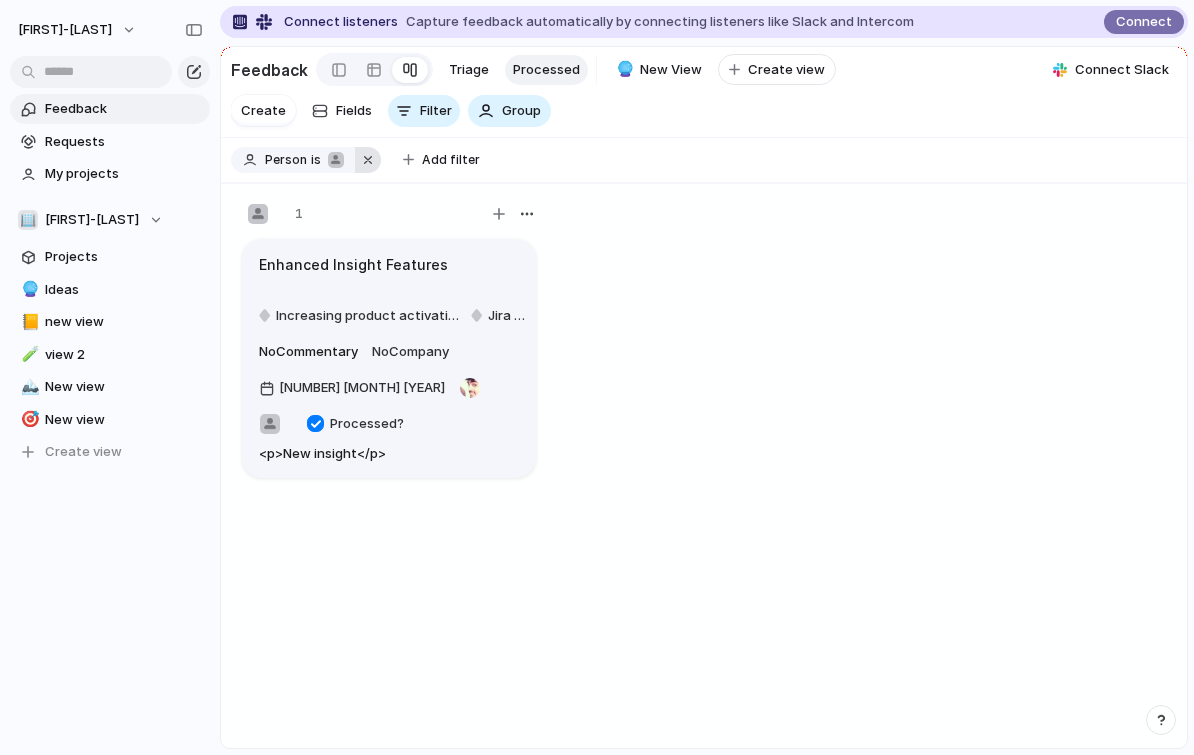 click at bounding box center (368, 160) 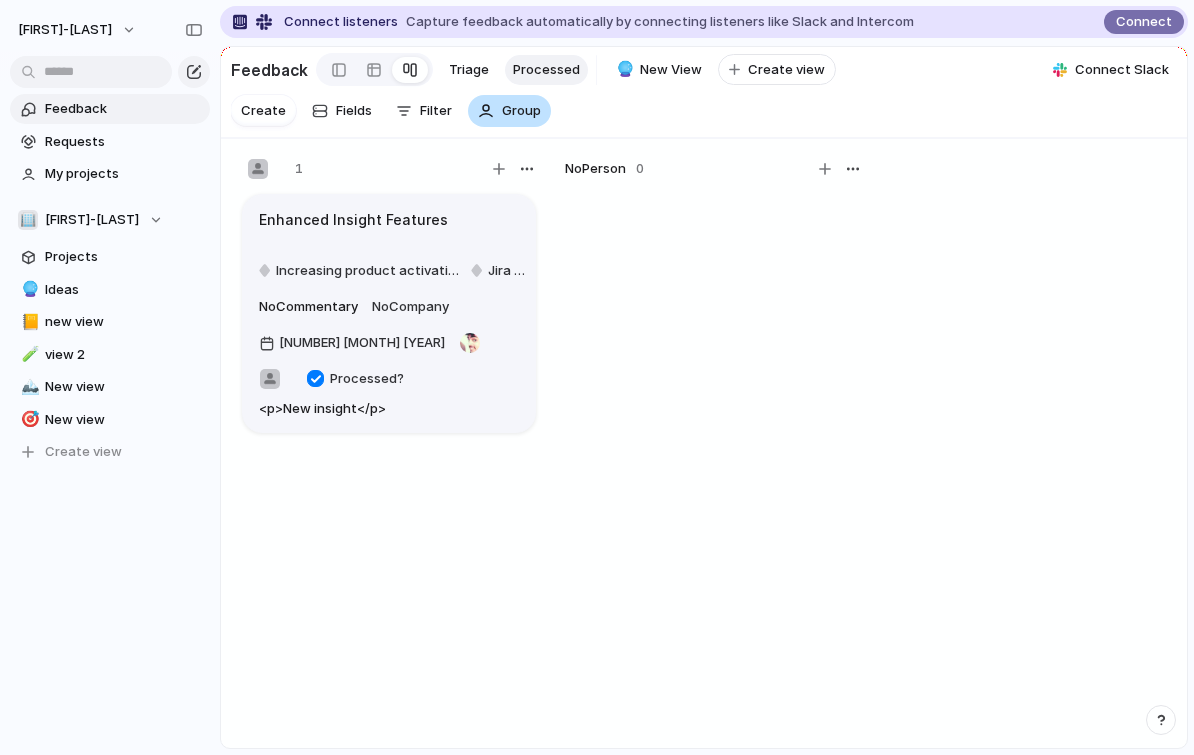 click on "Group" at bounding box center (509, 111) 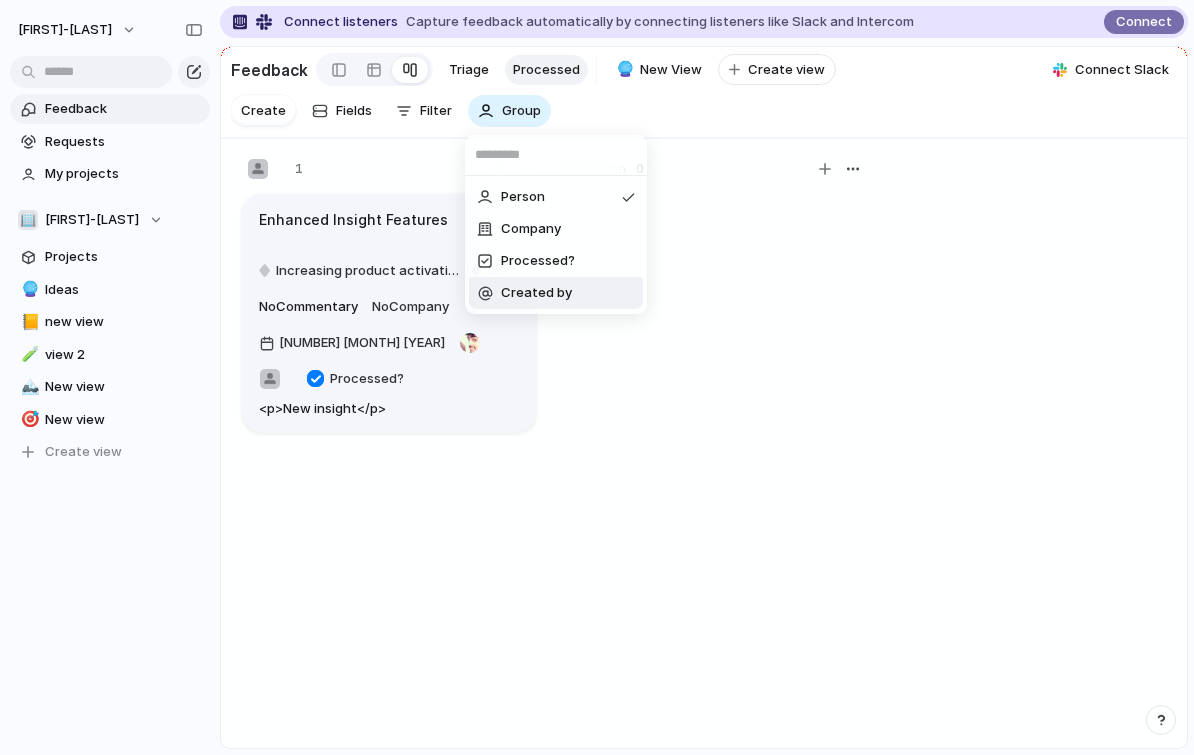 click on "Created by" at bounding box center (536, 293) 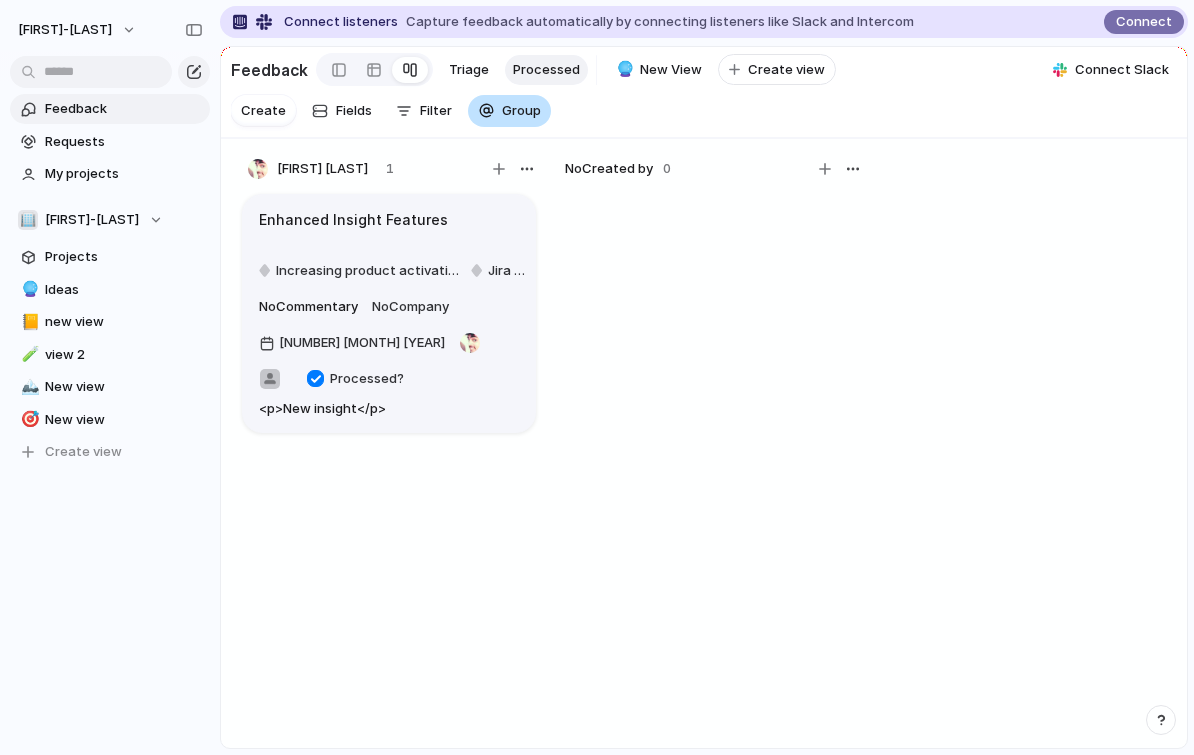 click on "Group" at bounding box center (521, 111) 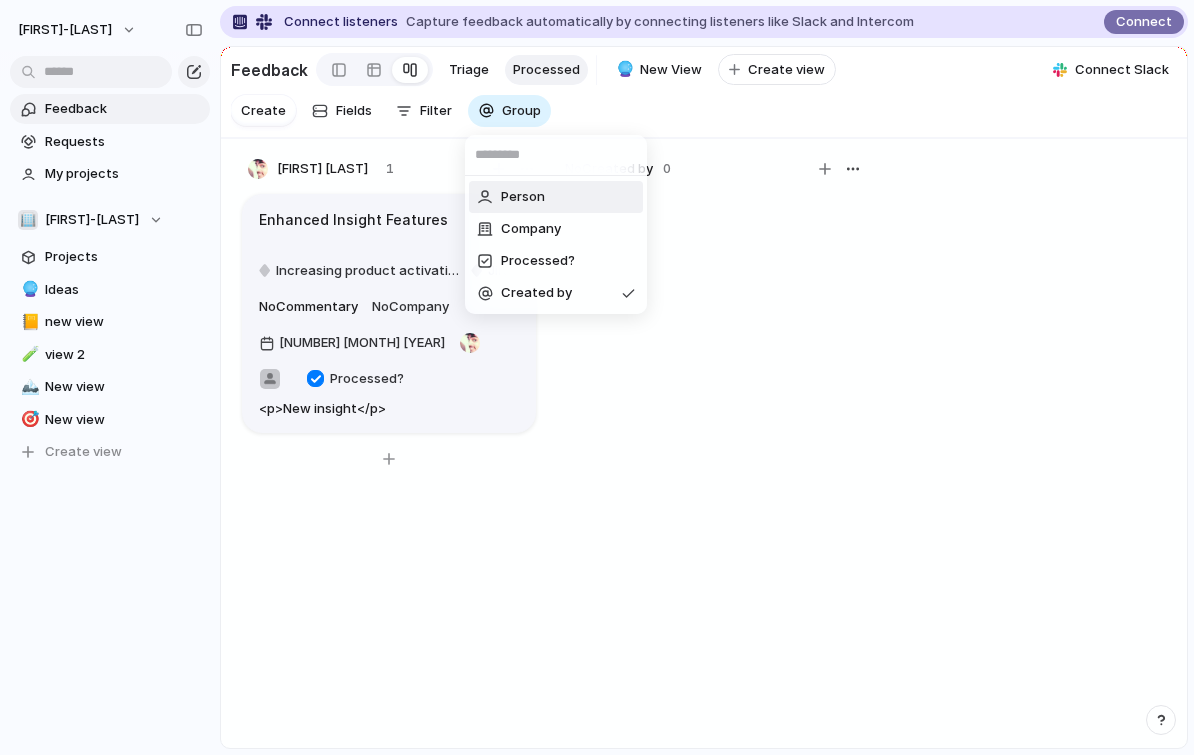 click on "Person" at bounding box center (523, 197) 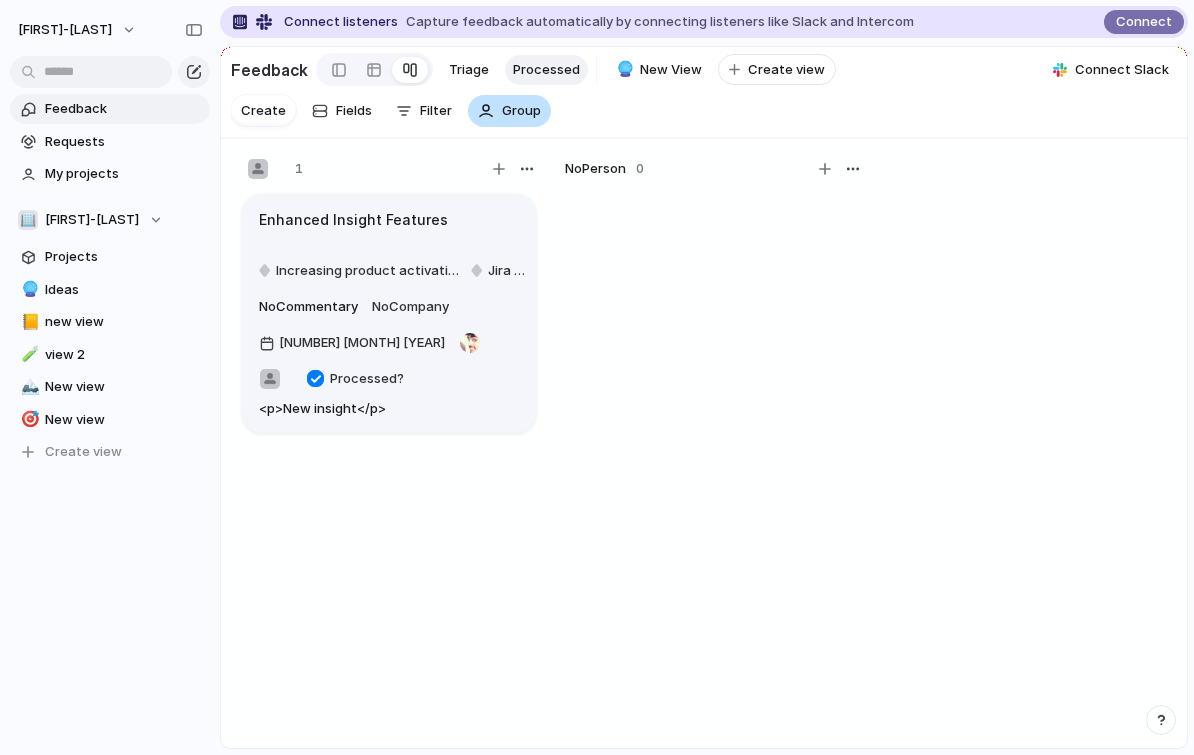 click on "Group" at bounding box center (521, 111) 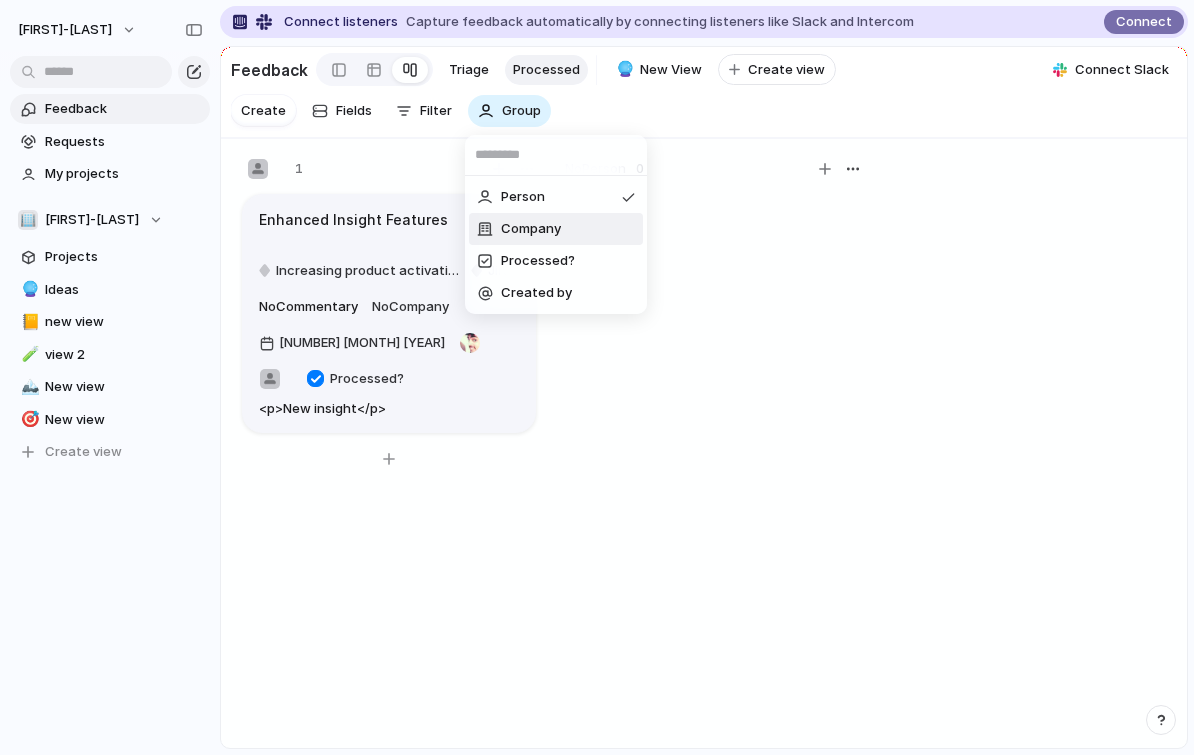 click on "Company" at bounding box center [531, 229] 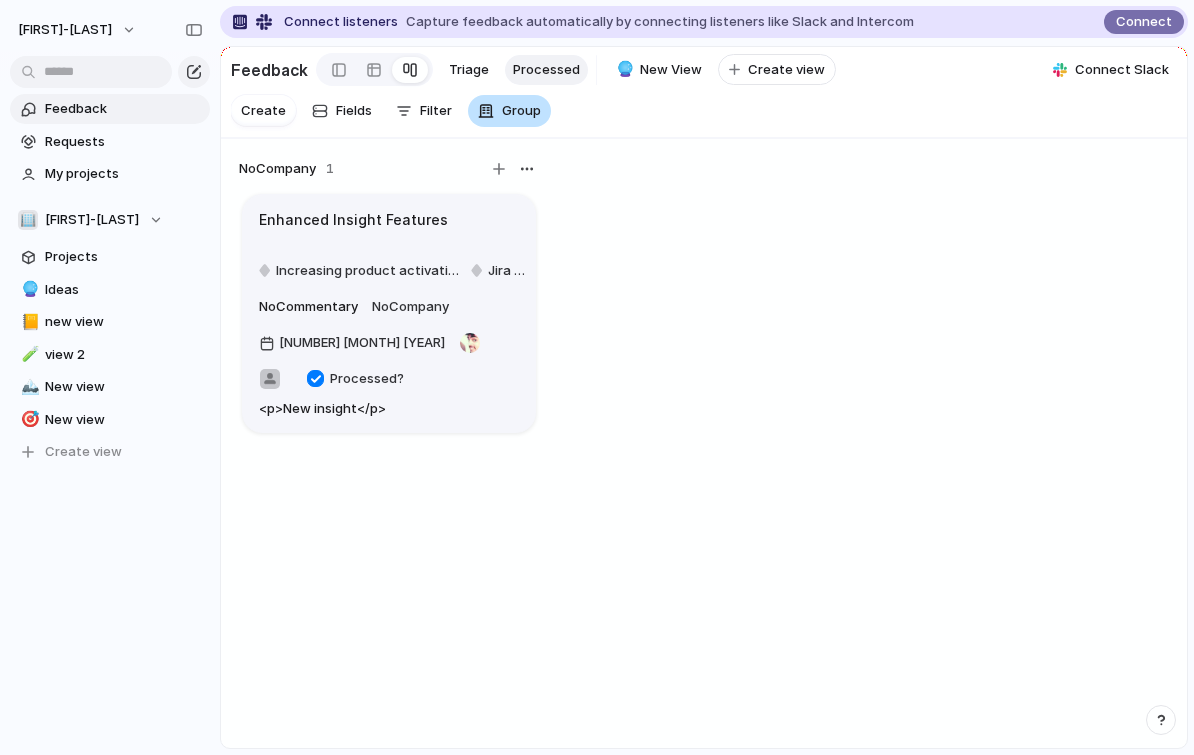 click on "Group" at bounding box center [521, 111] 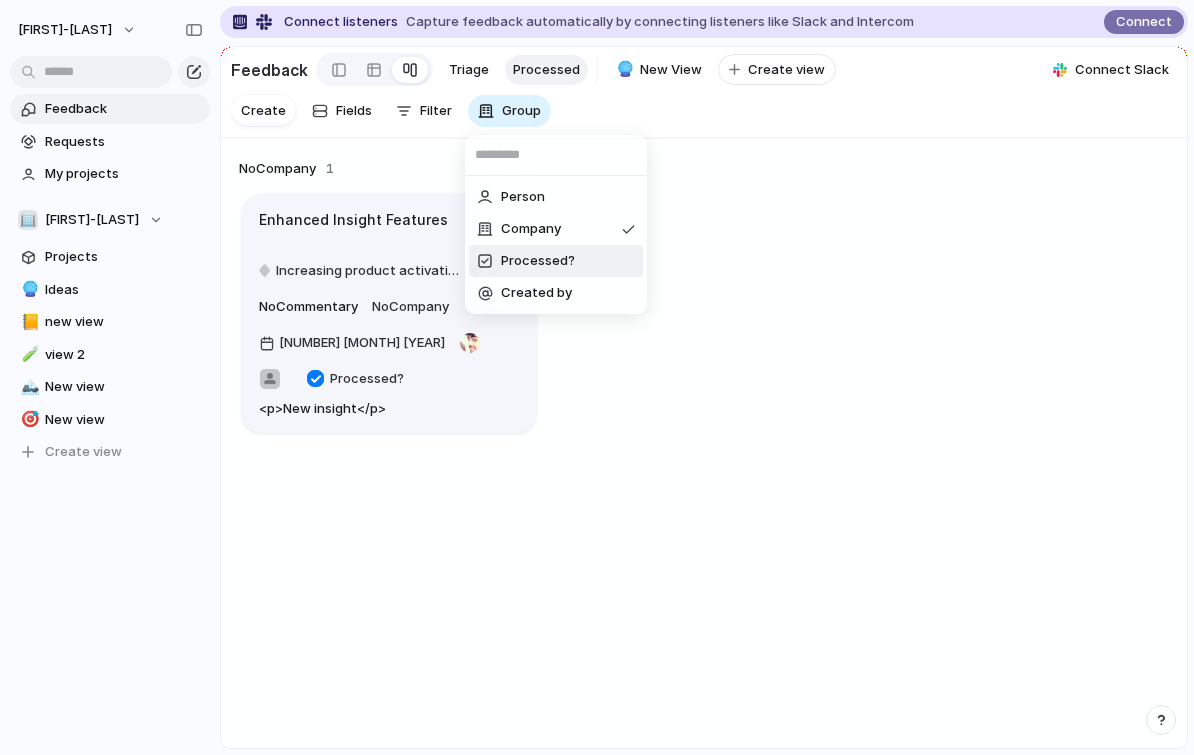 click on "Processed?" at bounding box center (538, 261) 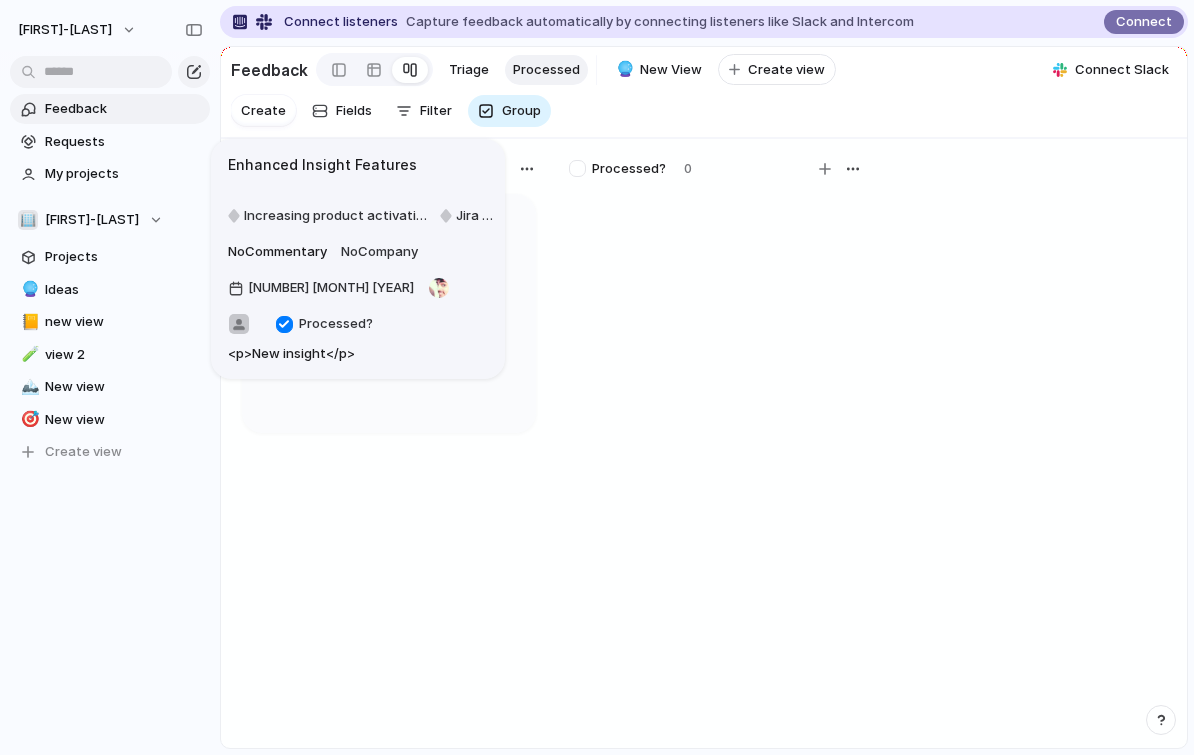 drag, startPoint x: 464, startPoint y: 275, endPoint x: 425, endPoint y: 210, distance: 75.802376 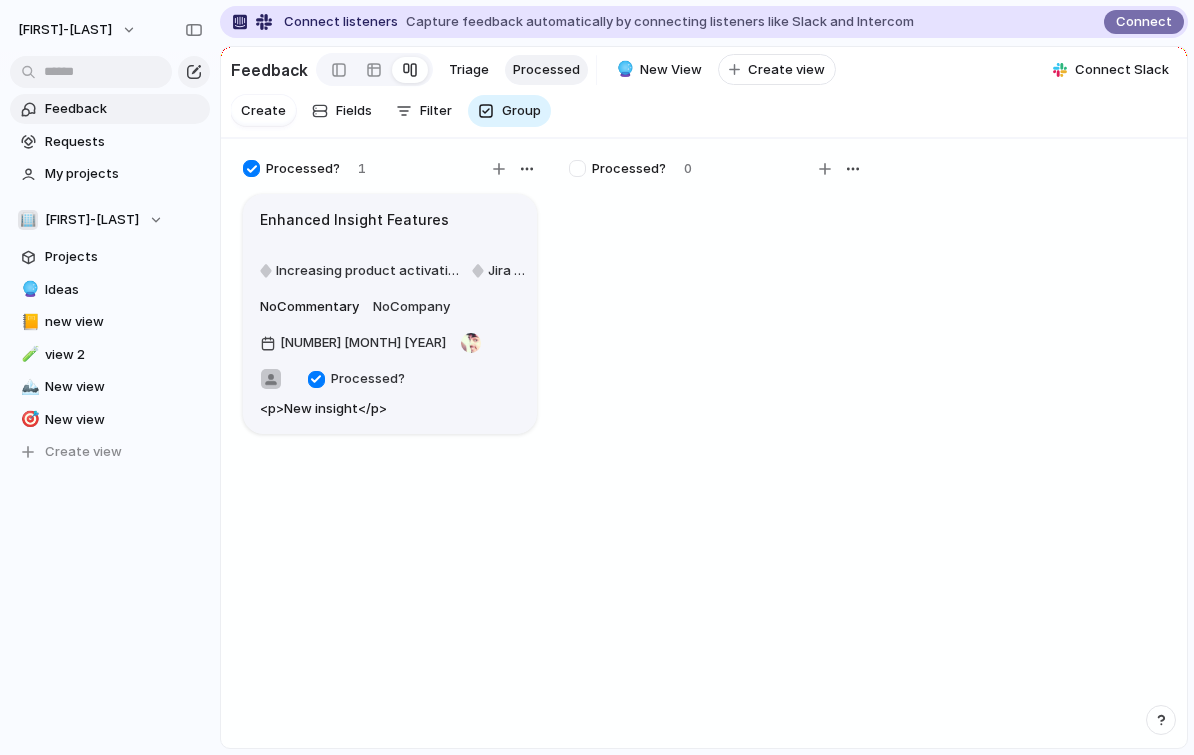 click on "[FIRST]-[LAST] Feedback Requests My projects 🏢 [FIRST]-[LAST] Projects 🔮 Ideas 📒 new view 🧪 view 2 🏔️ New view 🎯 New view
To pick up a draggable item, press the space bar.
While dragging, use the arrow keys to move the item.
Press space again to drop the item in its new position, or press escape to cancel.
Create view Keep using Index You're approaching the free limit of 300 work items Upgrade plan Connect listeners Capture feedback automatically by connecting listeners like Slack and Intercom Connect Feedback Triage Processed 🔮 New View
To pick up a draggable item, press the space bar.
While dragging, use the arrow keys to move the item.
Press space again to drop the item in its new position, or press escape to cancel.
Create view Connect Slack Create Fields Filter Group Zoom Processed? 1 Enhanced Insight Features Increasing product activation by 8% in Q4 Jira Epic No  Commentary No  Company 13 [MONTH] [YEAR] Processed? <p>New insight</p> Processed? 0 No  No" at bounding box center [597, 0] 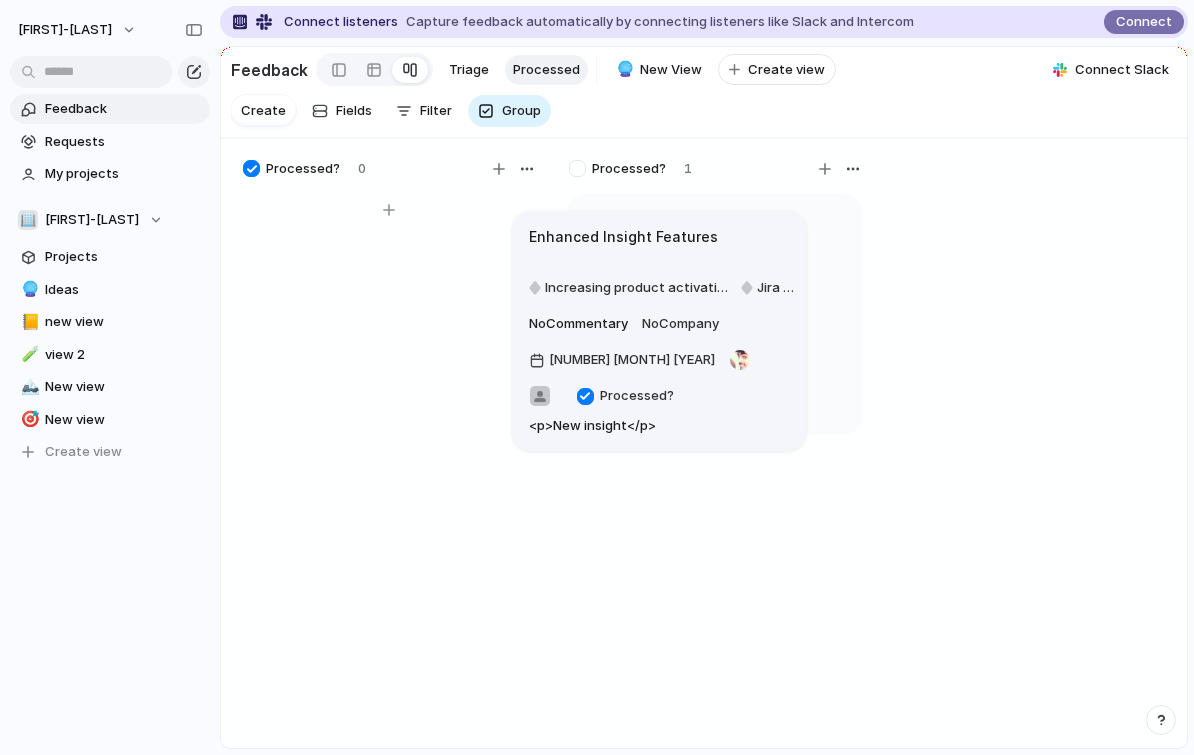 drag, startPoint x: 465, startPoint y: 215, endPoint x: 735, endPoint y: 231, distance: 270.47366 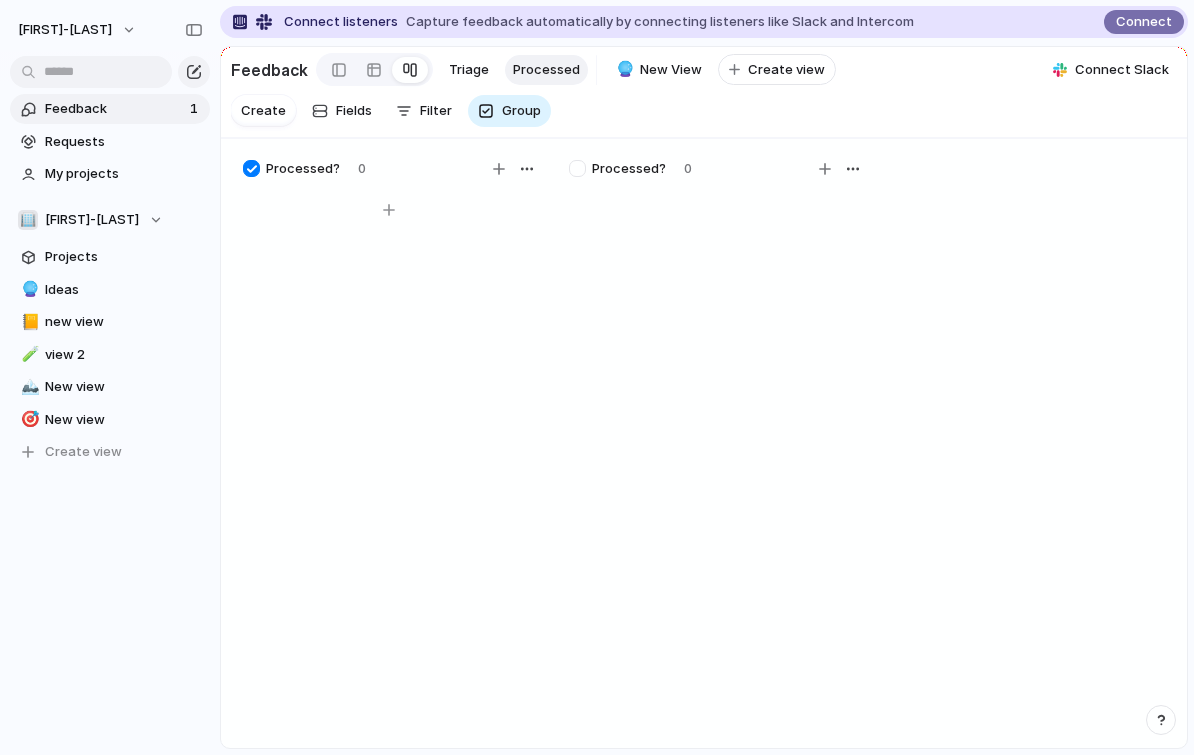 click at bounding box center (251, 168) 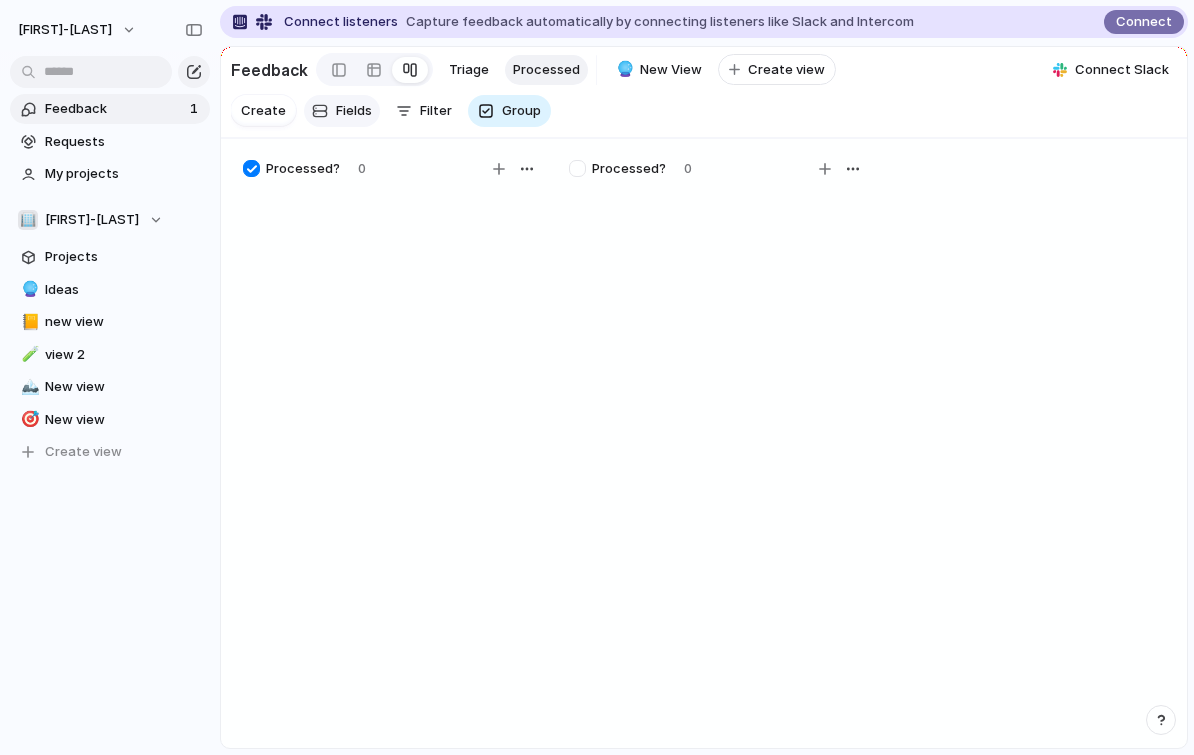 click on "Fields" at bounding box center (354, 111) 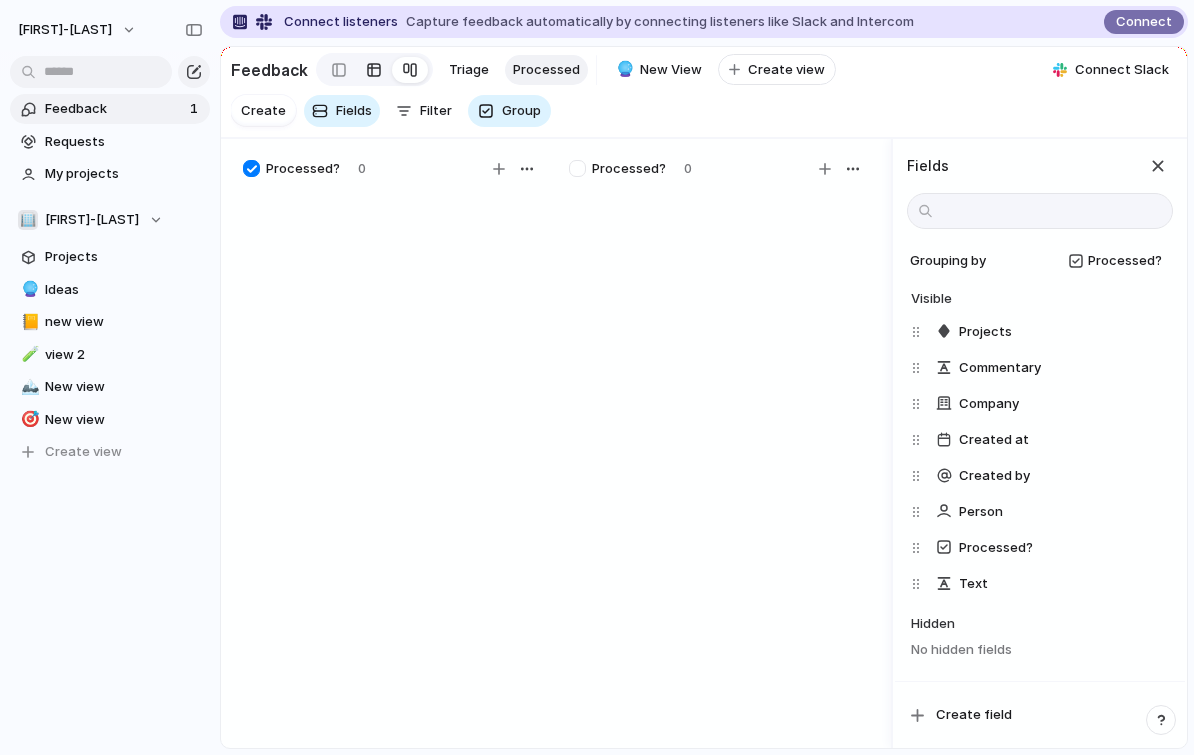 click at bounding box center [374, 70] 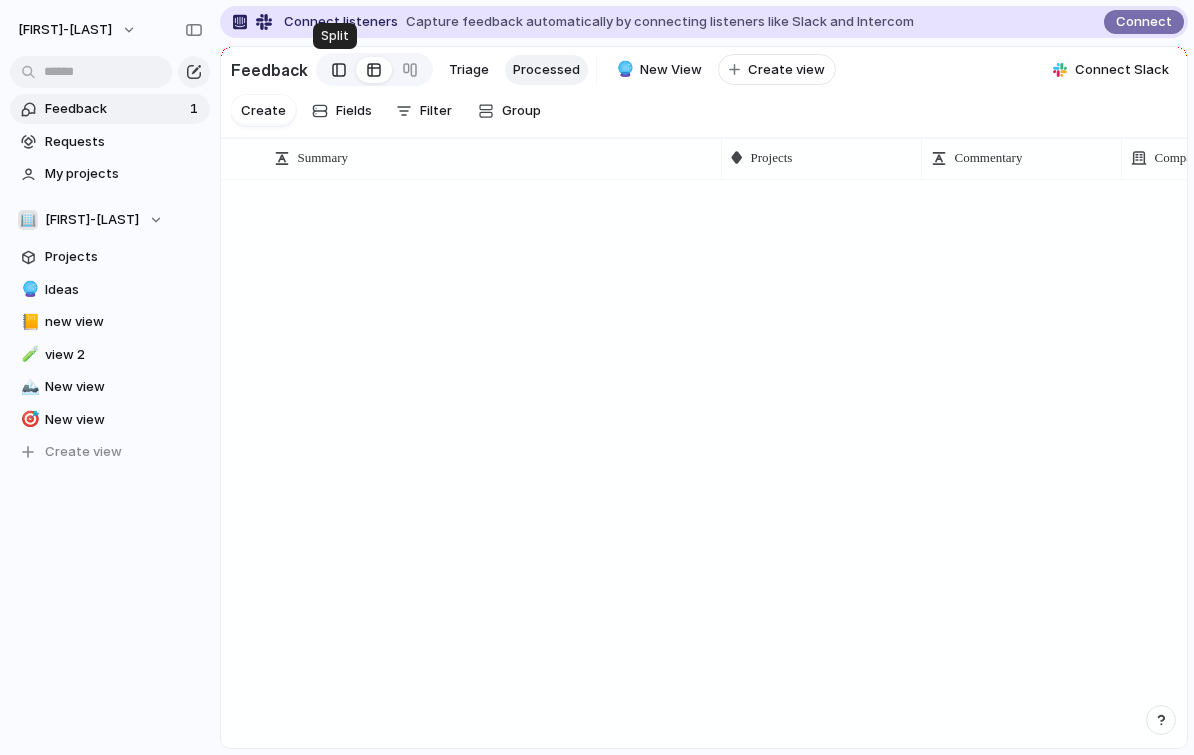 click at bounding box center (339, 70) 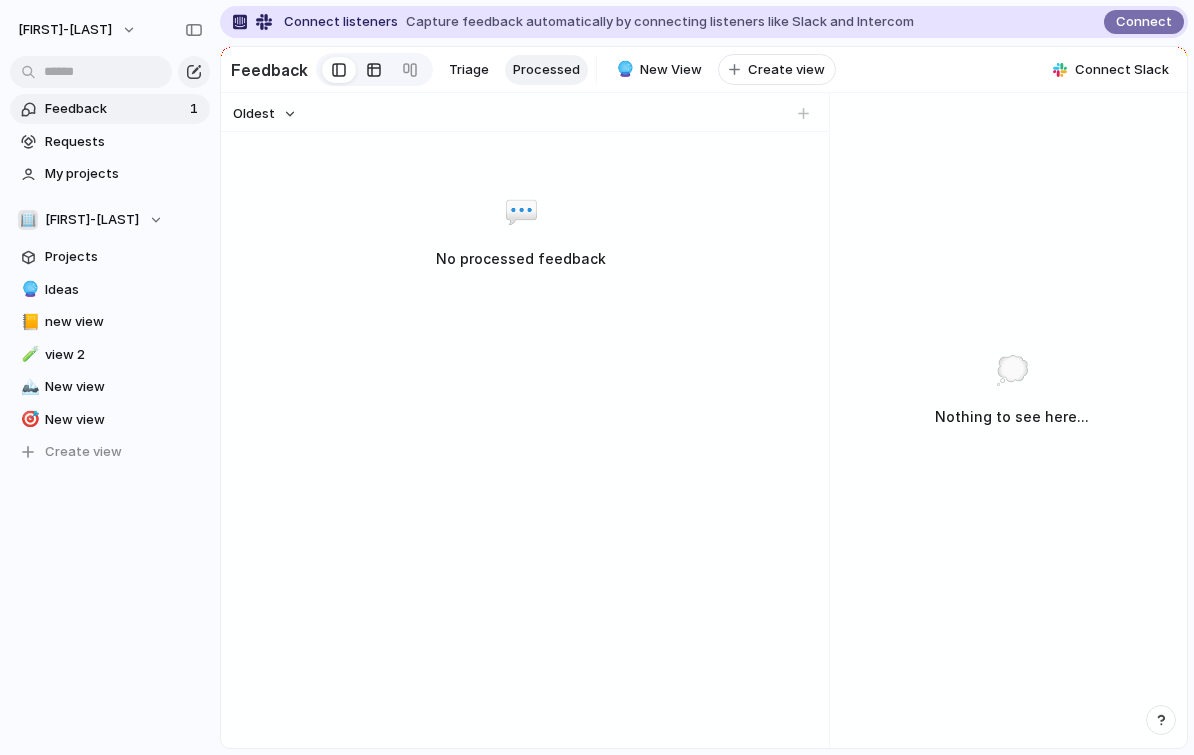 click at bounding box center [374, 70] 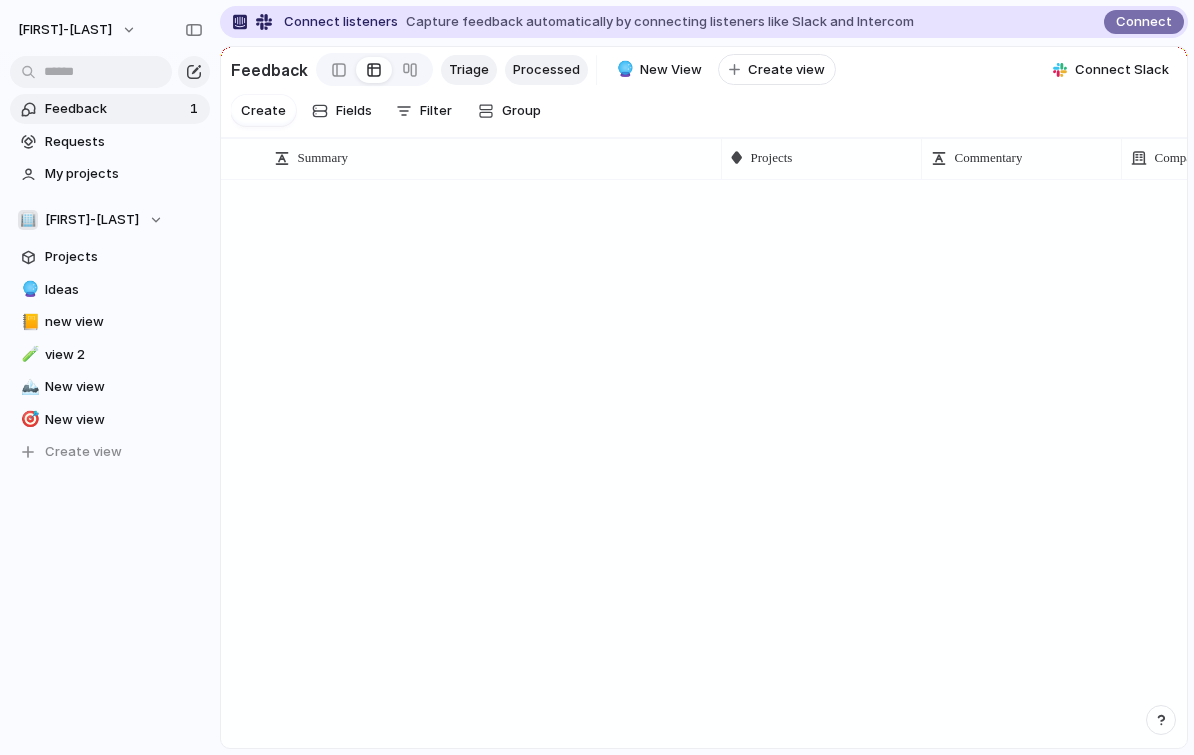 click on "Triage" at bounding box center [469, 70] 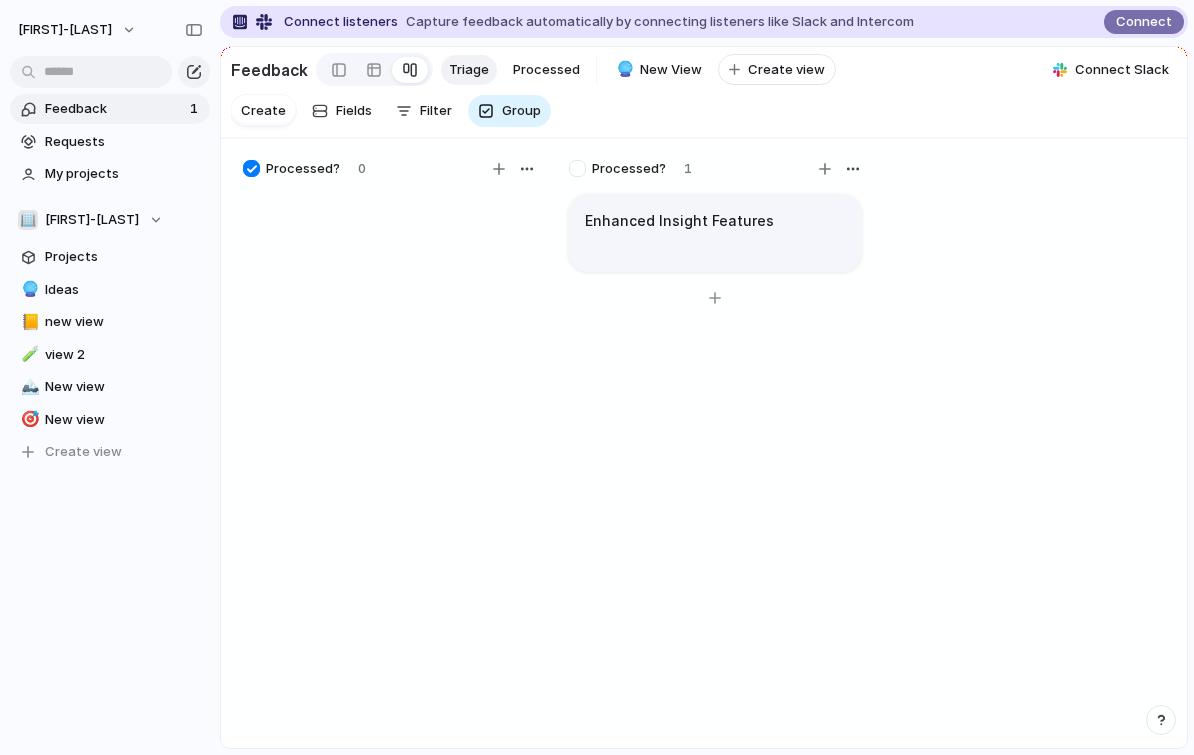 click at bounding box center (715, 298) 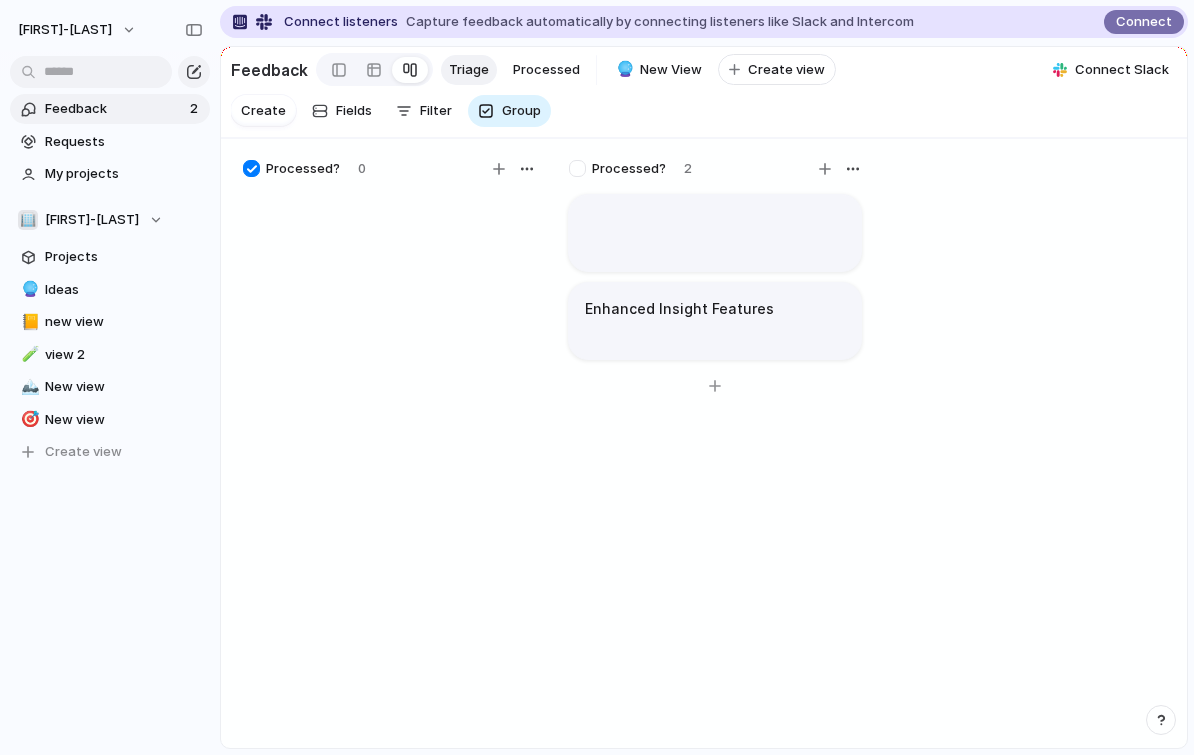 click at bounding box center (715, 221) 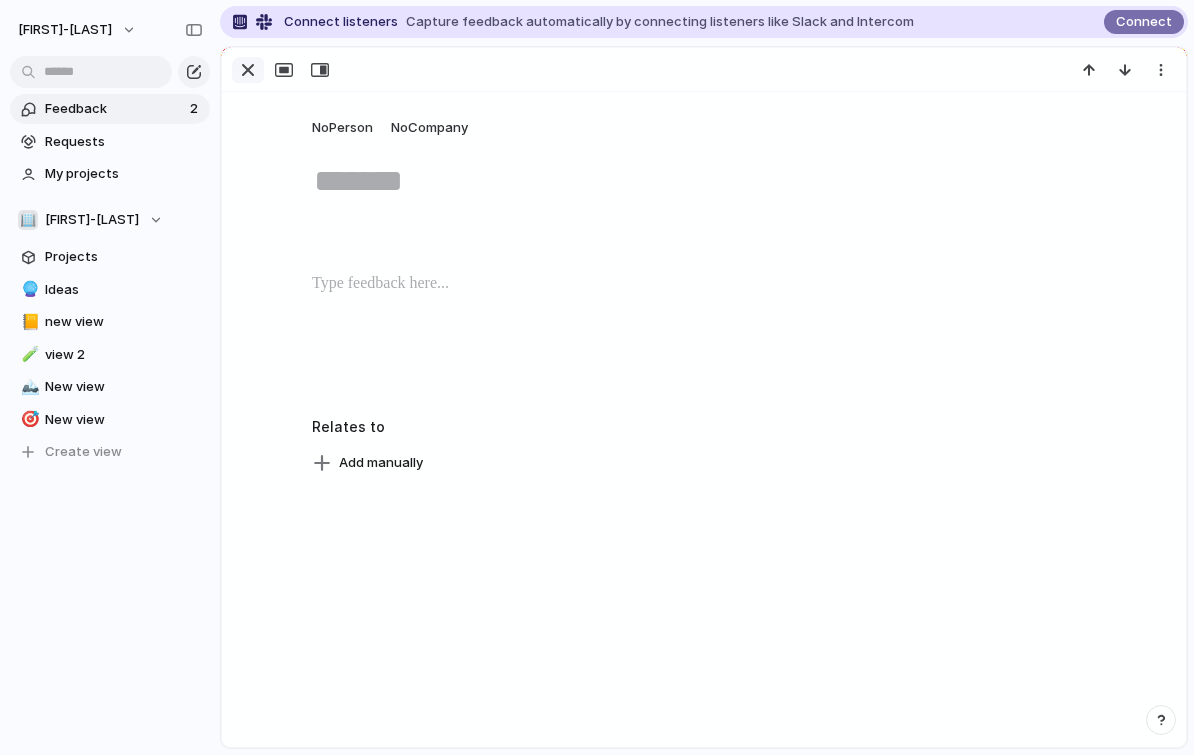 click at bounding box center [248, 70] 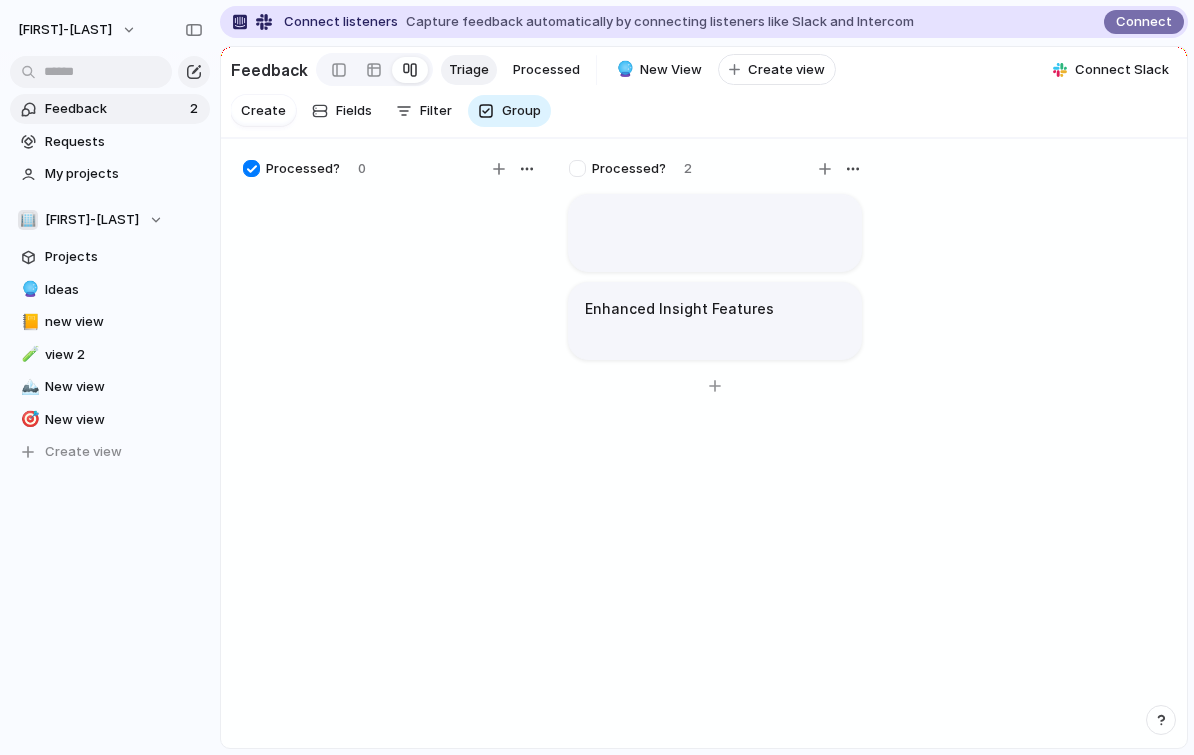 click on "Enhanced Insight Features" at bounding box center (715, 321) 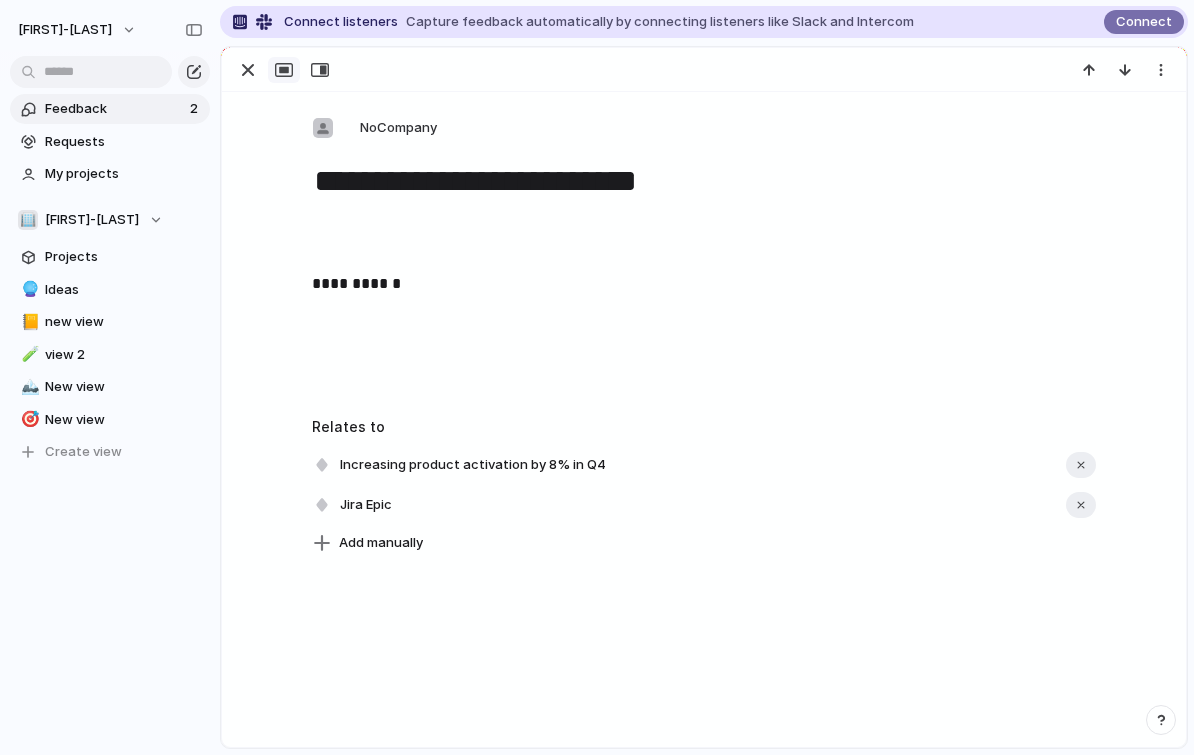 click at bounding box center (320, 70) 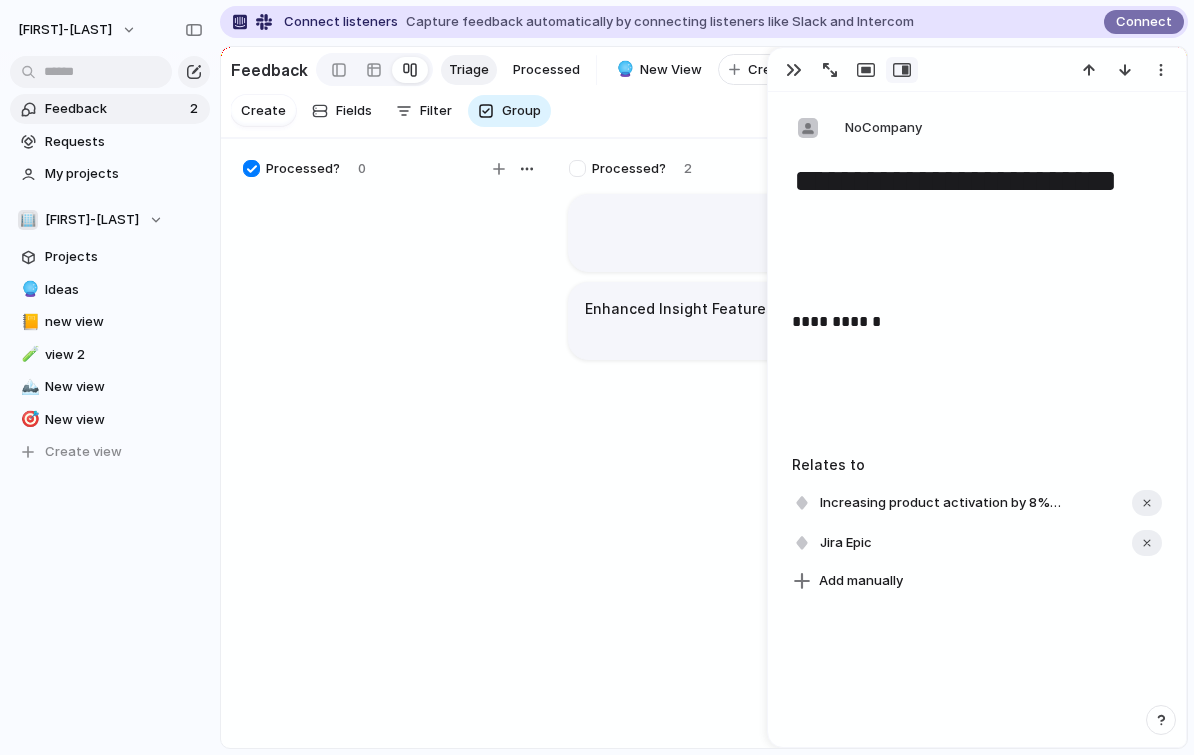 drag, startPoint x: 855, startPoint y: 2, endPoint x: -1, endPoint y: -1, distance: 856.00525 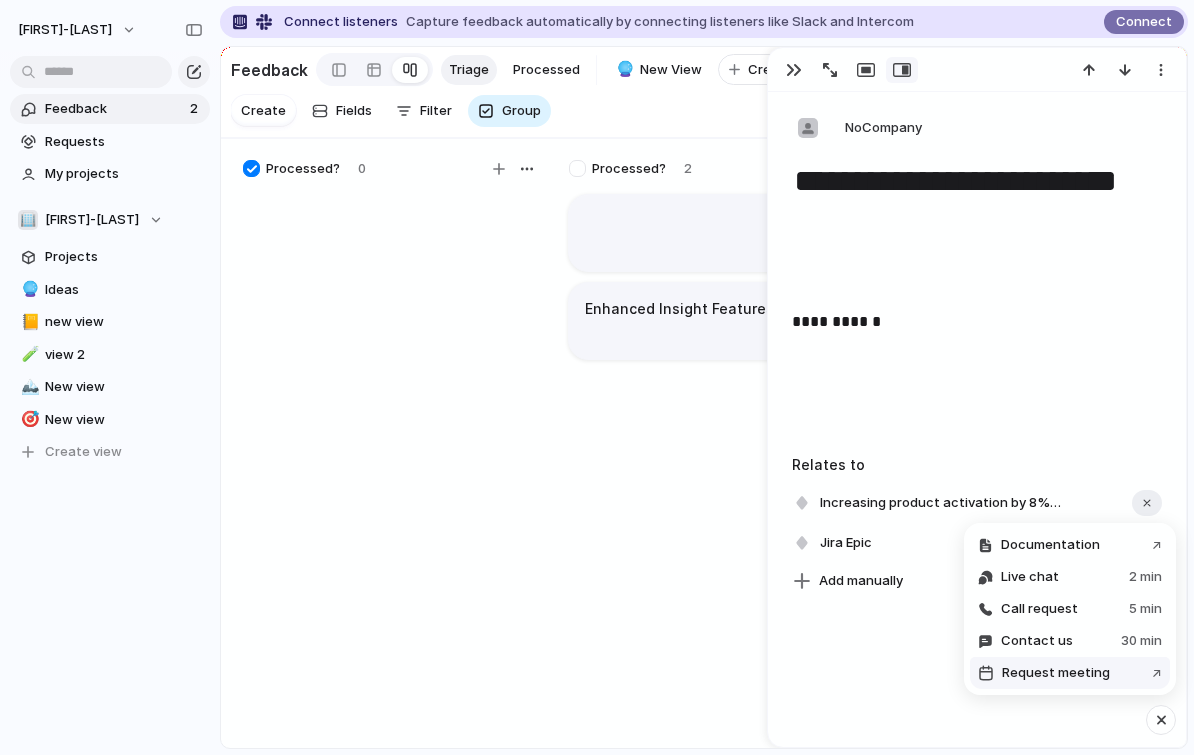 click on "Request meeting" at bounding box center [1056, 673] 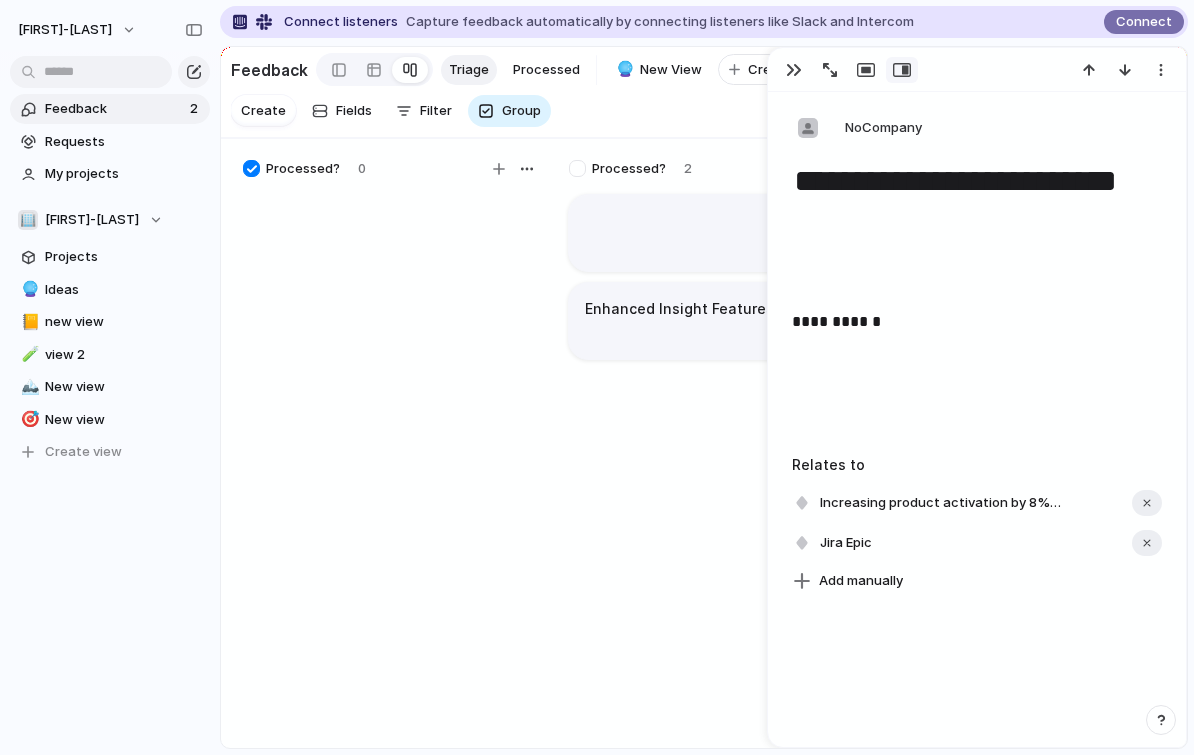 click at bounding box center [1161, 720] 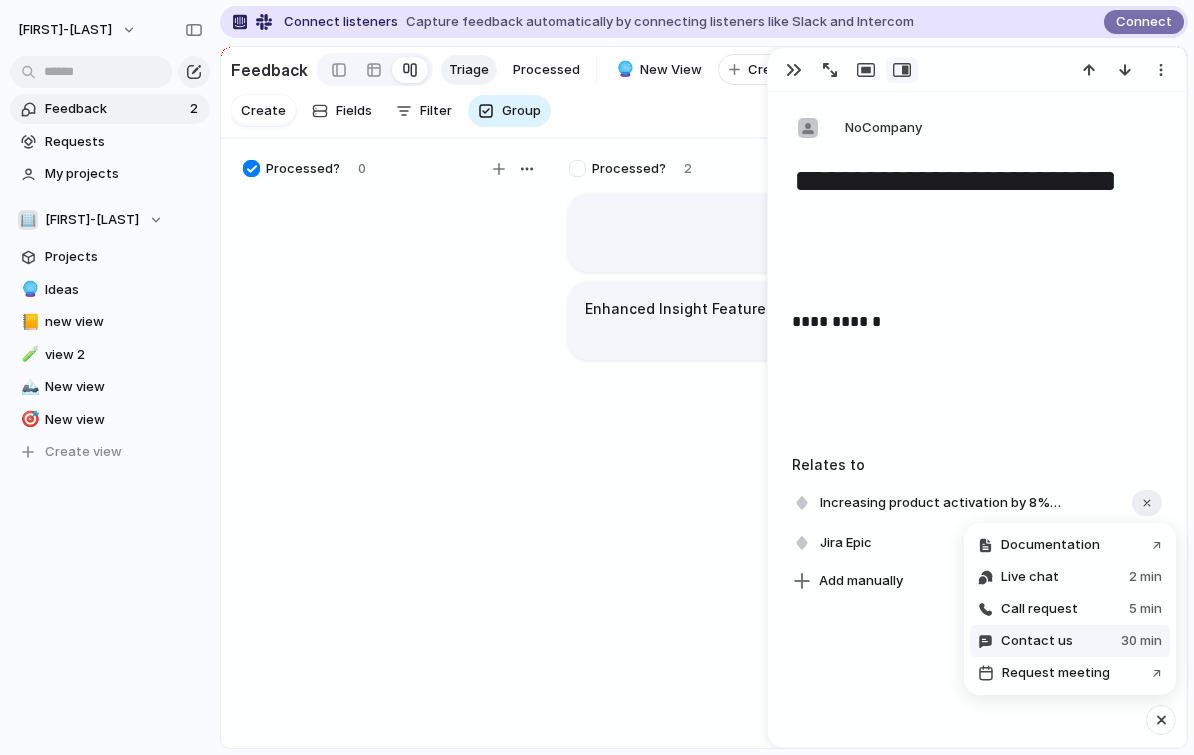 click on "Contact us 30 min" at bounding box center [1070, 641] 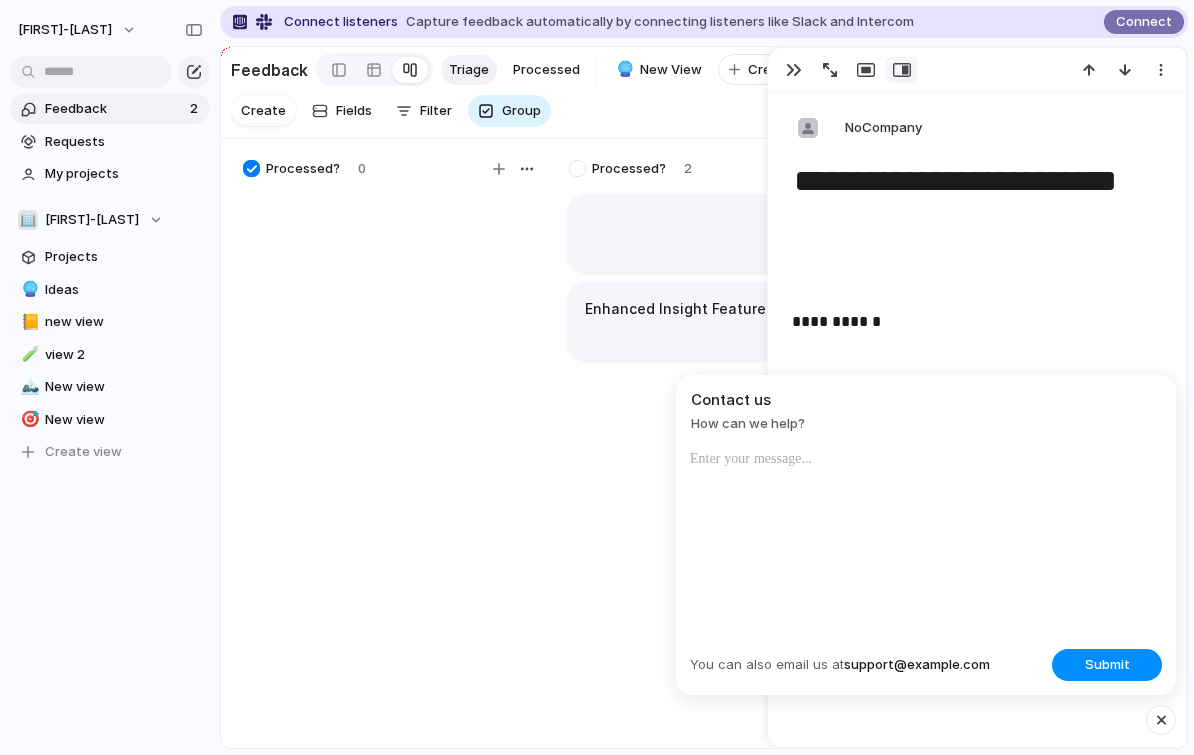 click on "**********" at bounding box center (977, 419) 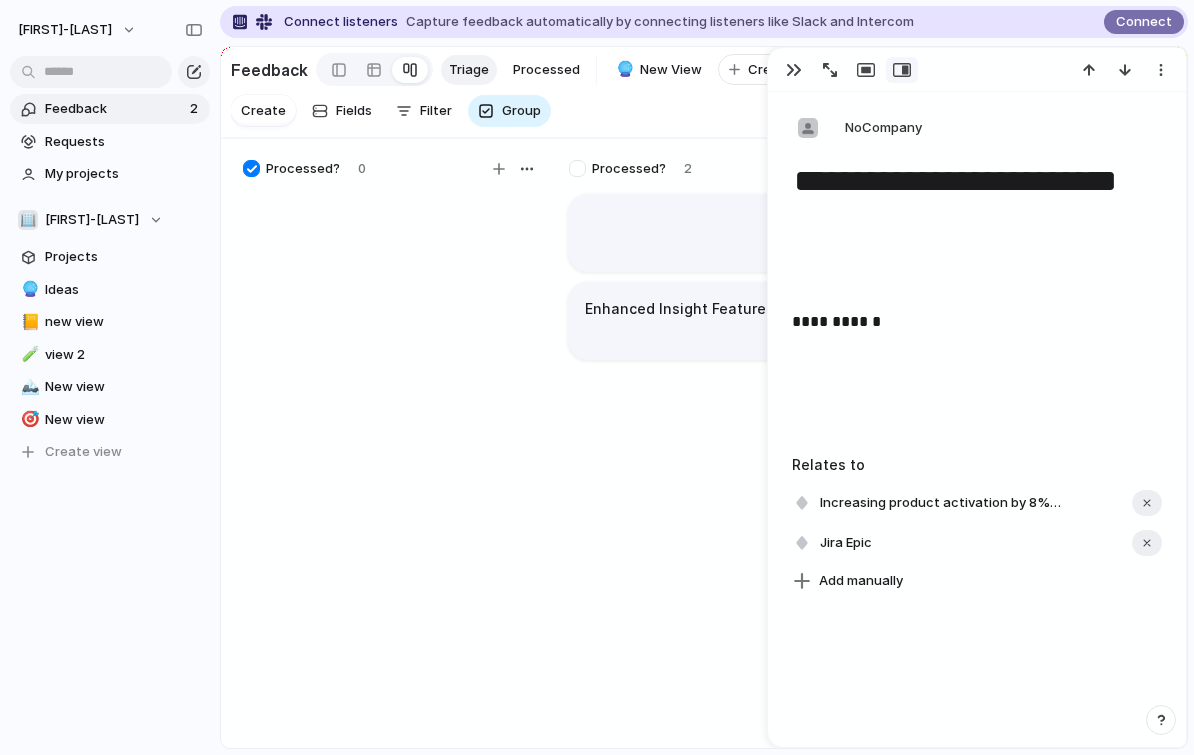 click at bounding box center [1161, 720] 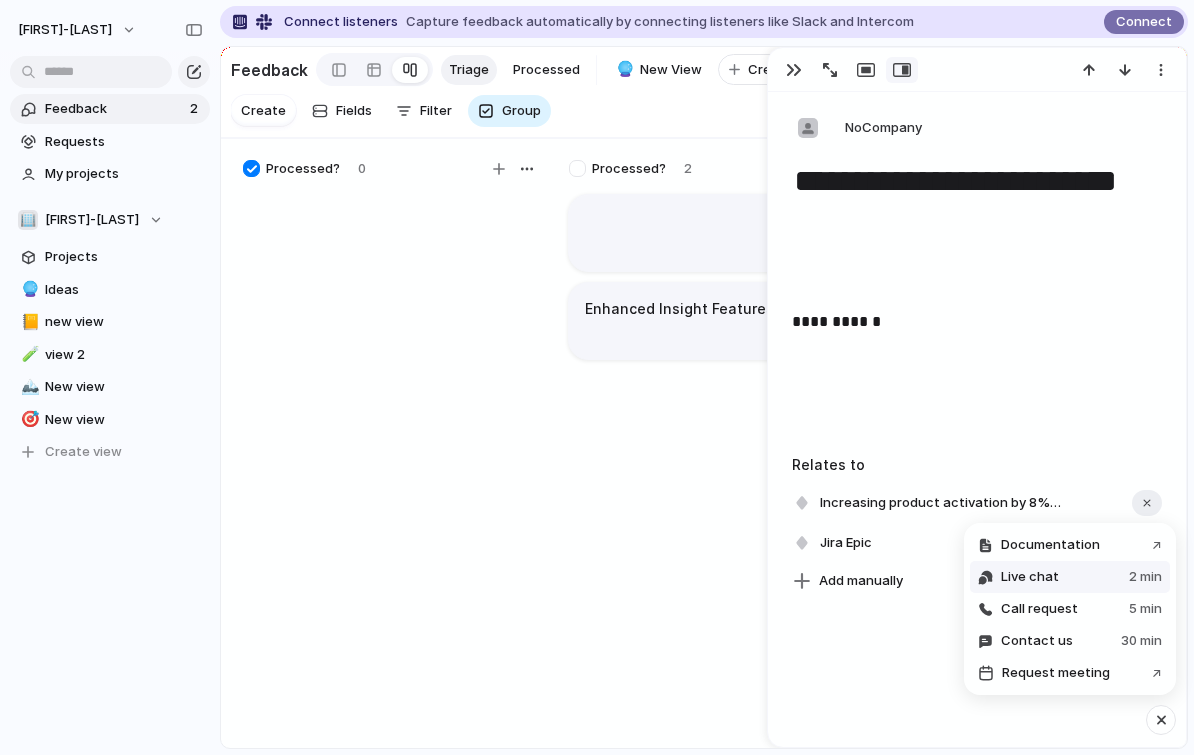click on "Live chat" at bounding box center (1030, 577) 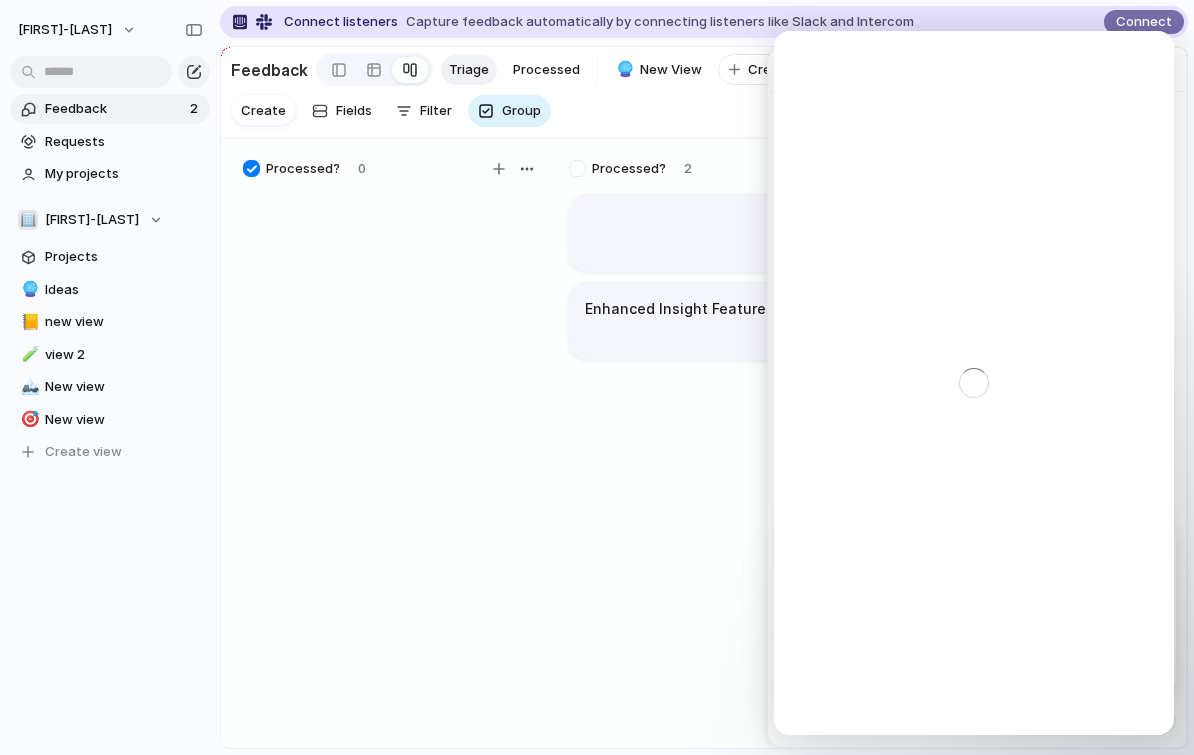 scroll, scrollTop: 0, scrollLeft: 0, axis: both 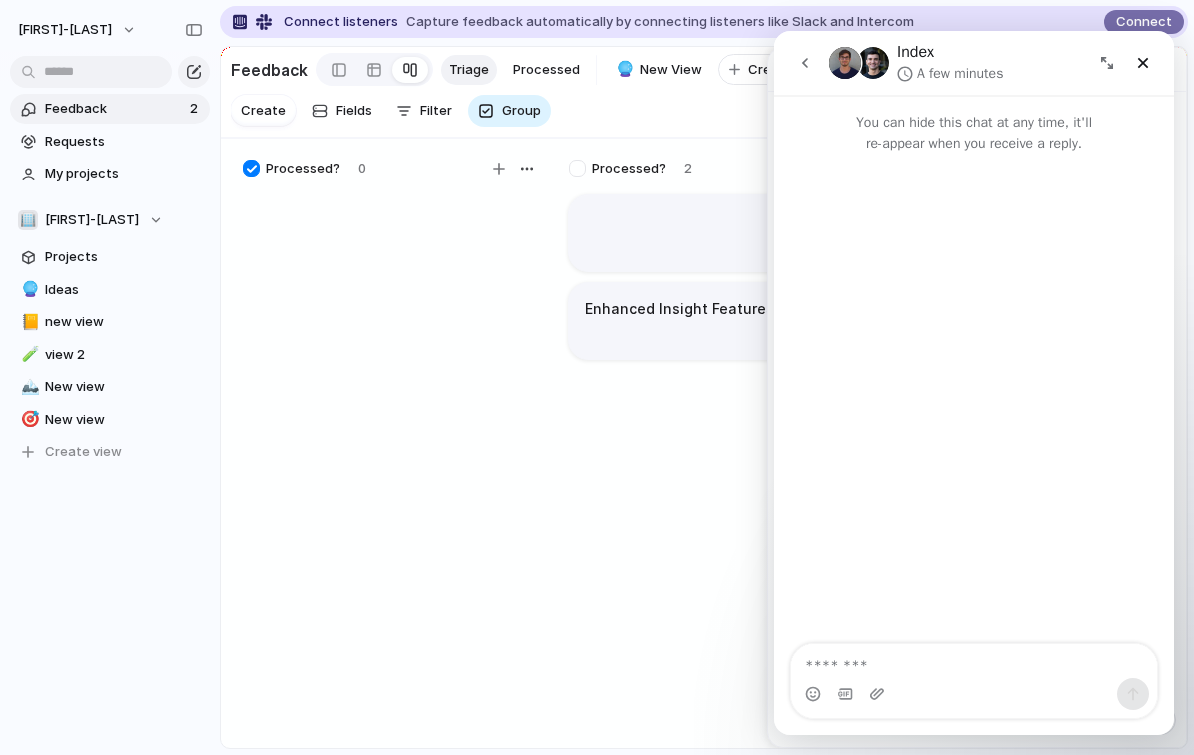 click 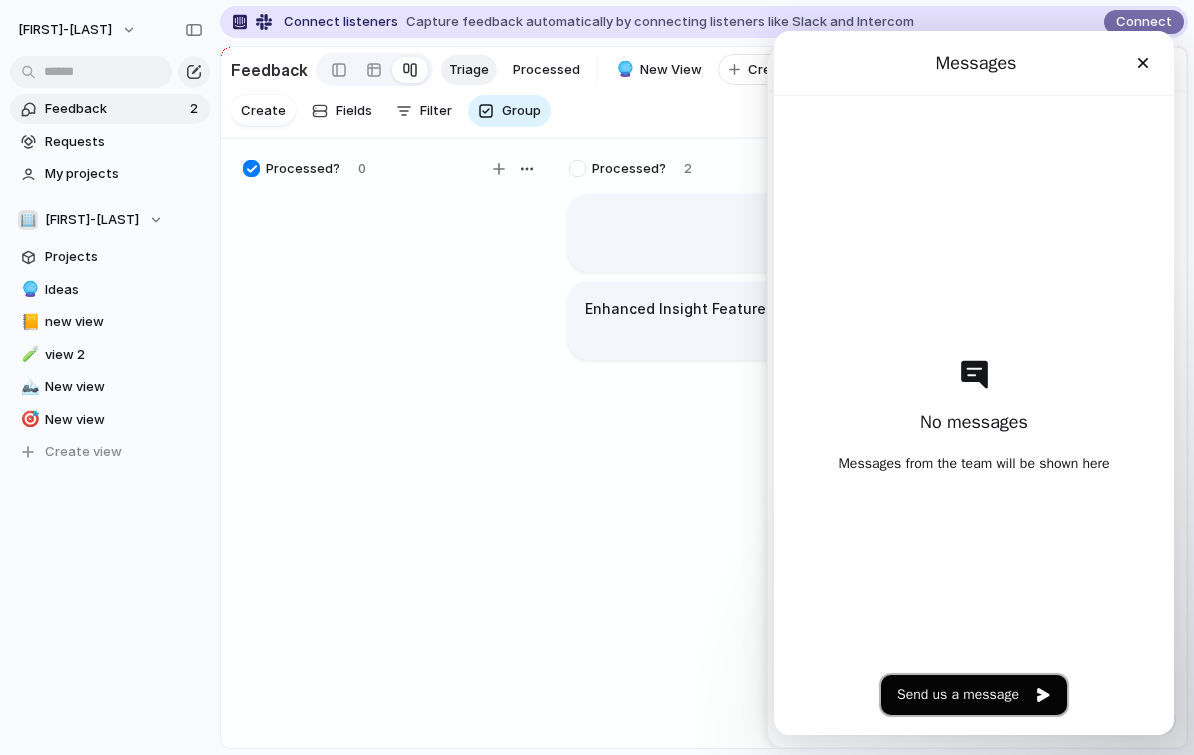 click on "Send us a message" at bounding box center [974, 695] 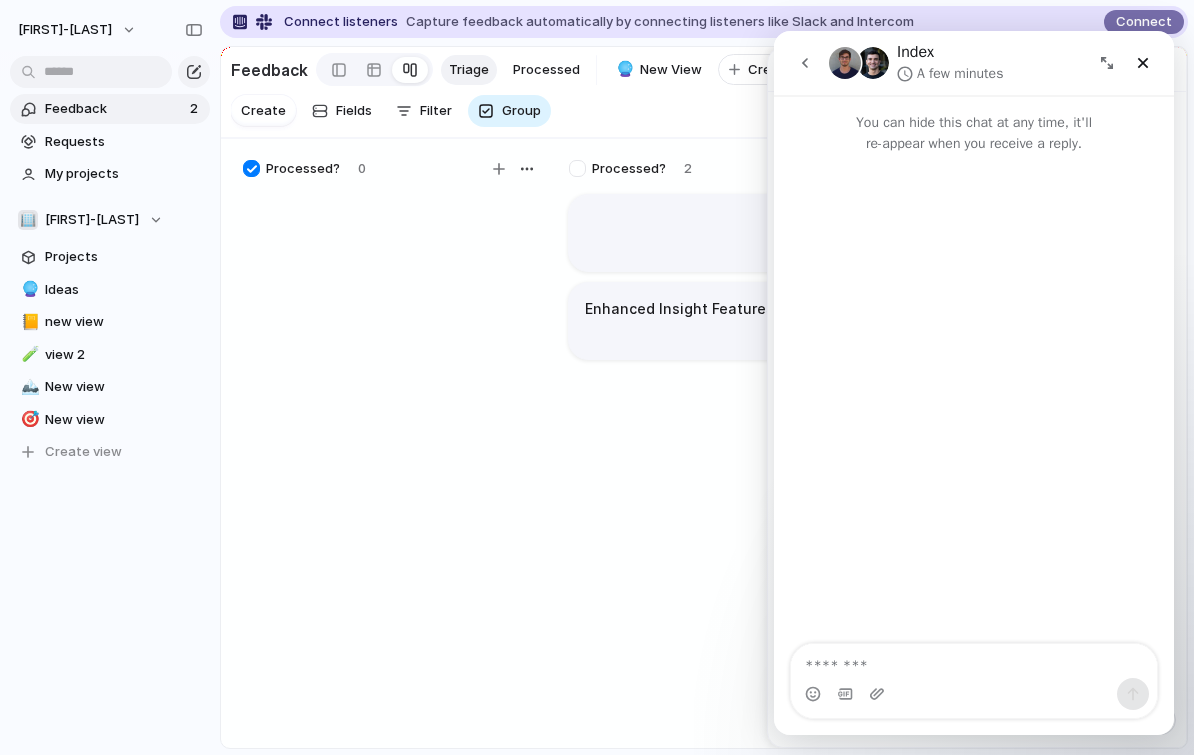 click at bounding box center [873, 63] 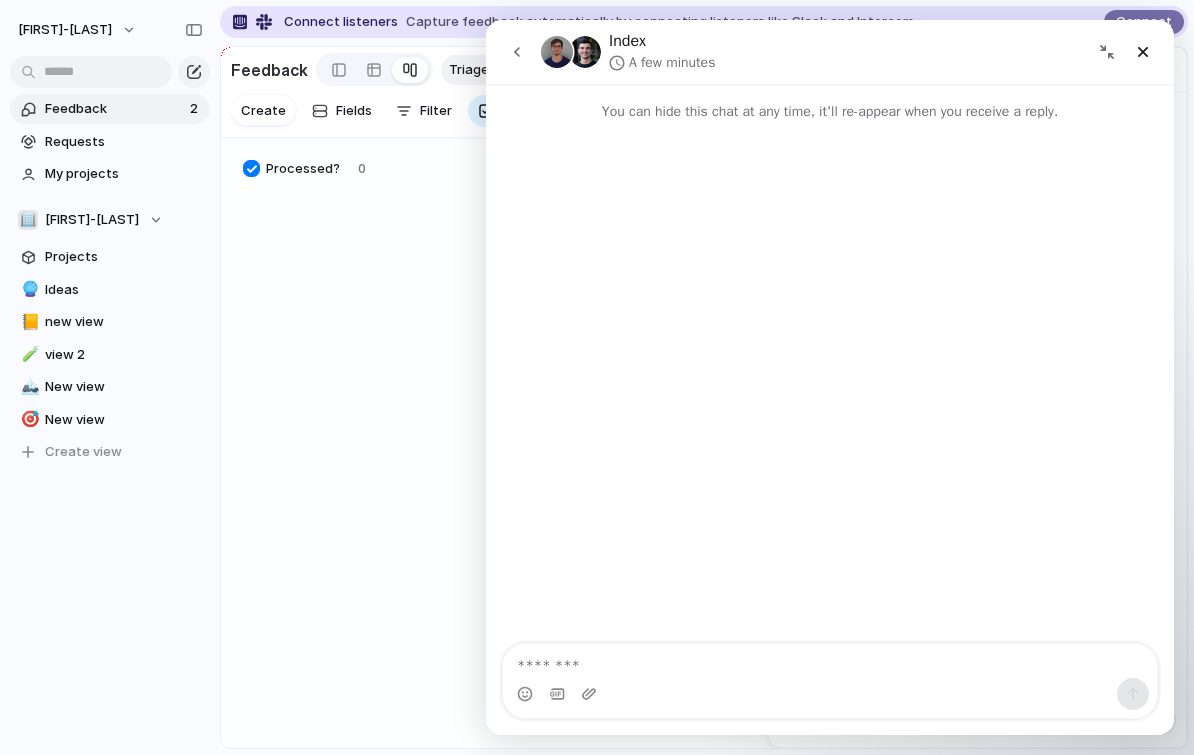 click at bounding box center (1107, 52) 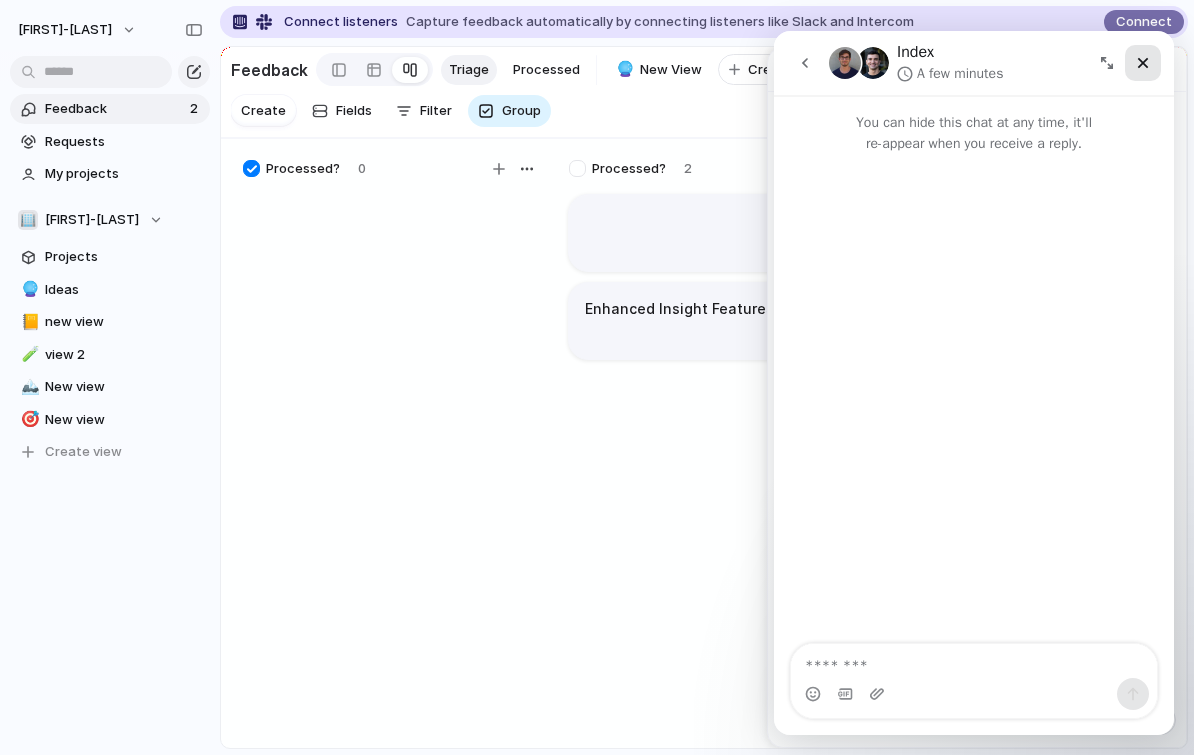 click 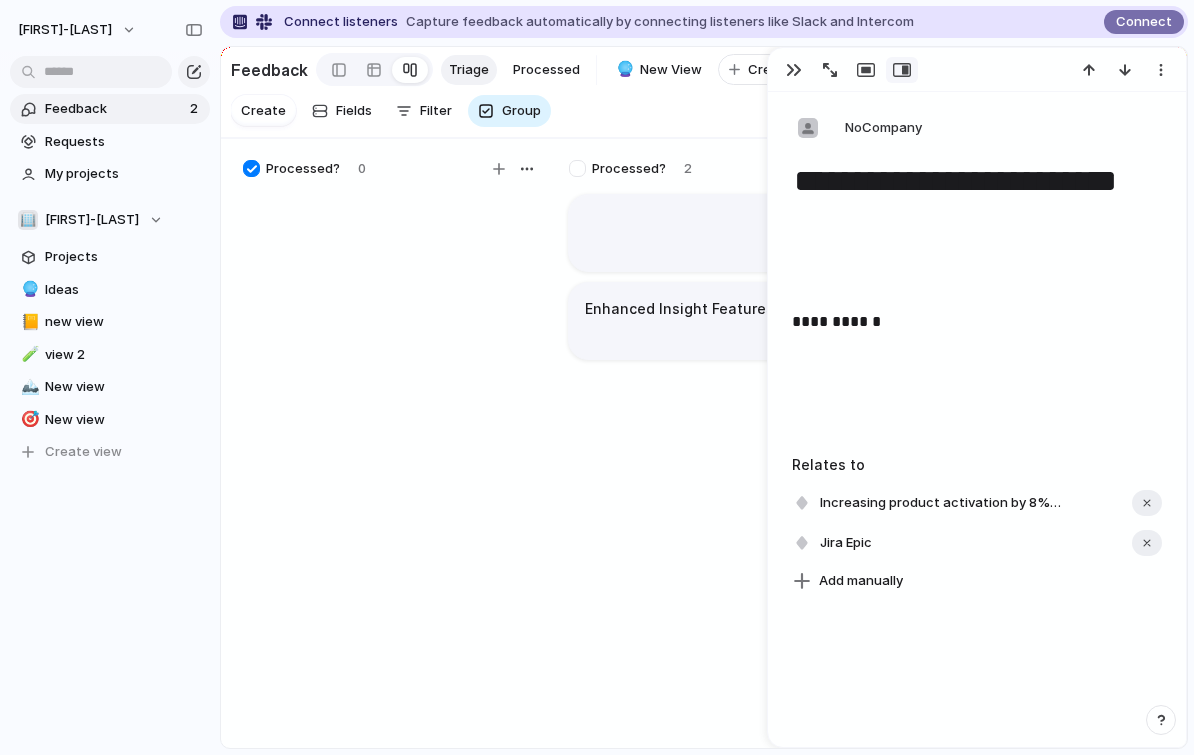 scroll, scrollTop: 0, scrollLeft: 0, axis: both 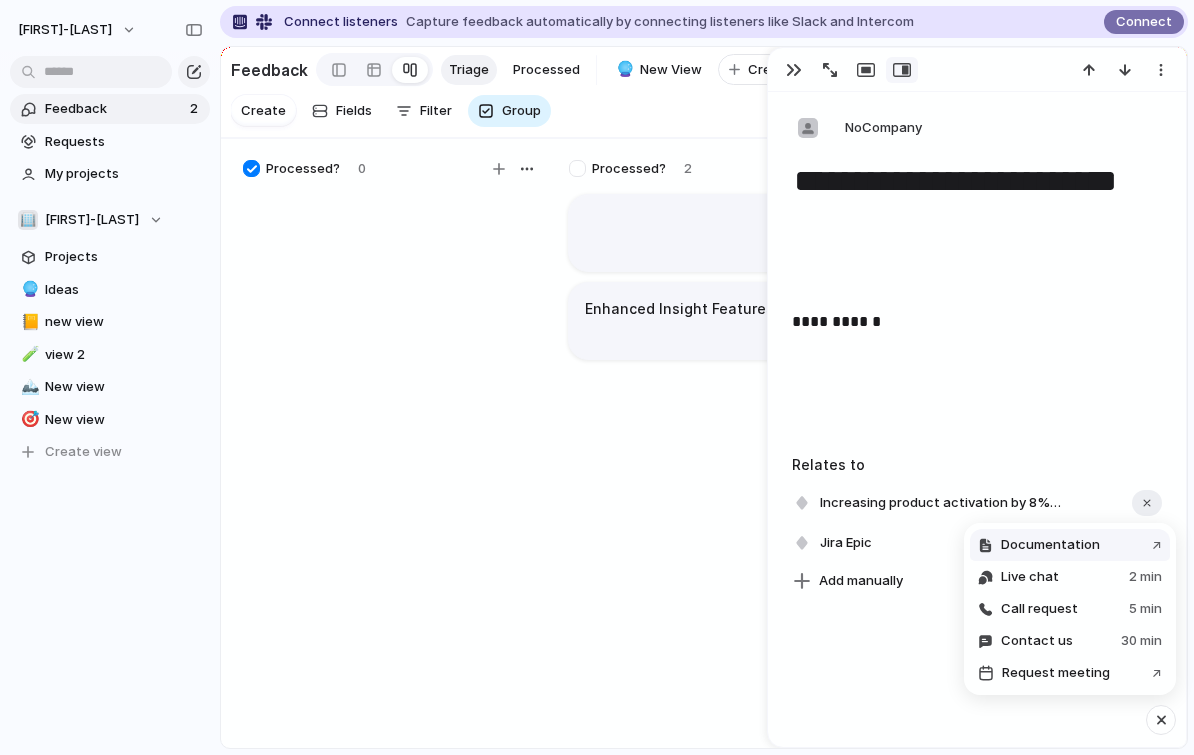 click on "Documentation" at bounding box center [1050, 545] 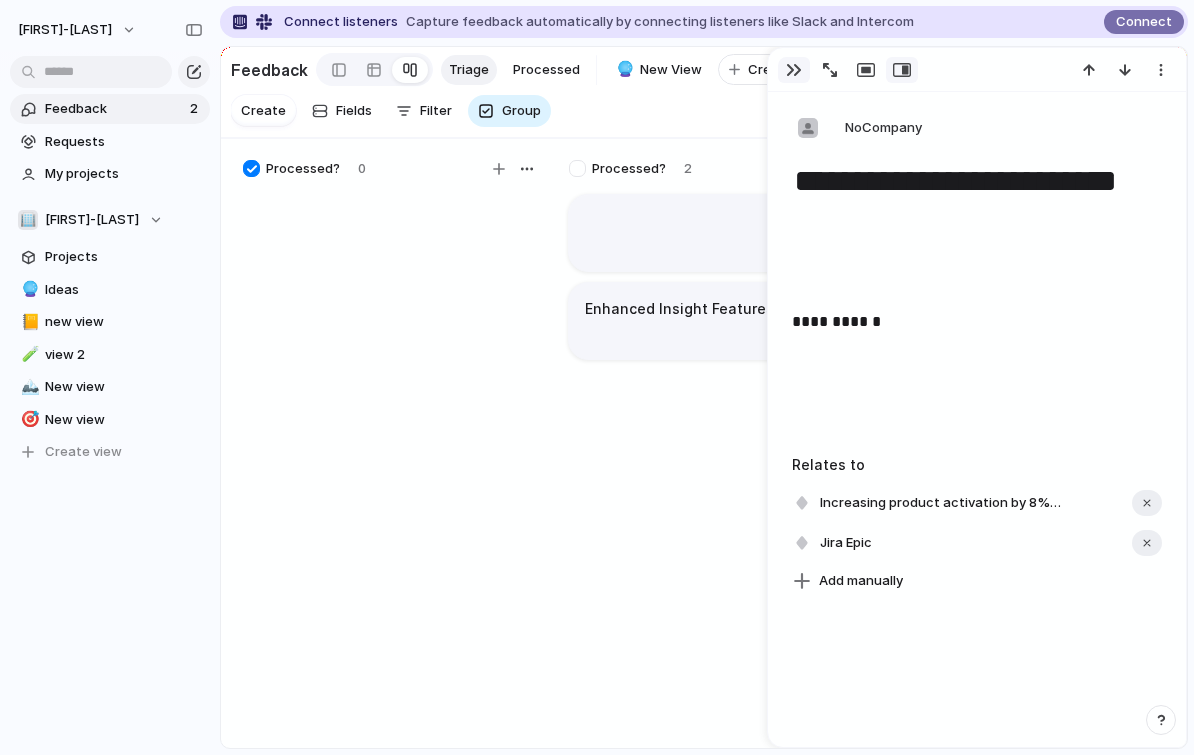 click at bounding box center [794, 70] 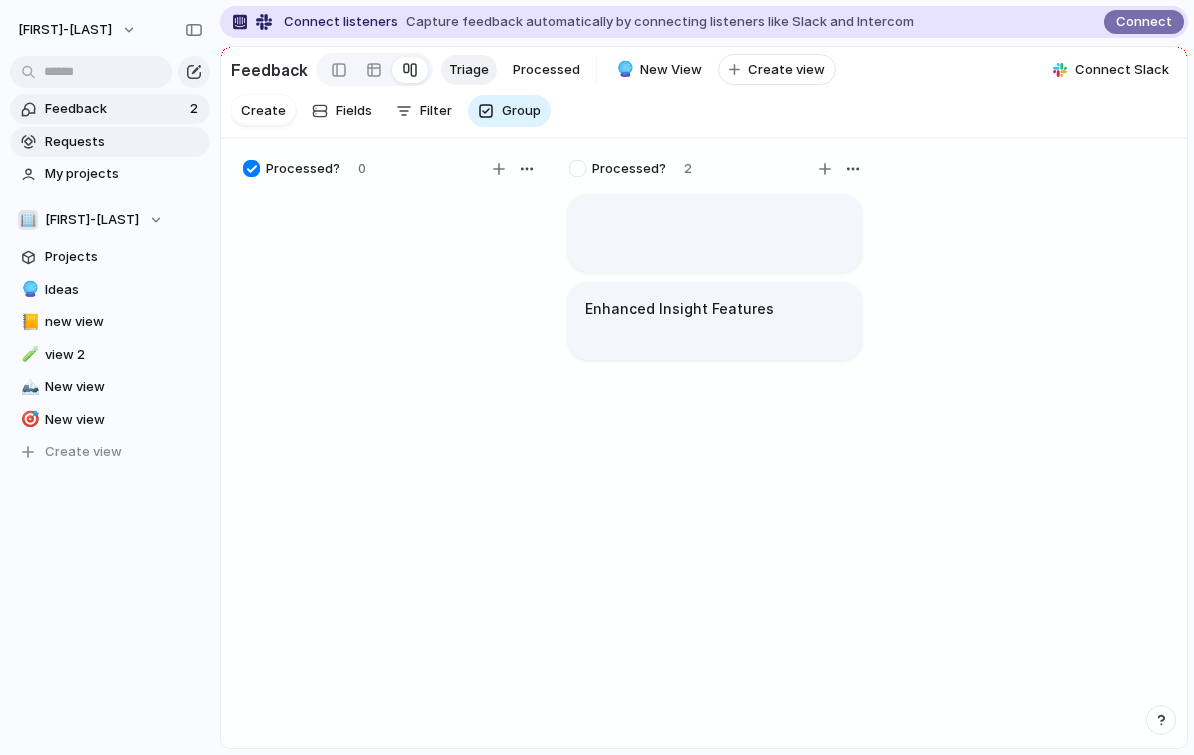 click on "Requests" at bounding box center (124, 142) 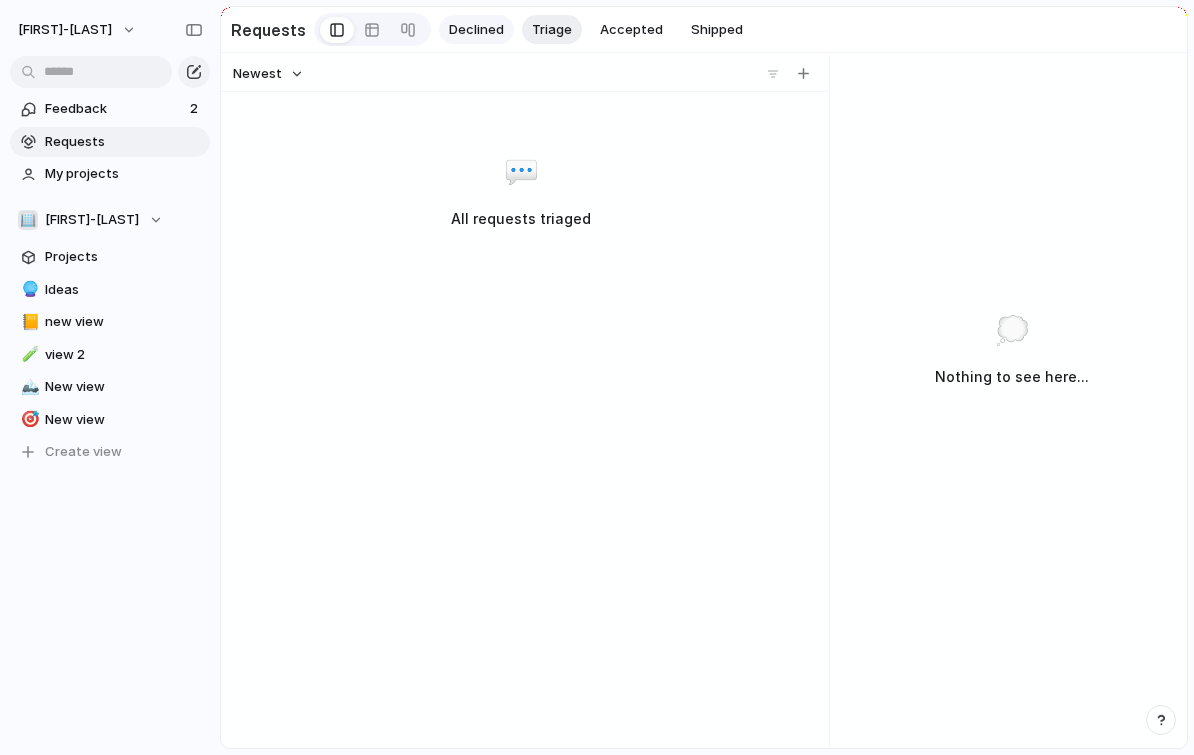click on "Declined" at bounding box center (476, 30) 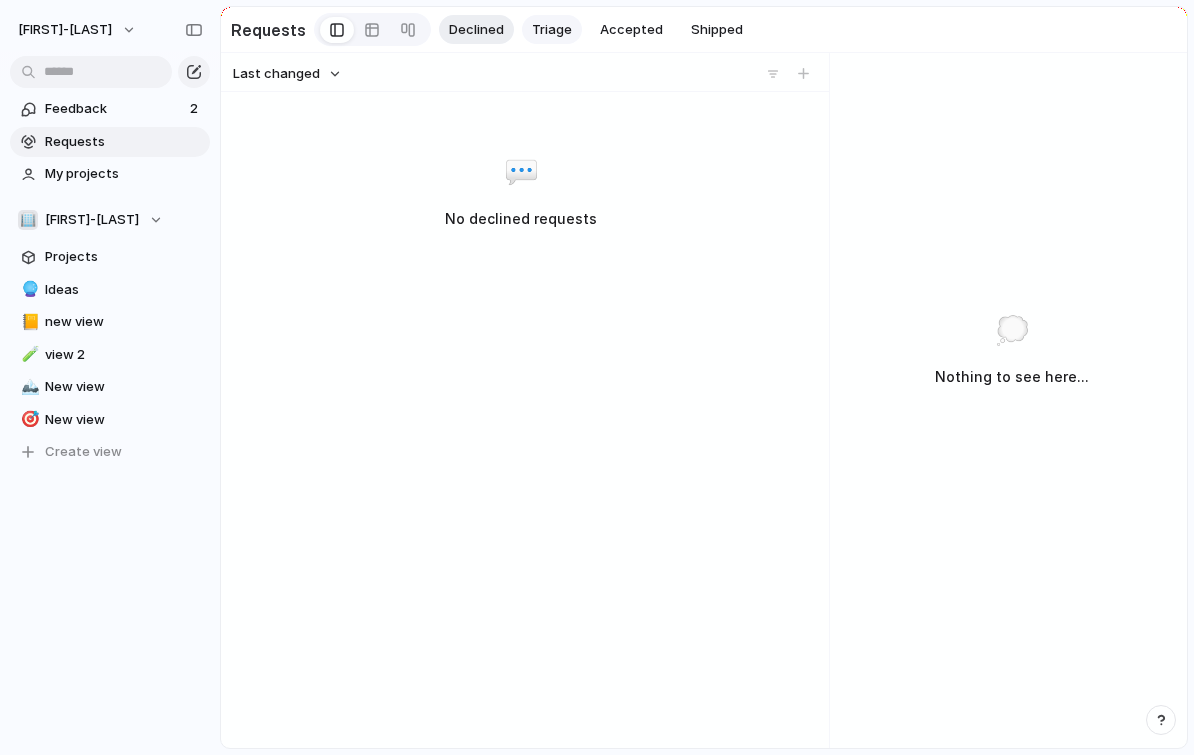 click on "Triage" at bounding box center [552, 30] 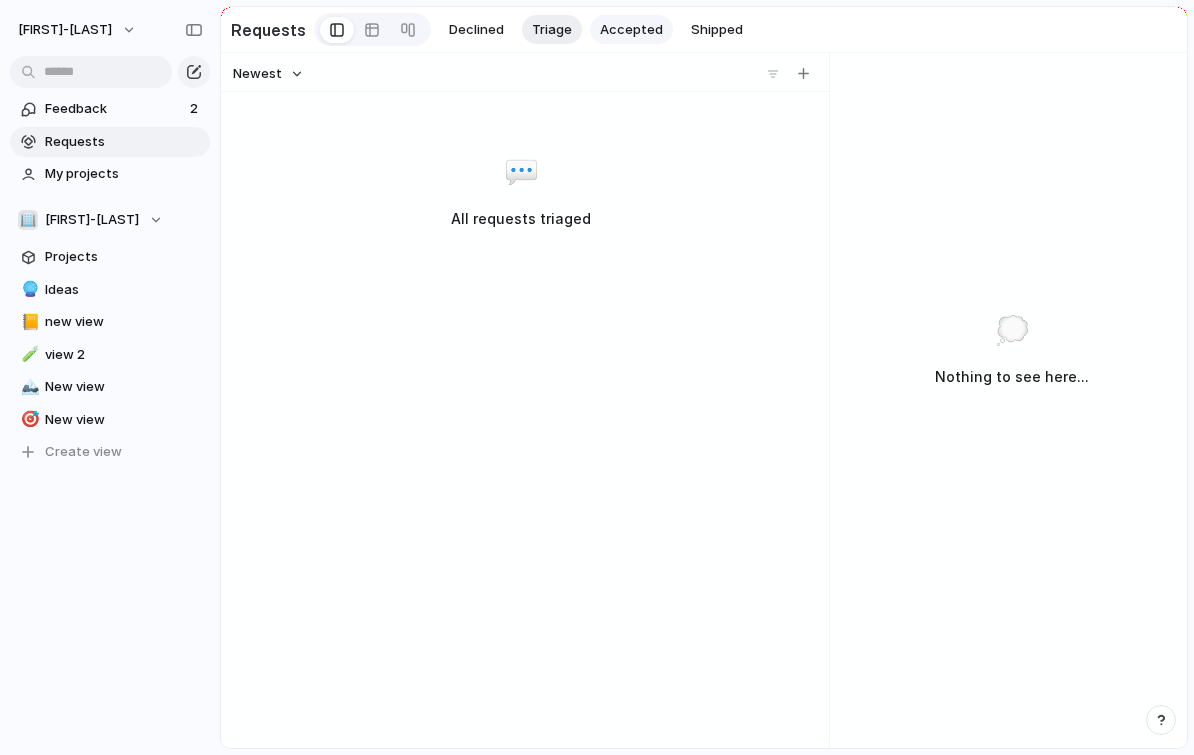 click on "Accepted" at bounding box center [631, 30] 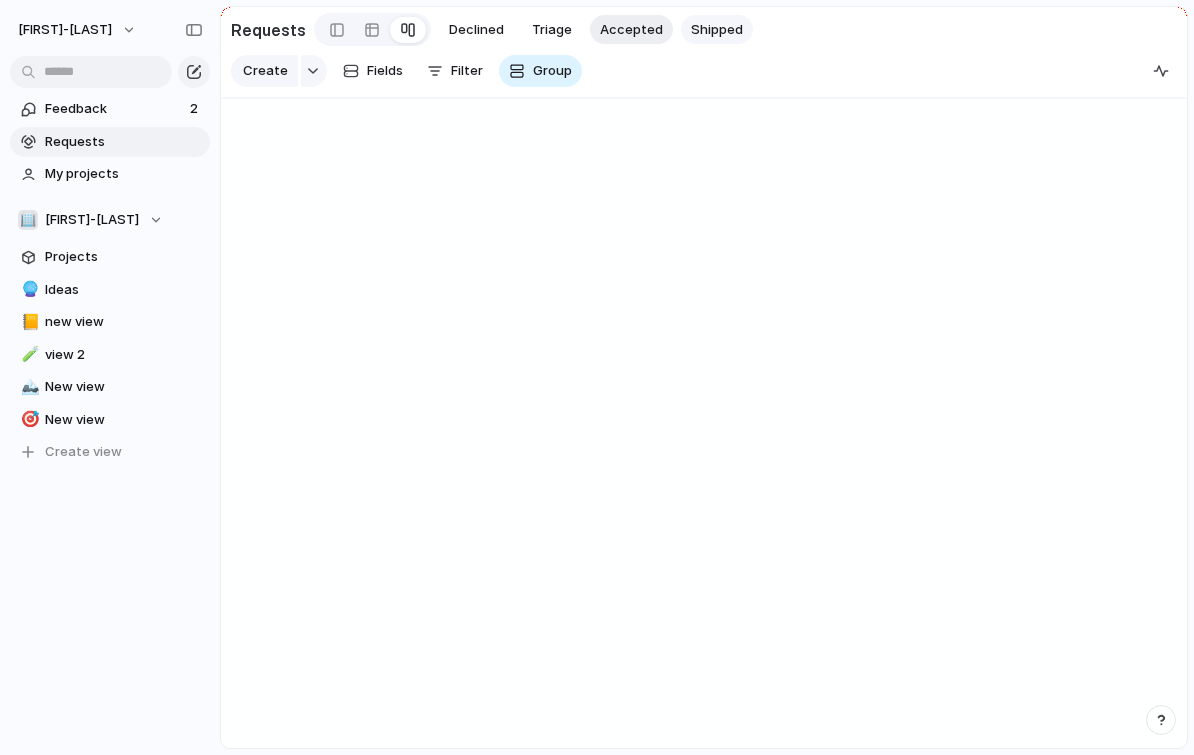 click on "Shipped" at bounding box center (717, 30) 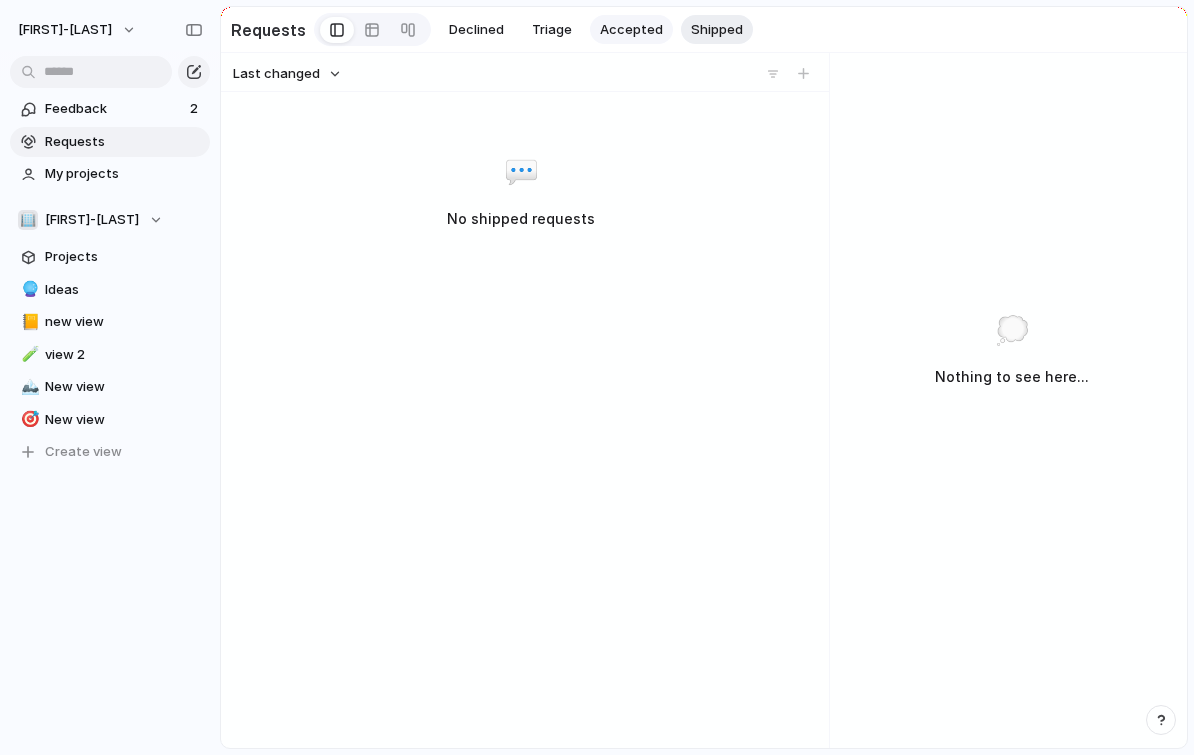 click on "Accepted" at bounding box center (631, 30) 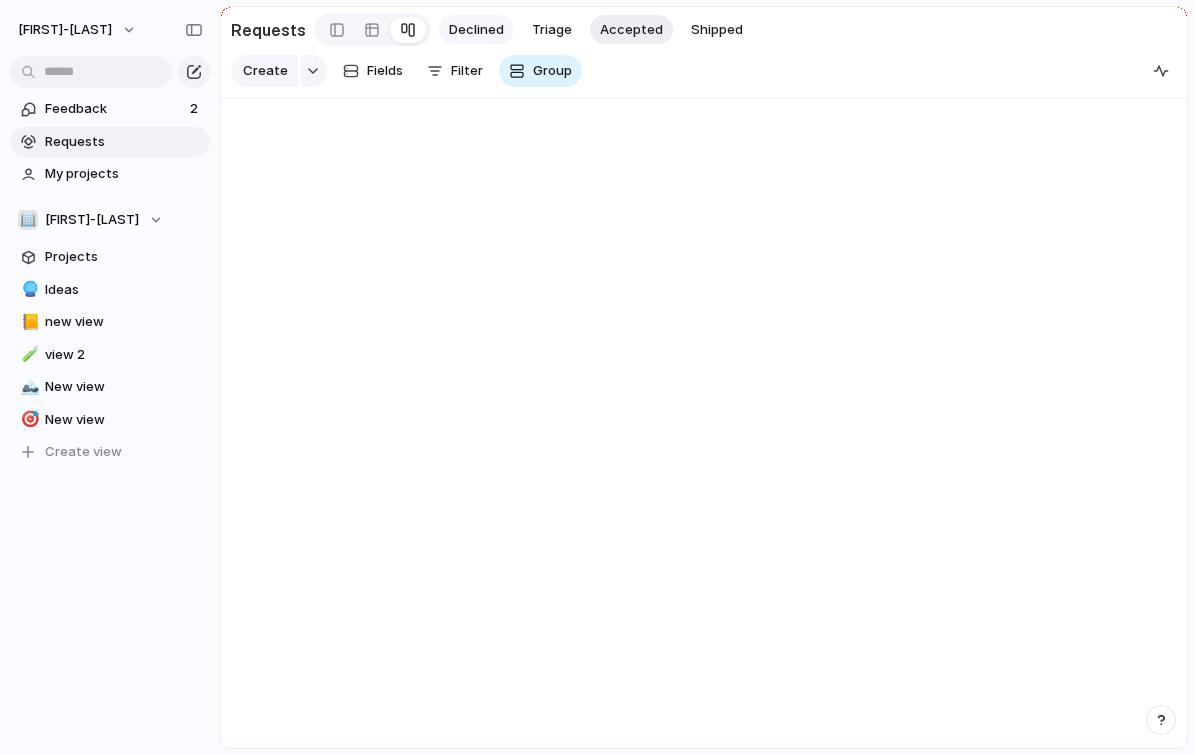 click on "Declined" at bounding box center (476, 30) 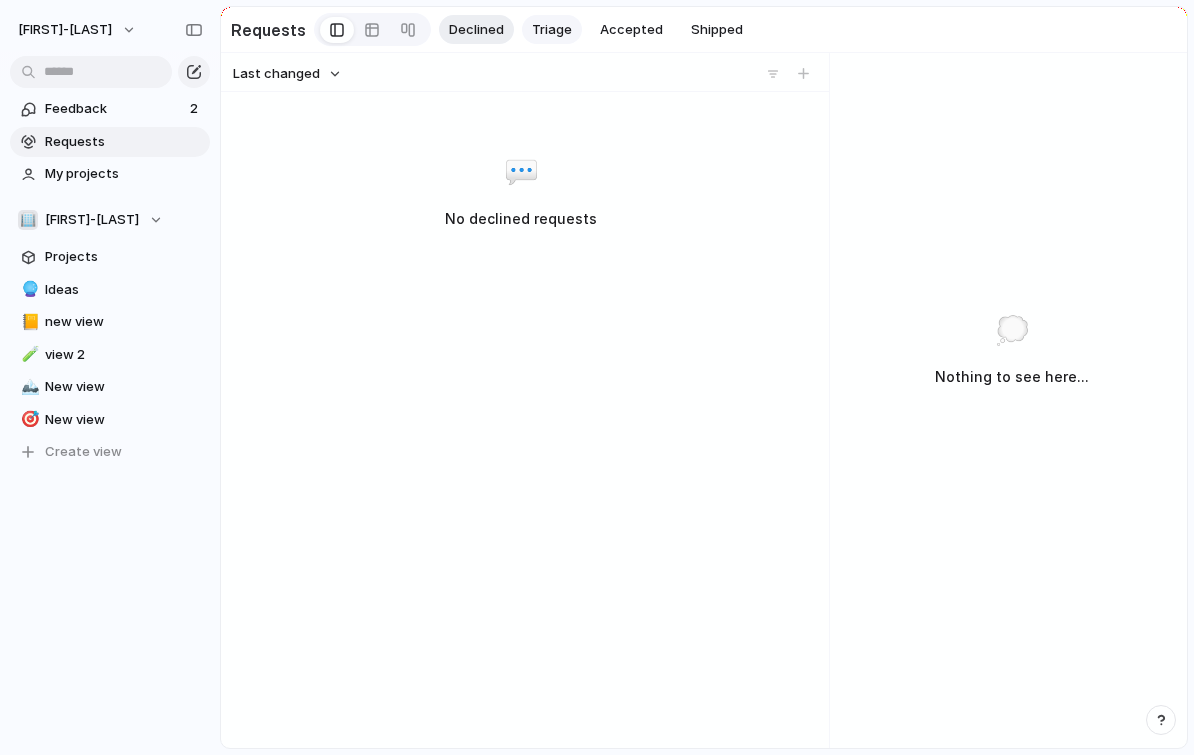click on "Triage" at bounding box center [552, 30] 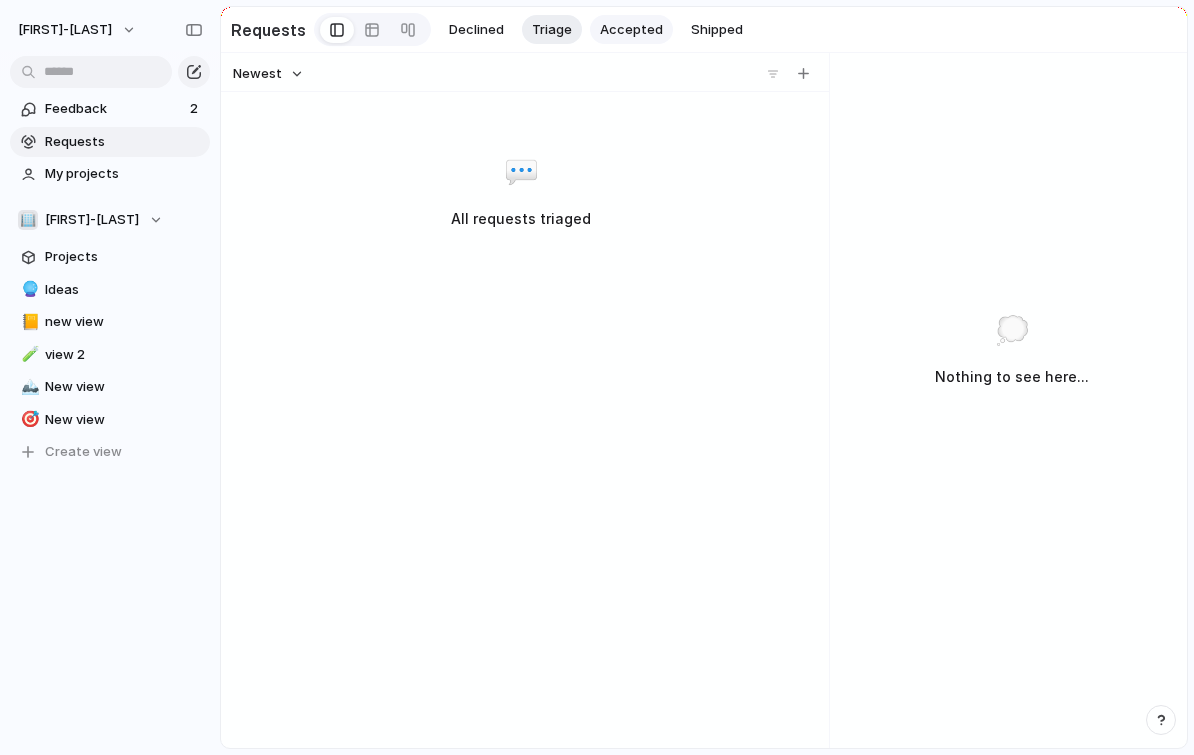 click on "Accepted" at bounding box center [631, 30] 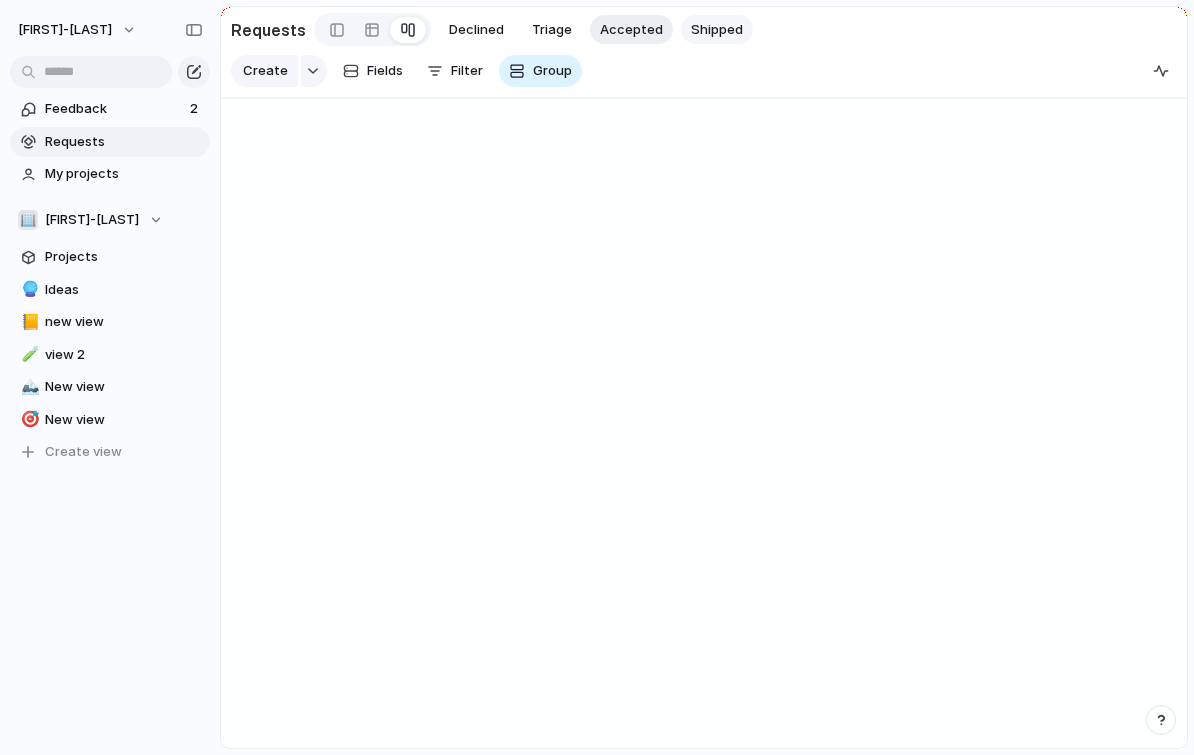 click on "Shipped" at bounding box center [717, 30] 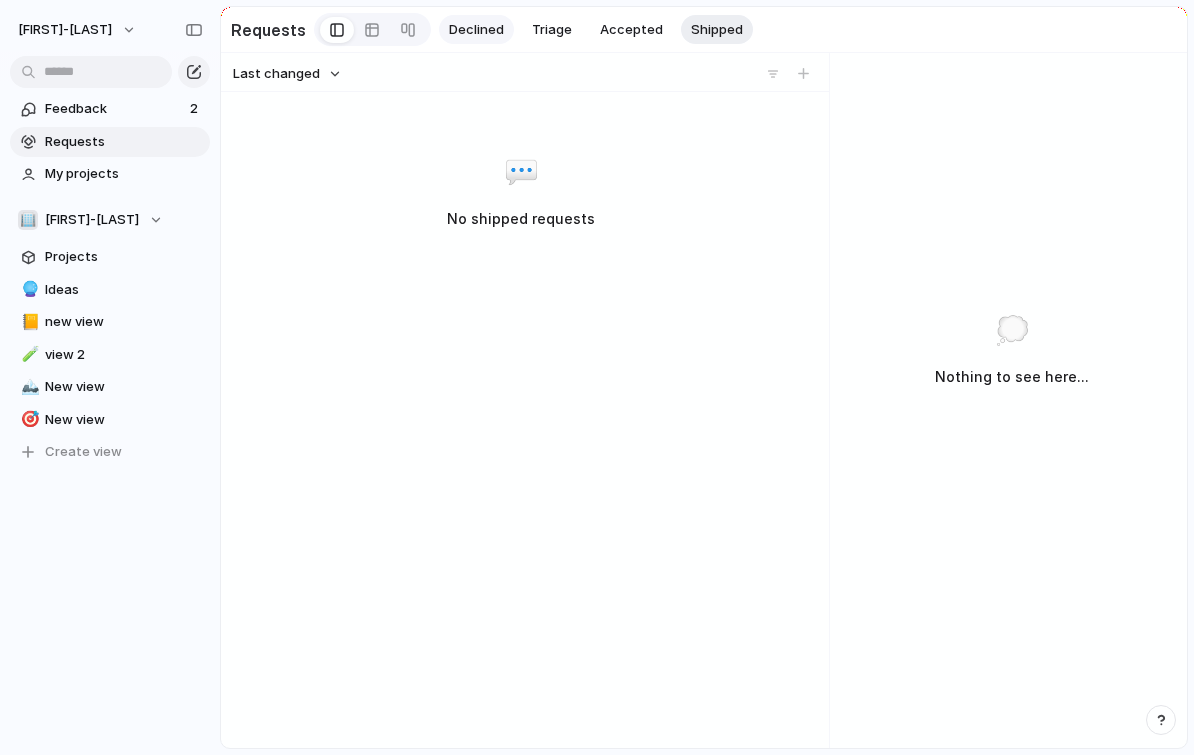 click on "Declined" at bounding box center [476, 30] 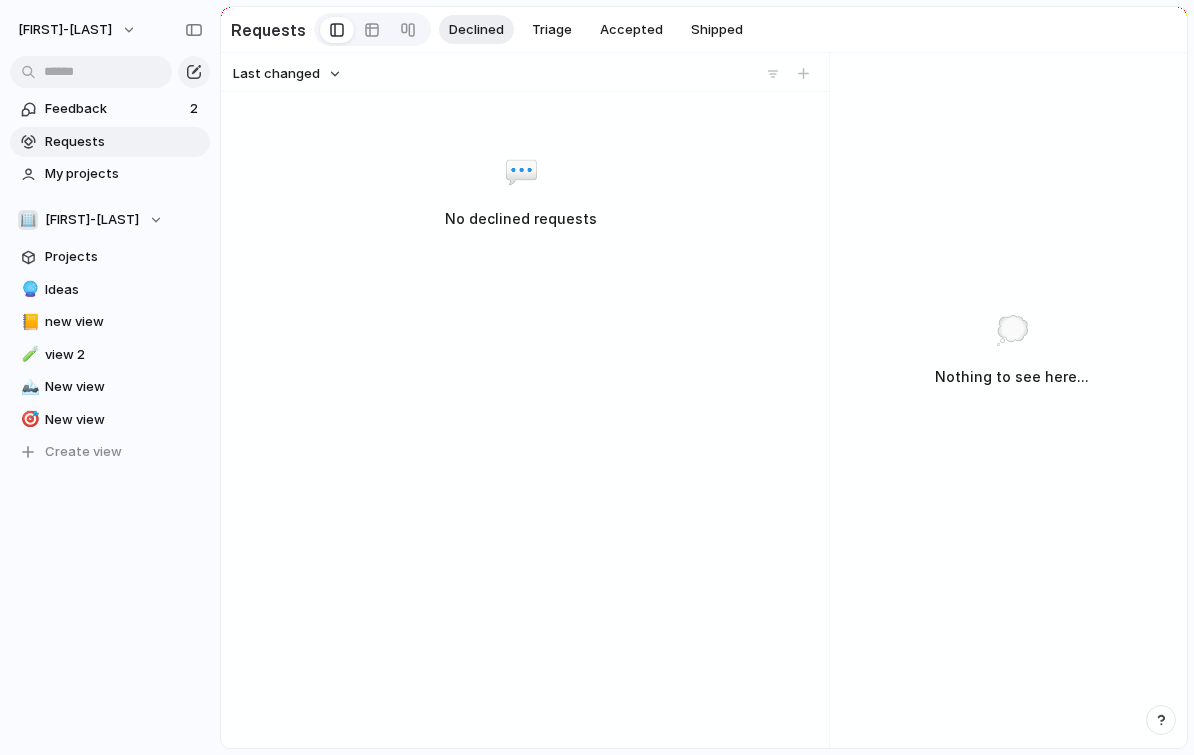 click at bounding box center [372, 29] 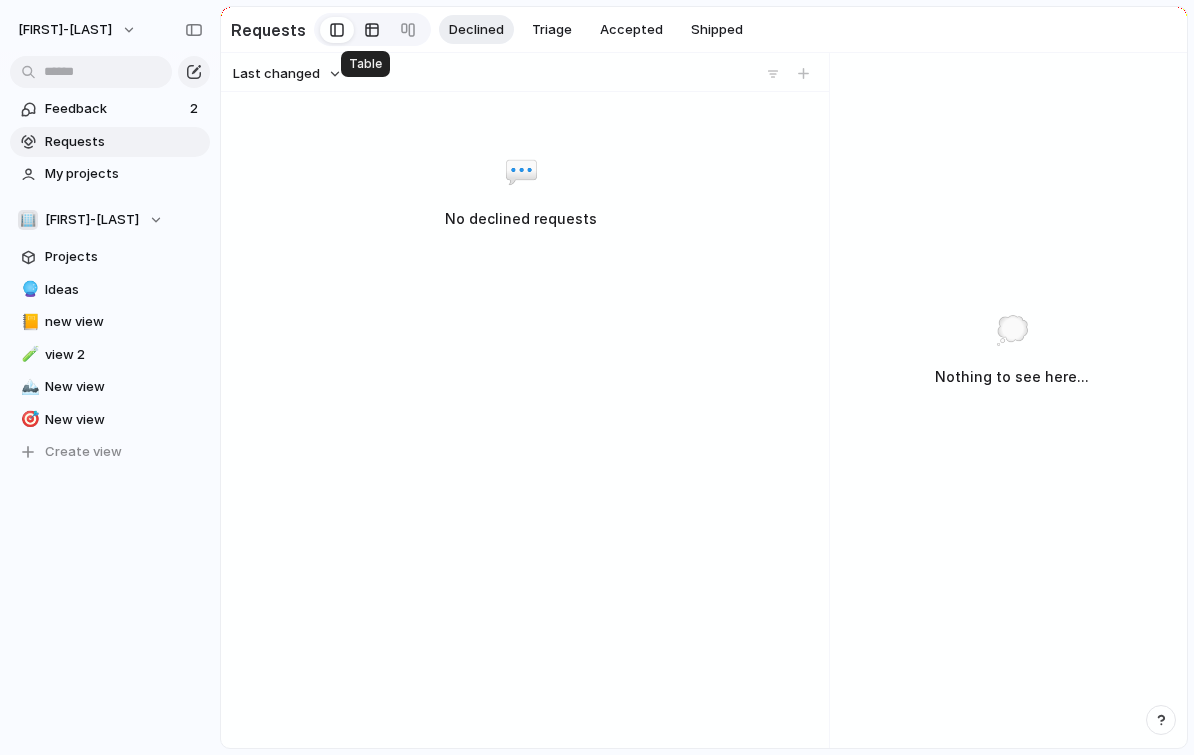 click at bounding box center [372, 30] 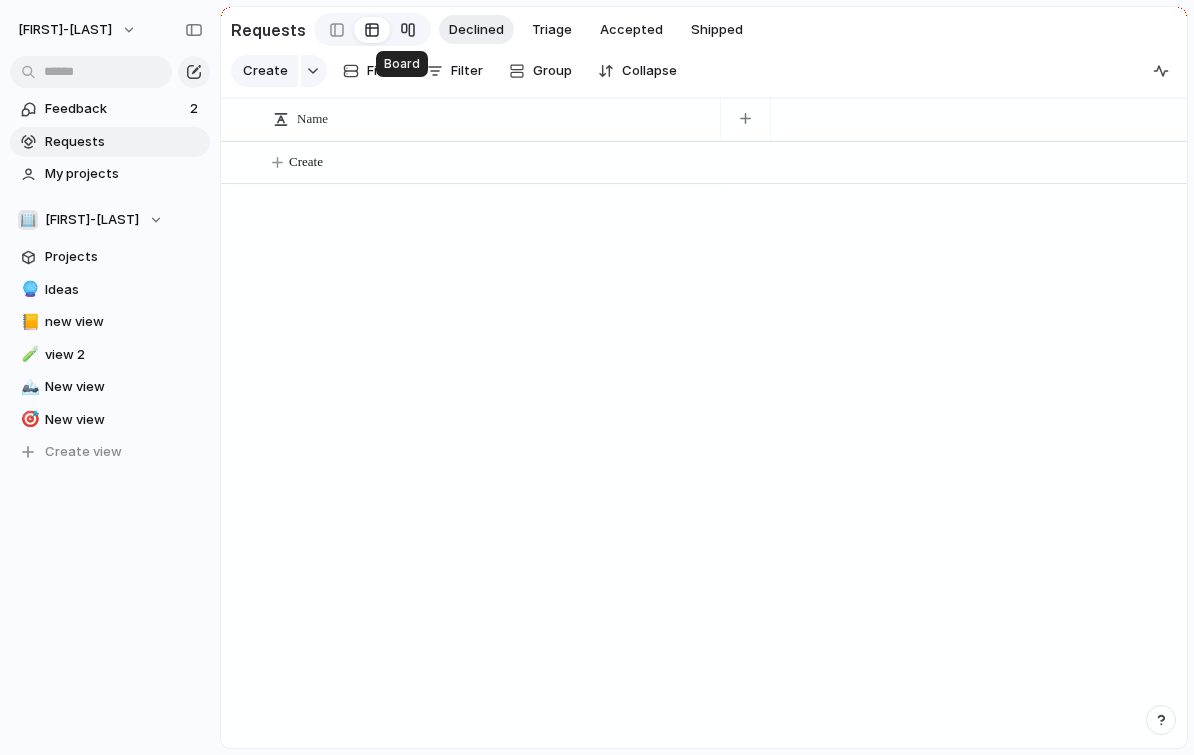 click at bounding box center (408, 30) 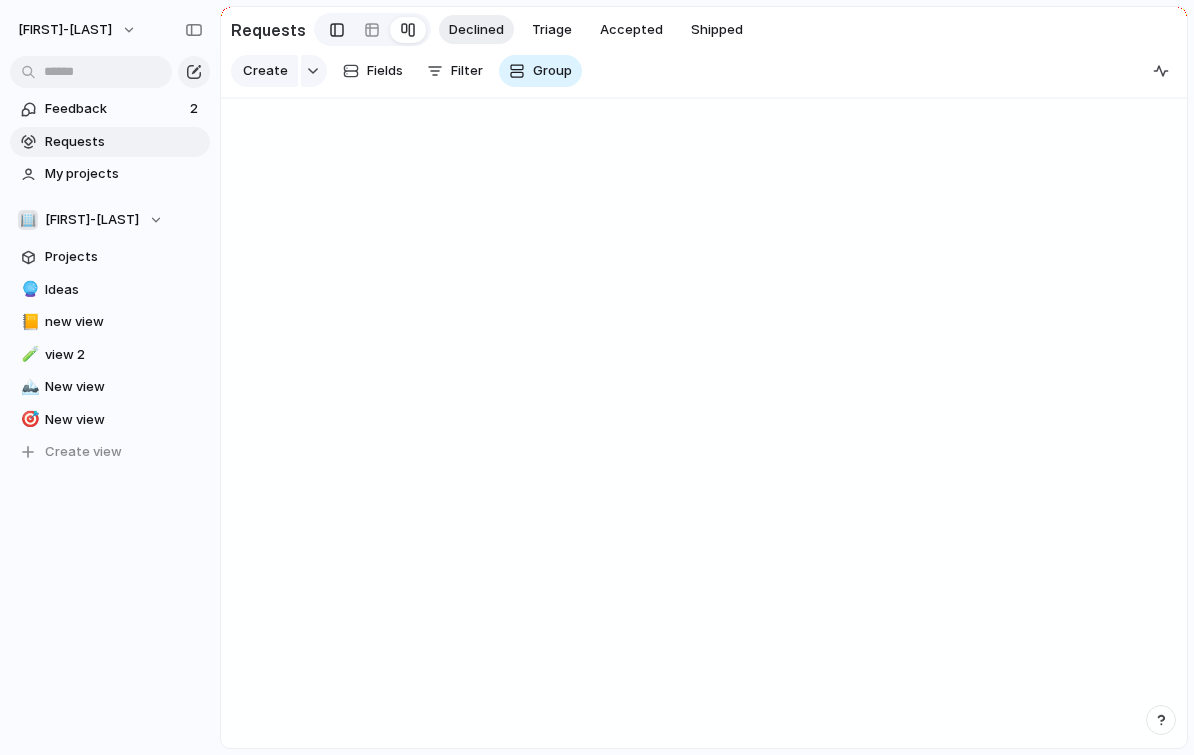 click at bounding box center [337, 30] 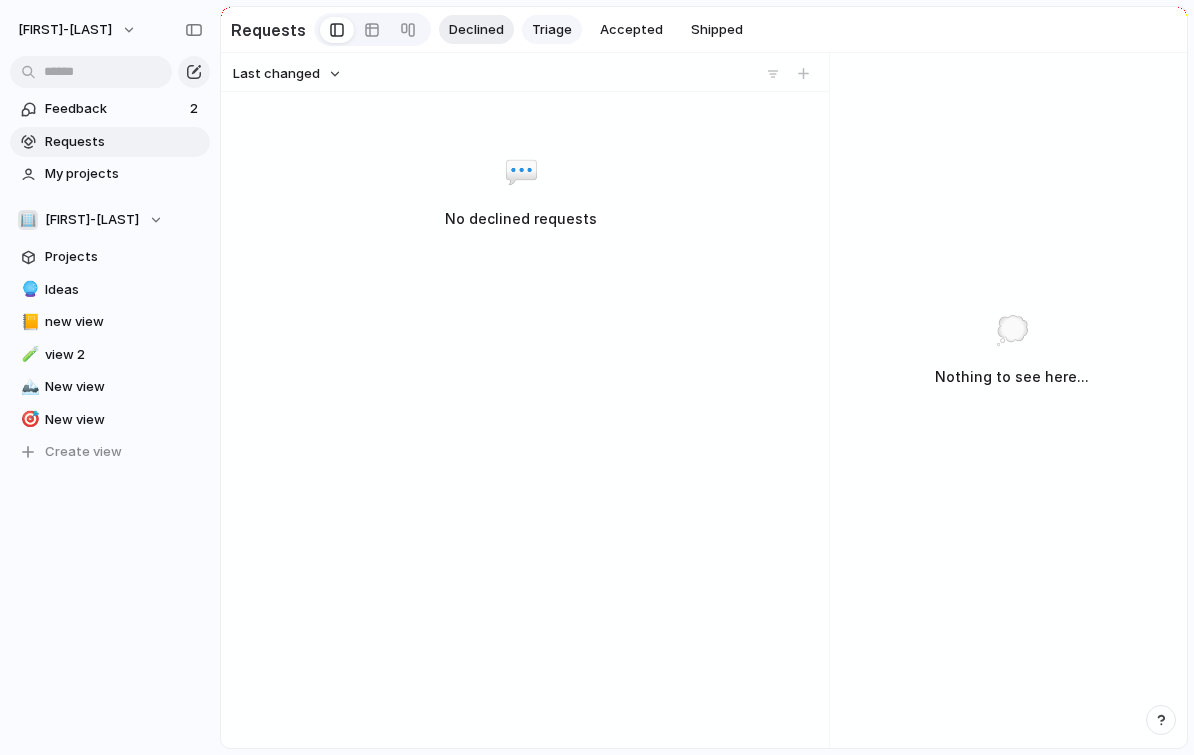 click on "Triage" at bounding box center (552, 30) 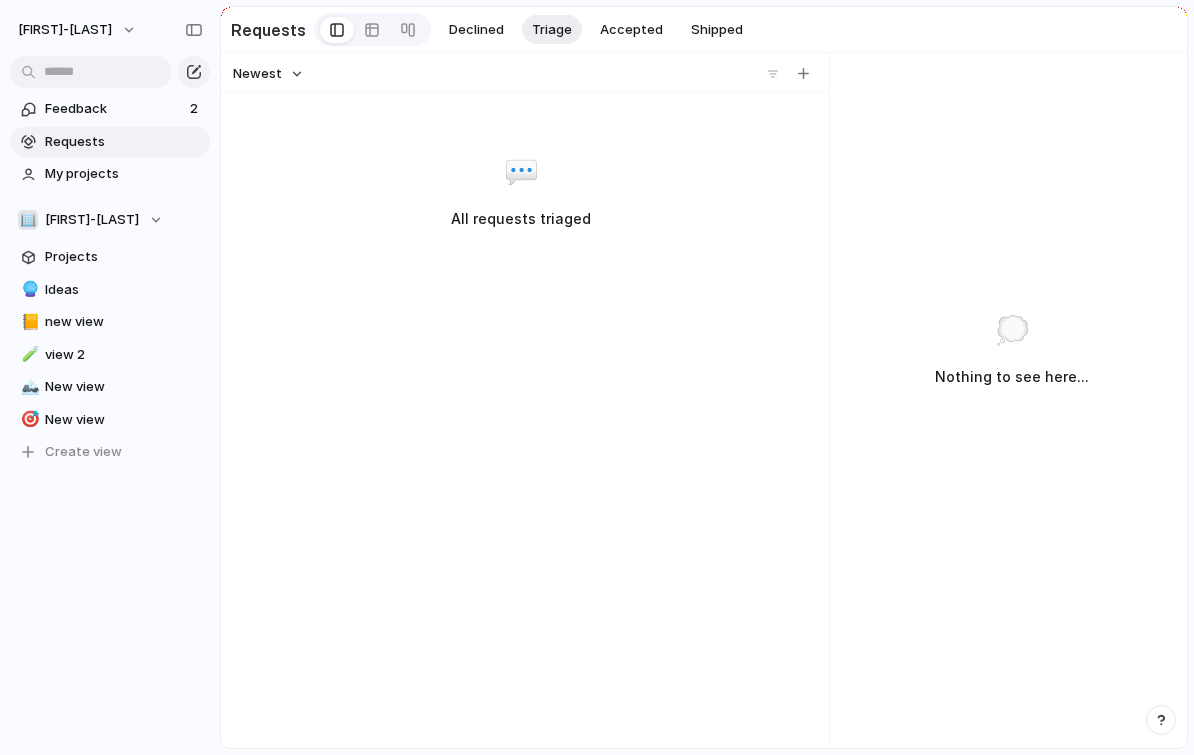 drag, startPoint x: 867, startPoint y: 3, endPoint x: -1, endPoint y: -1, distance: 868.0092 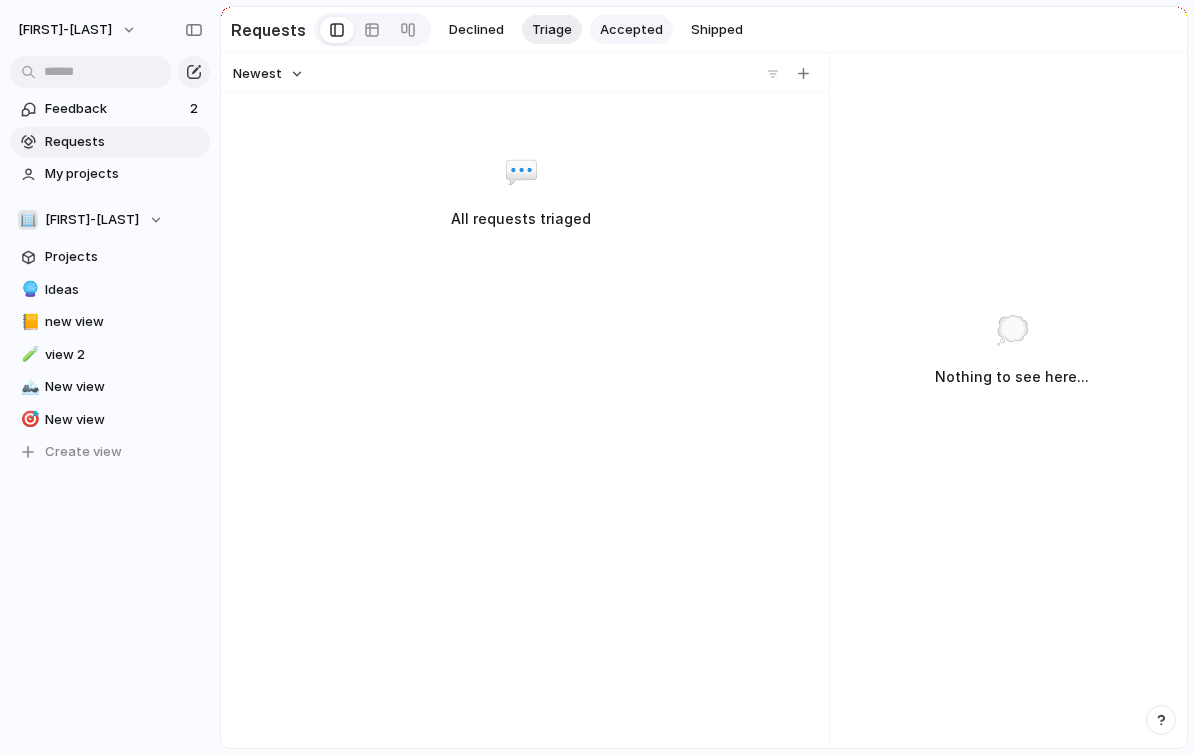 click on "Accepted" at bounding box center (631, 30) 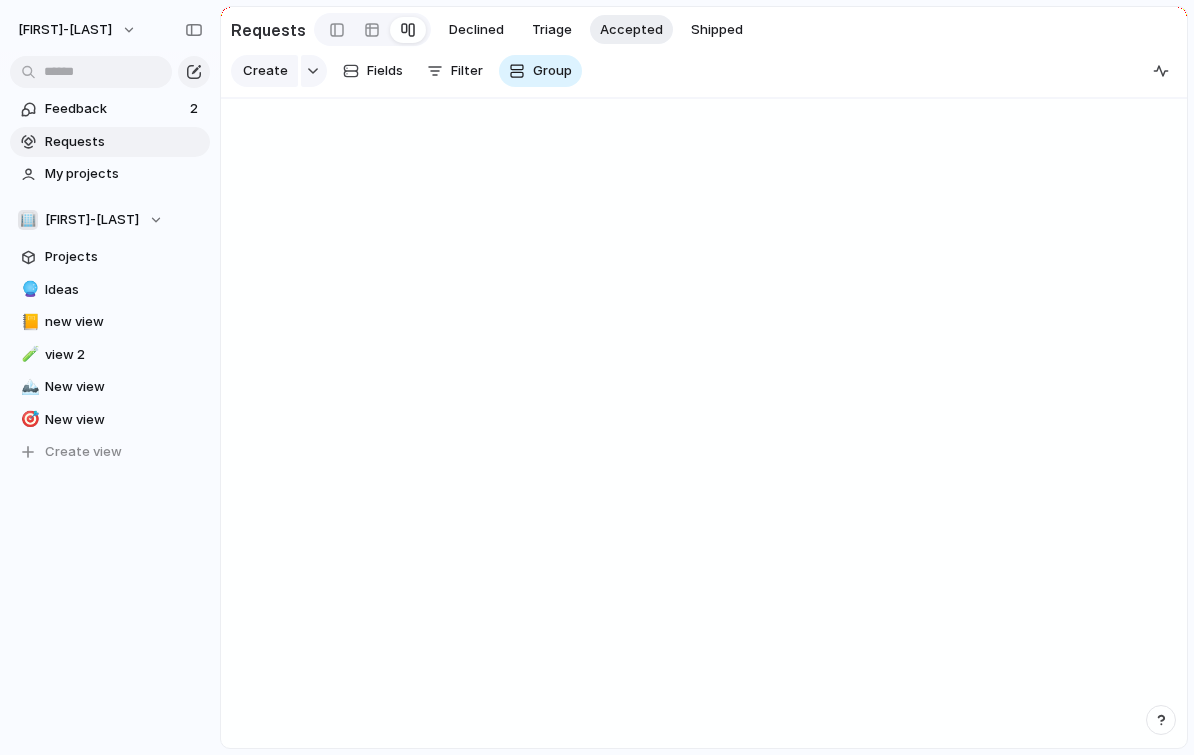 click on "[FIRST]-[LAST] Feedback 2 Requests My projects 🏢 [FIRST]-[LAST] Projects 🔮 Ideas 📒 new view 🧪 view 2 🏔️ New view 🎯 New view
To pick up a draggable item, press the space bar.
While dragging, use the arrow keys to move the item.
Press space again to drop the item in its new position, or press escape to cancel.
Create view Keep using Index You're approaching the free limit of 300 work items Upgrade plan Connect listeners Capture feedback automatically by connecting listeners like Slack and Intercom Connect Requests Declined Triage Accepted Shipped Create Fields Filter Group Zoom" at bounding box center [597, 0] 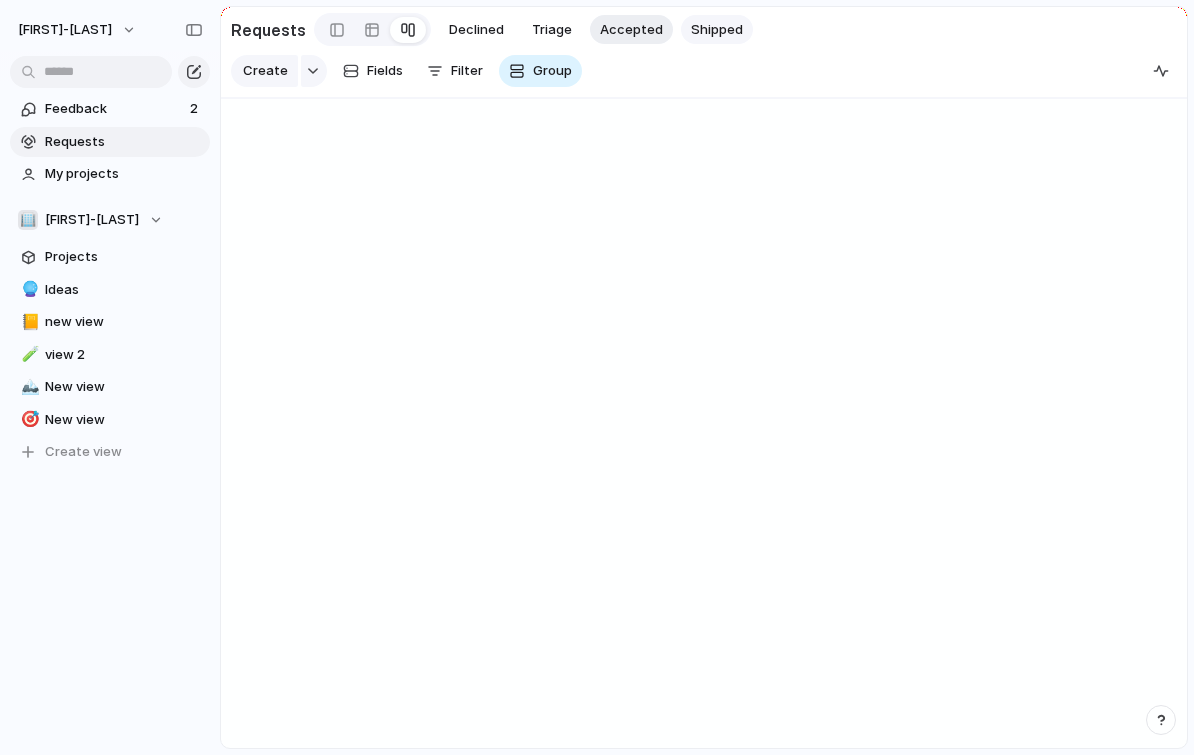 click on "Shipped" at bounding box center [717, 30] 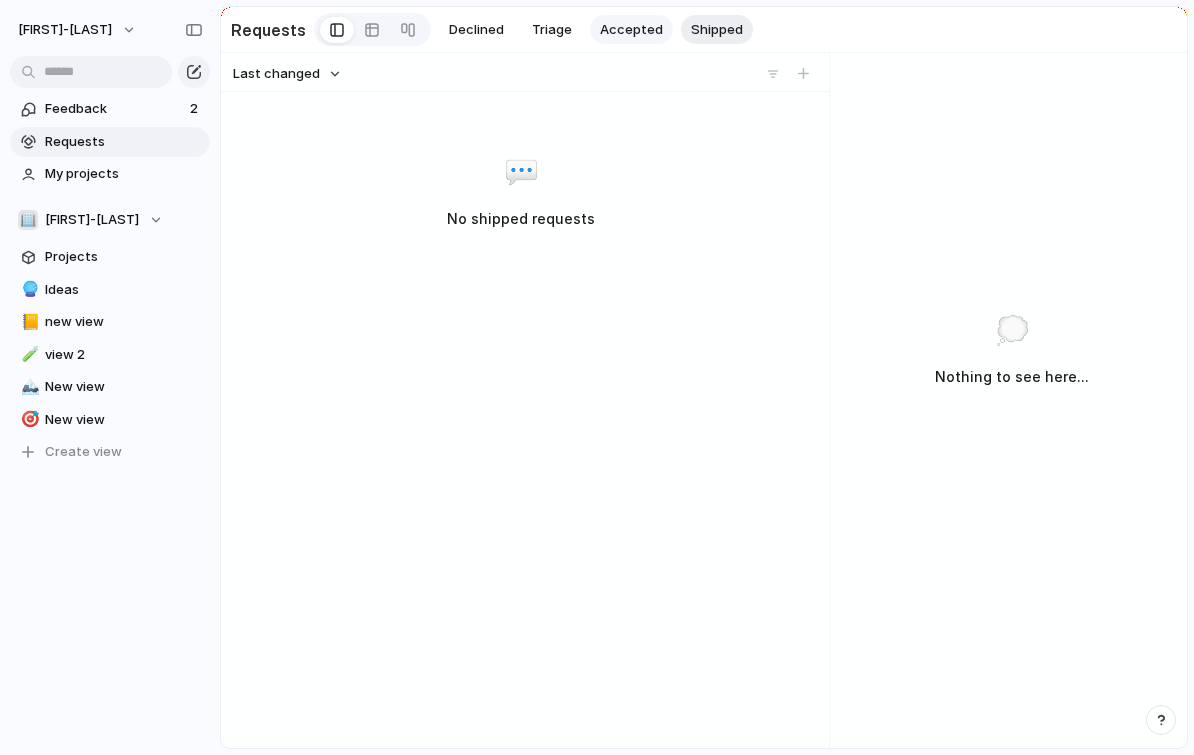click on "Accepted" at bounding box center (631, 30) 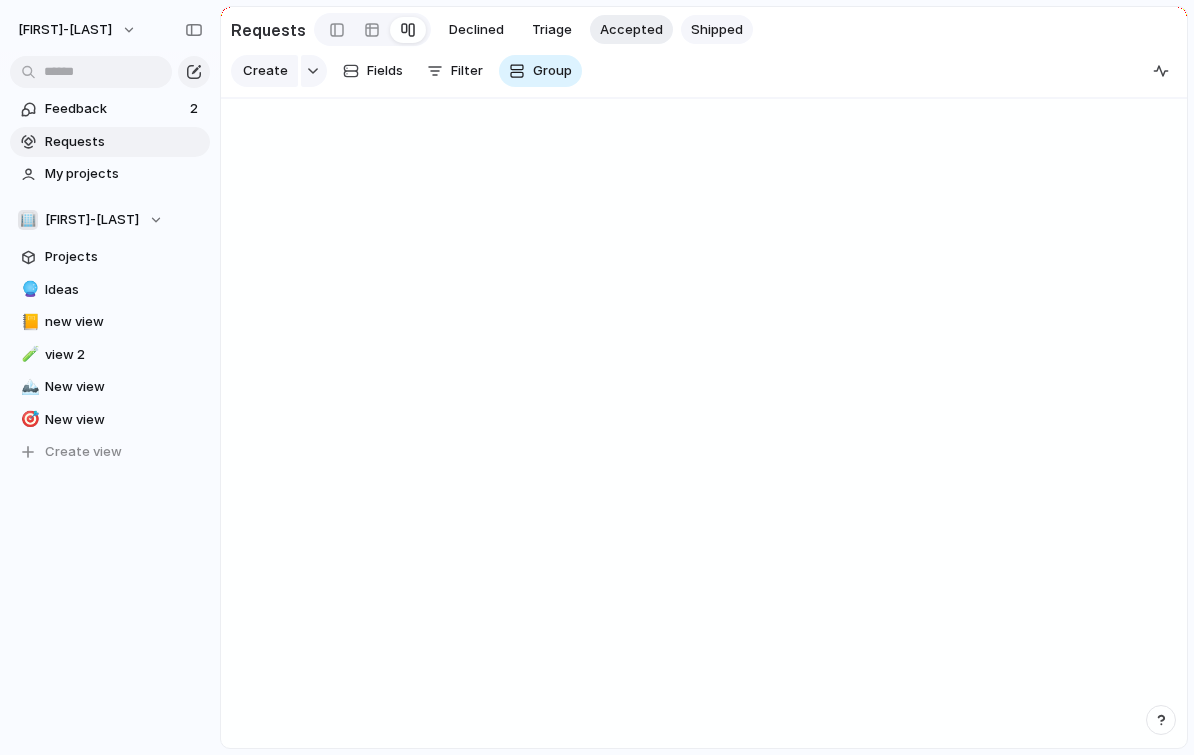 click on "Shipped" at bounding box center (717, 30) 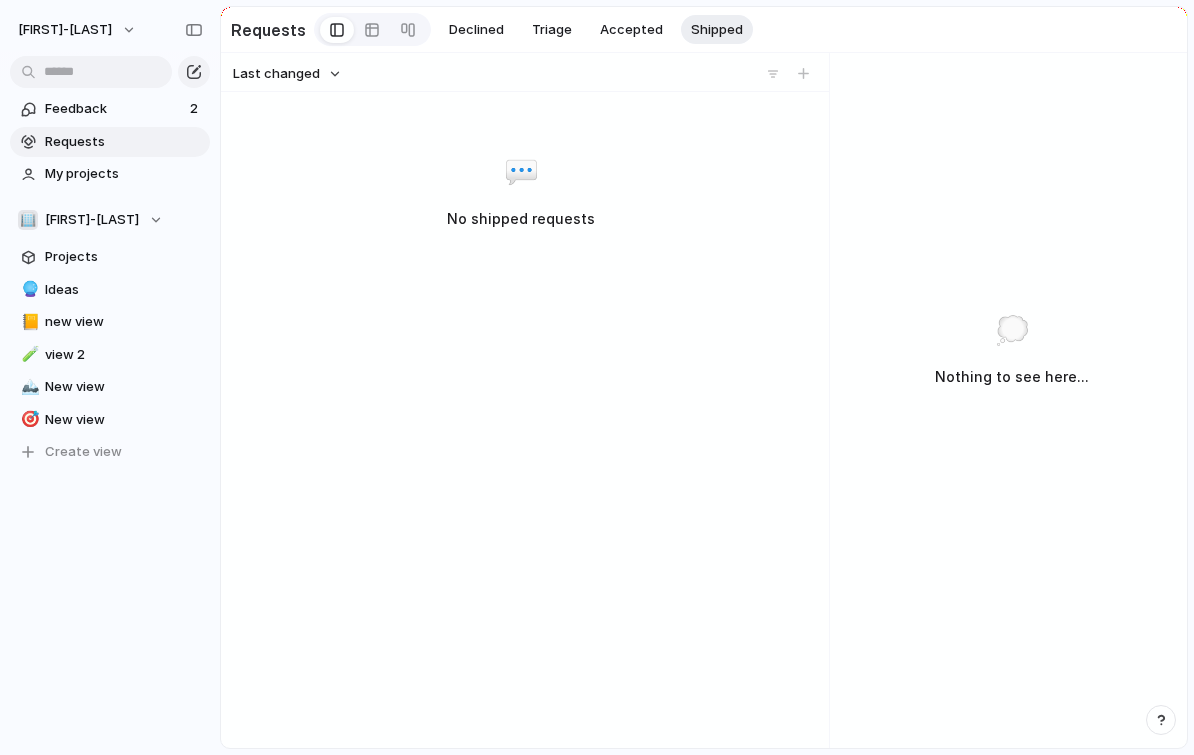 click at bounding box center [803, 74] 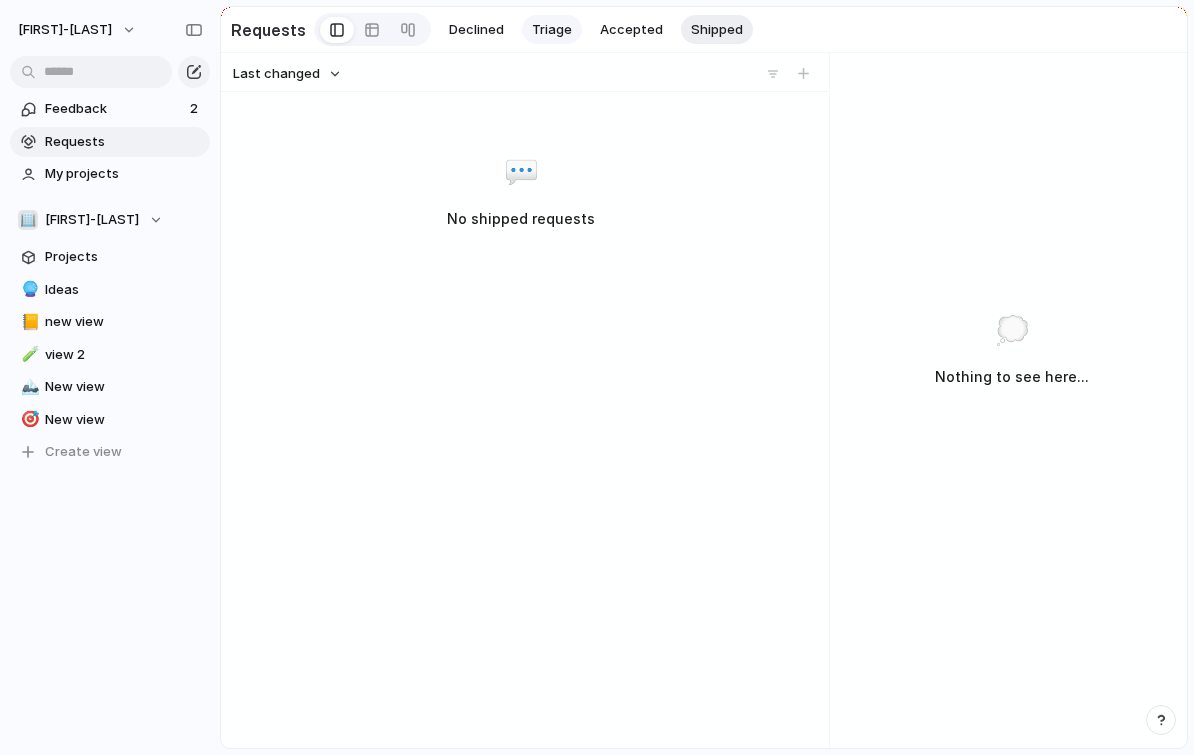 click on "Triage" at bounding box center [552, 30] 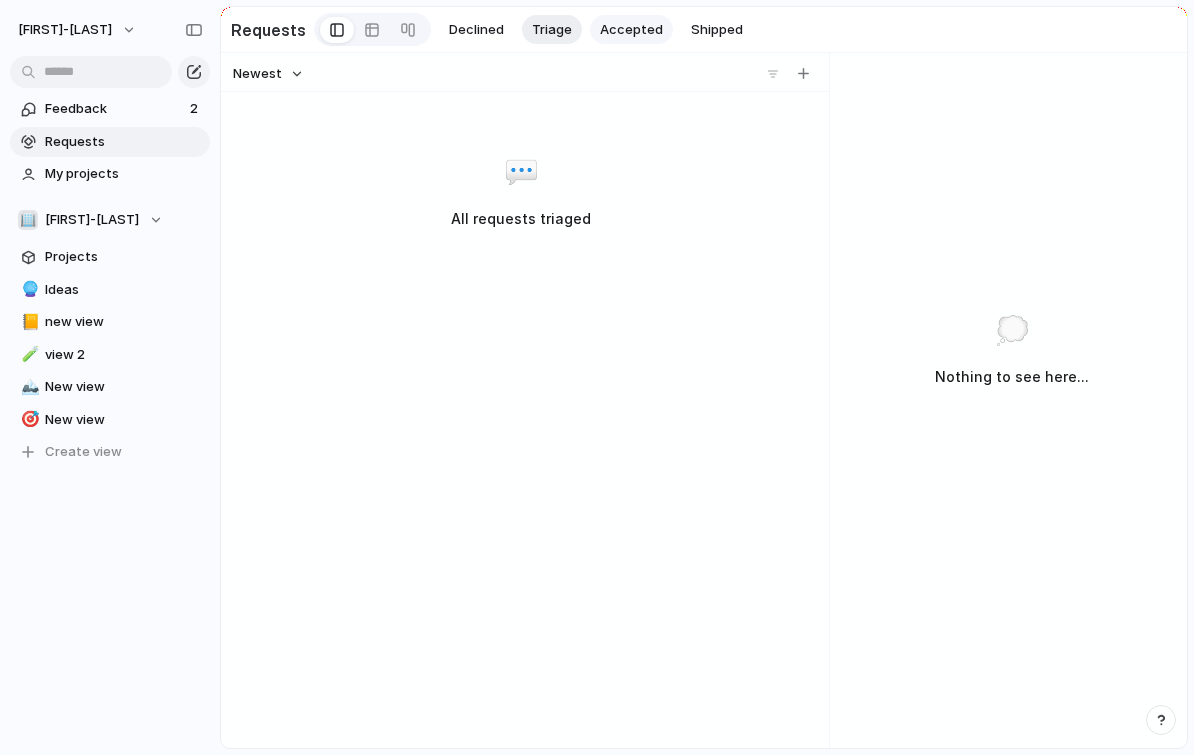 click on "Accepted" at bounding box center (631, 30) 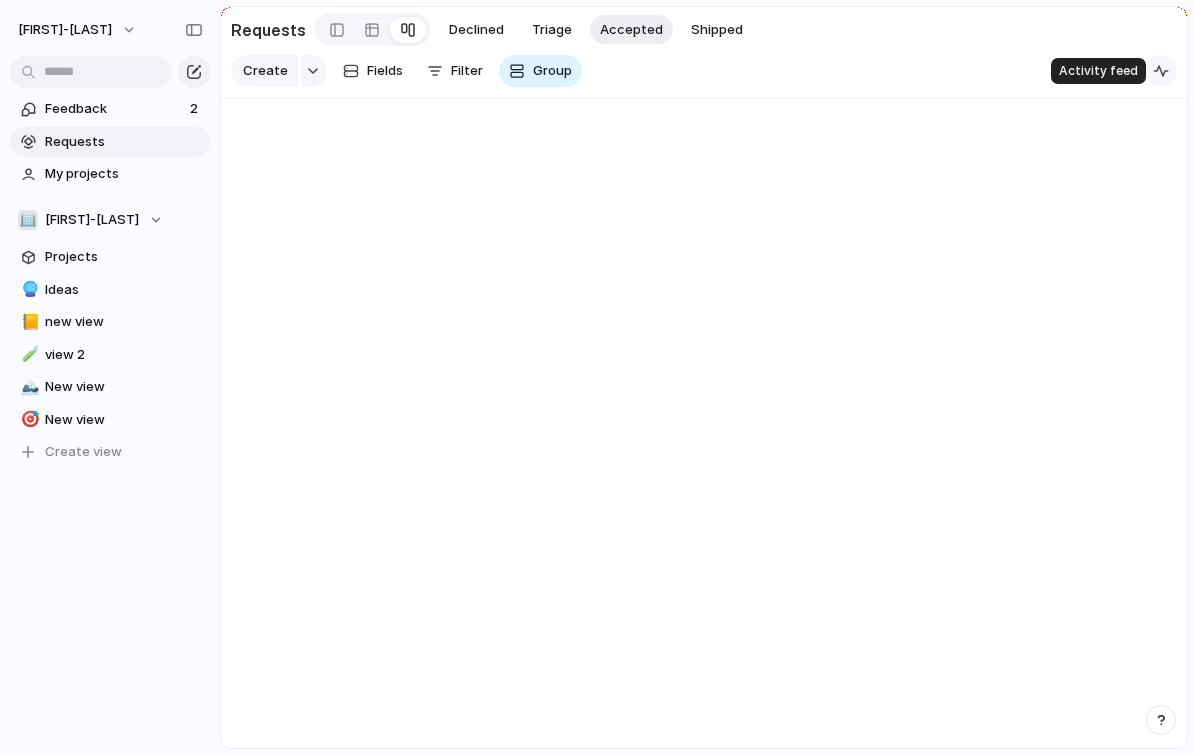 click at bounding box center (1161, 71) 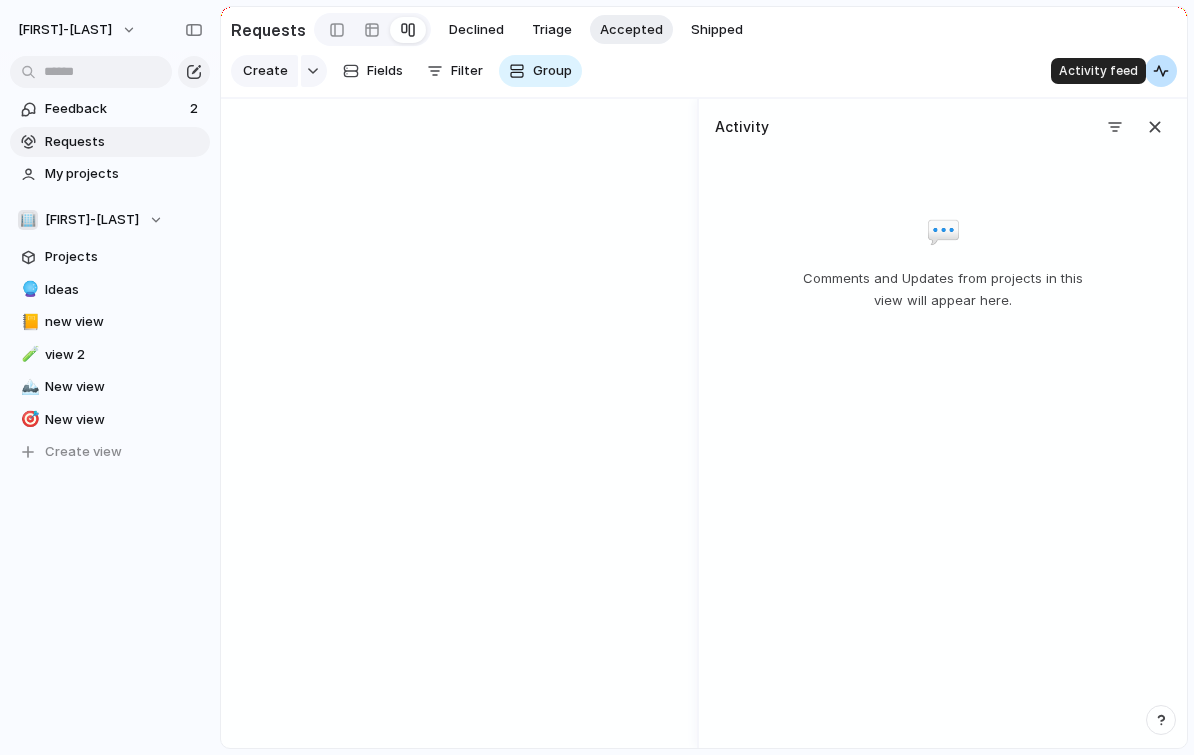 click at bounding box center (1161, 71) 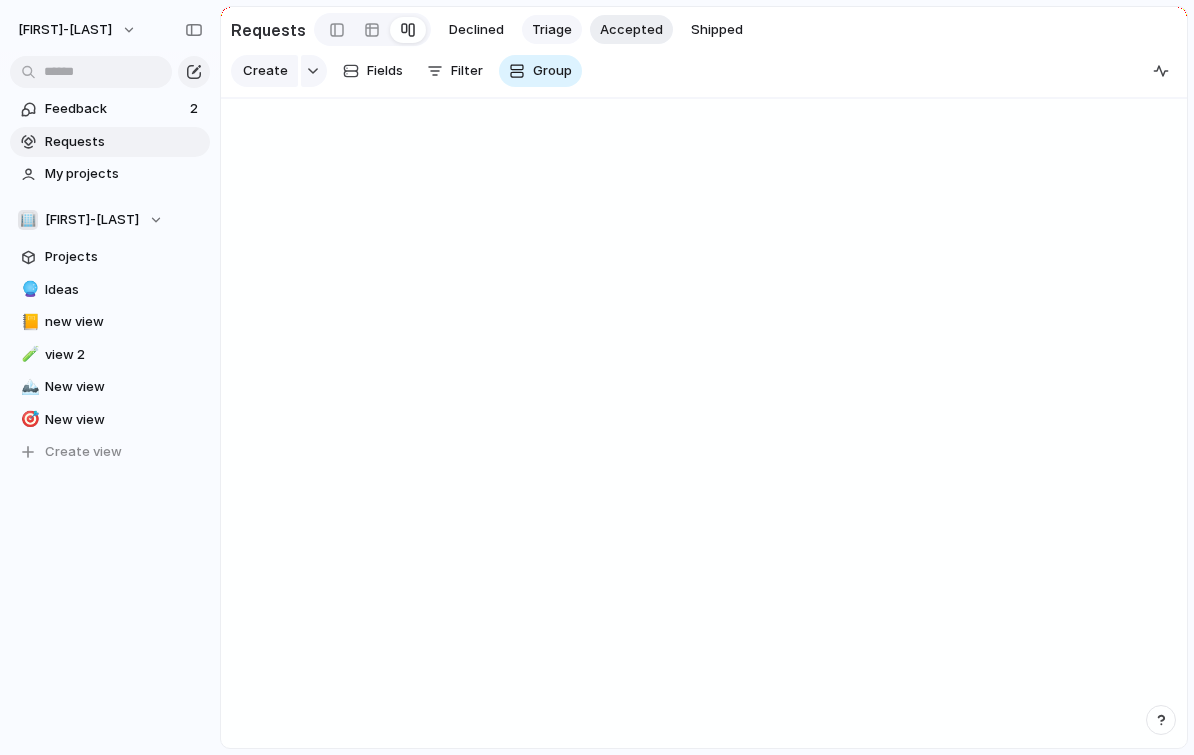 click on "Triage" at bounding box center (552, 30) 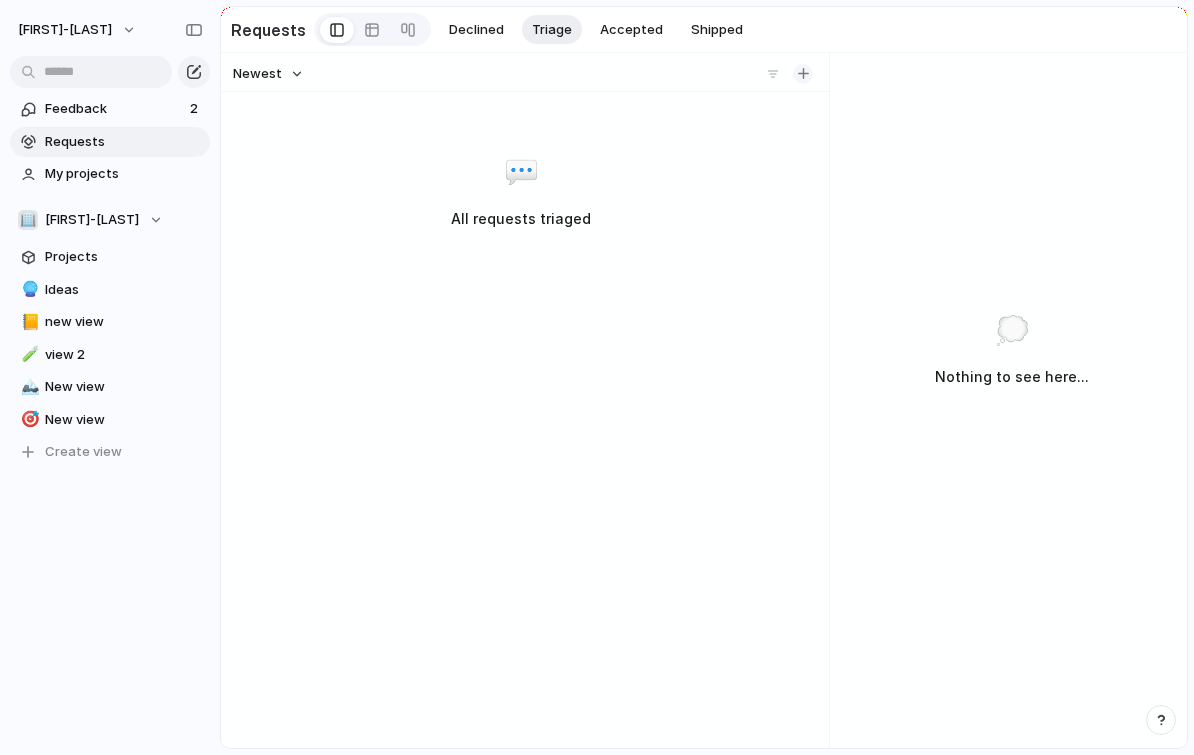 click at bounding box center [803, 73] 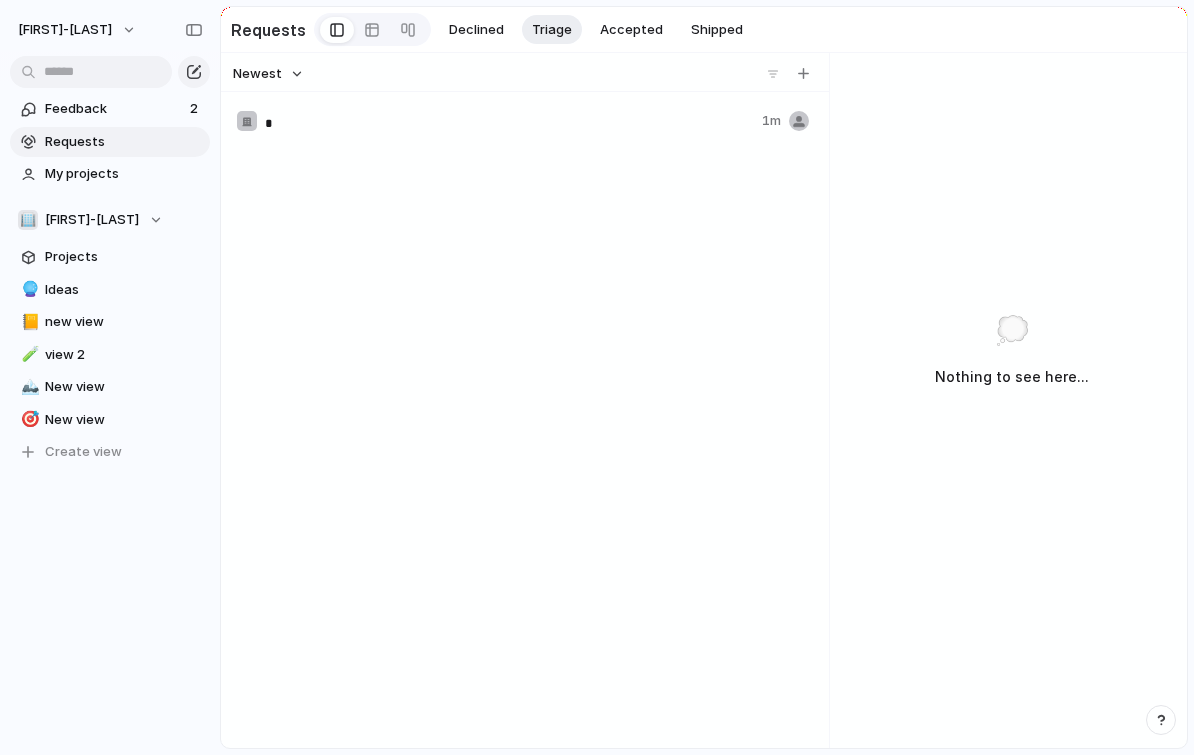 type on "**" 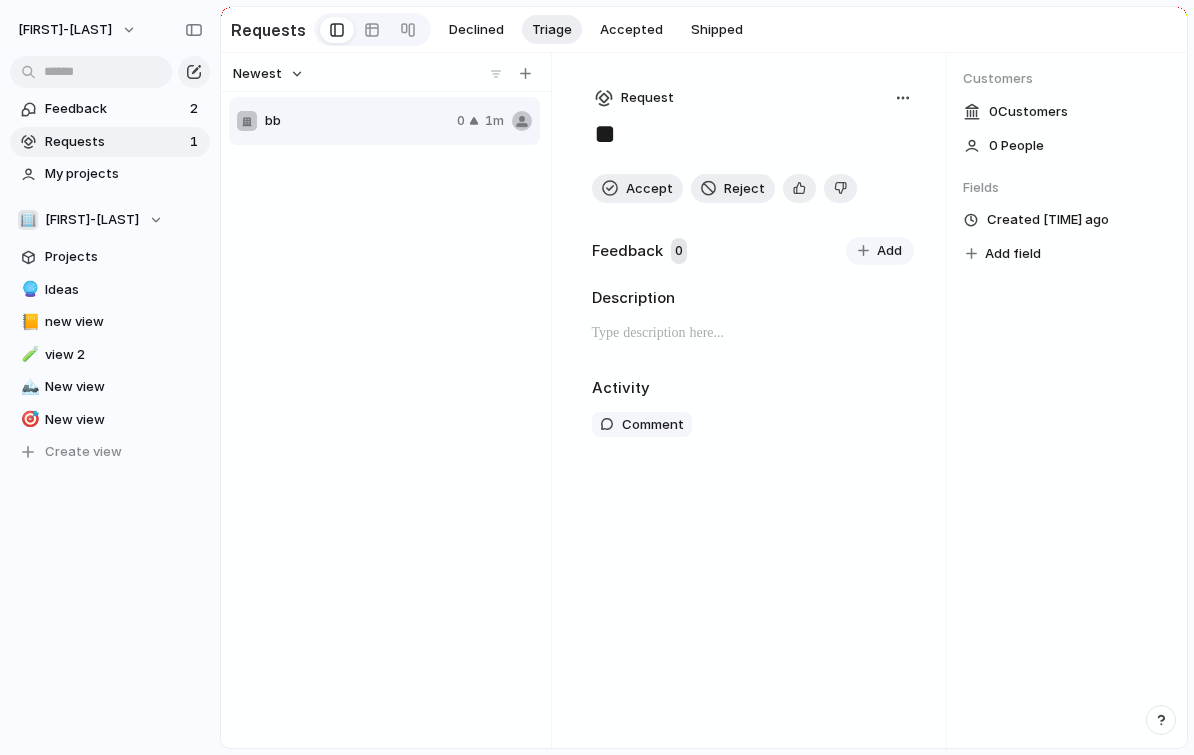 click at bounding box center [863, 250] 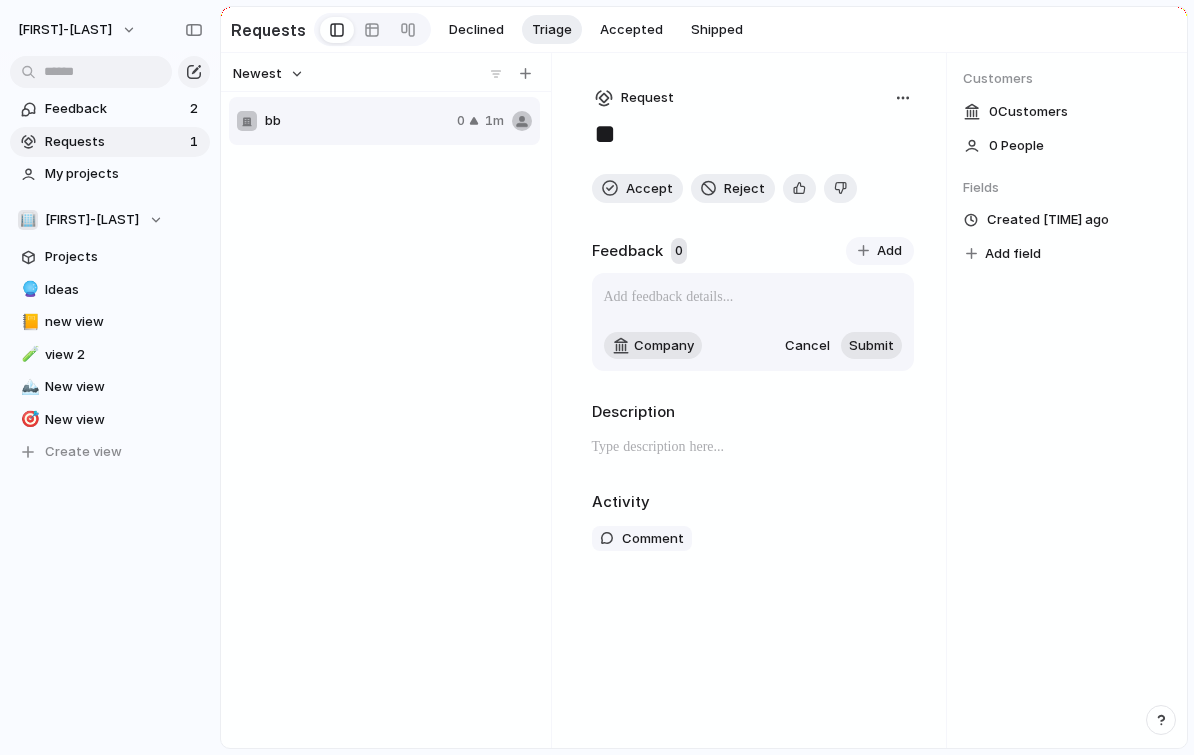type 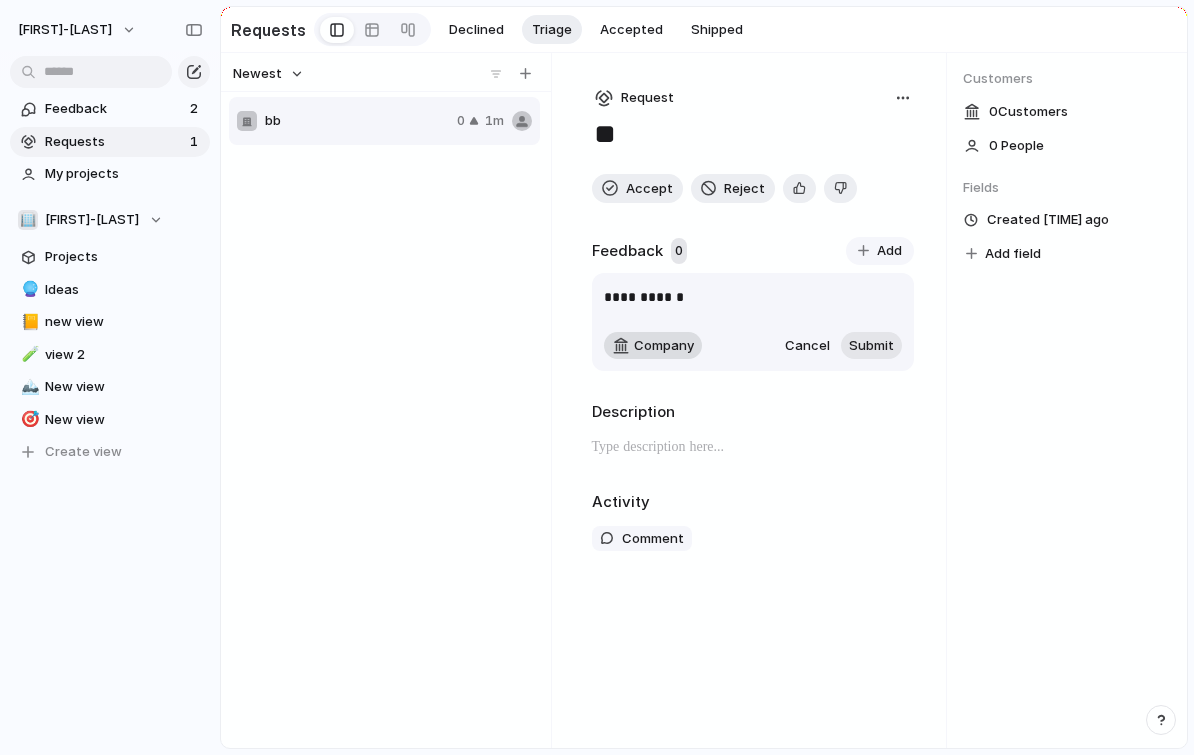 click on "Company" at bounding box center [664, 346] 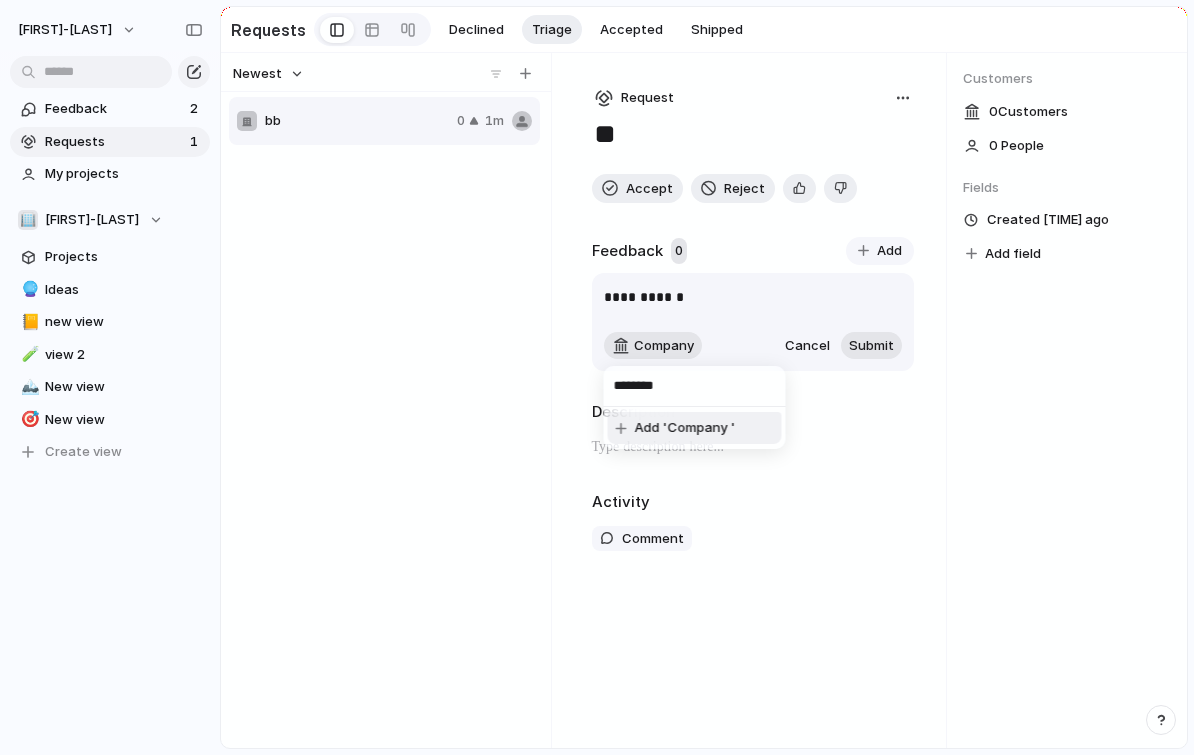 type on "*********" 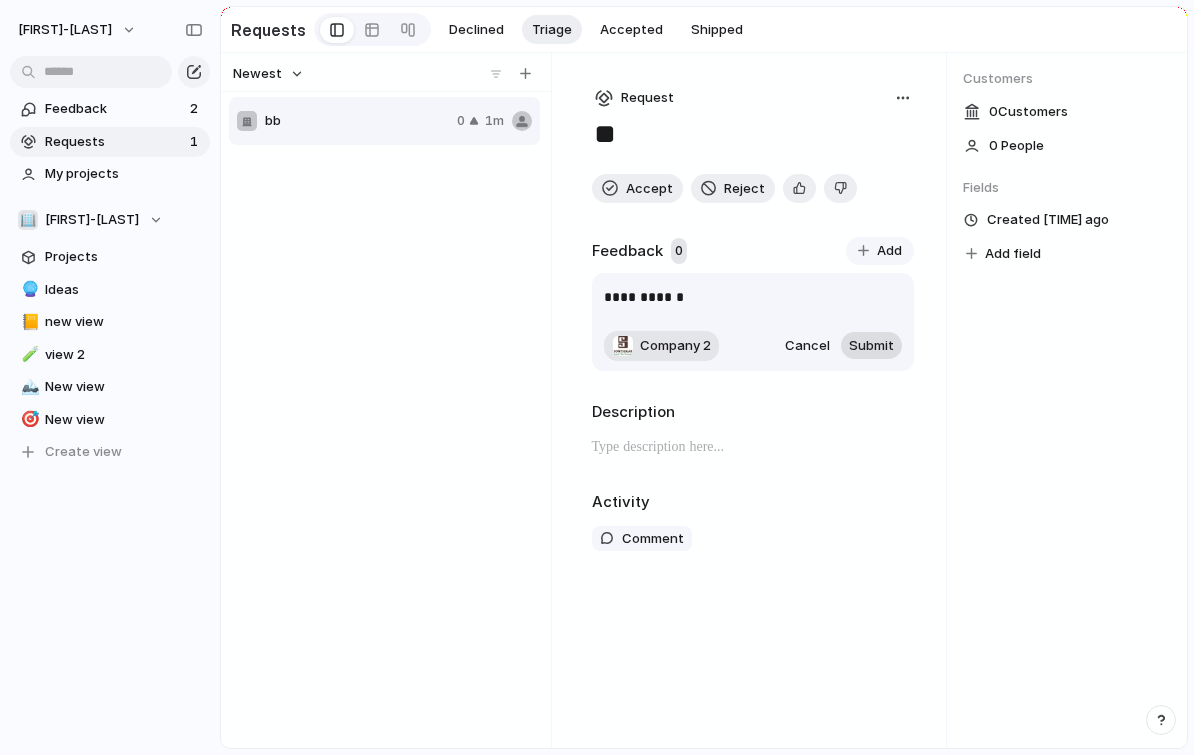 click on "Submit" at bounding box center [871, 346] 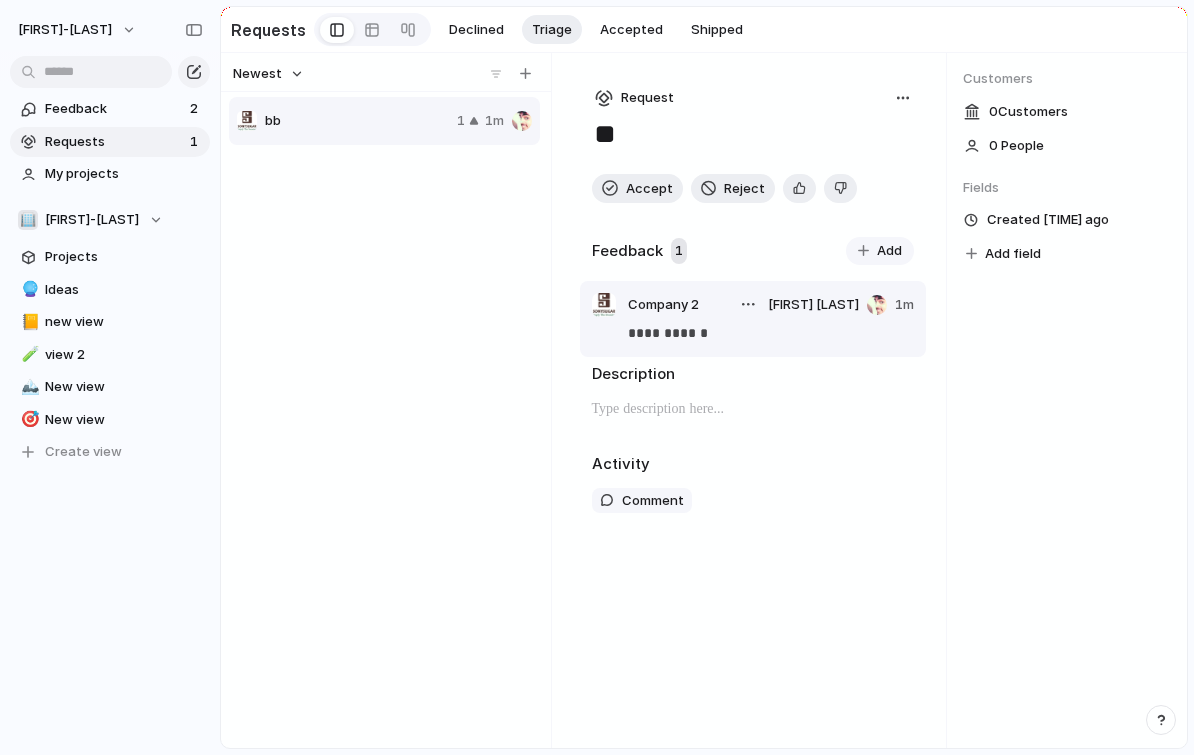 click at bounding box center (604, 305) 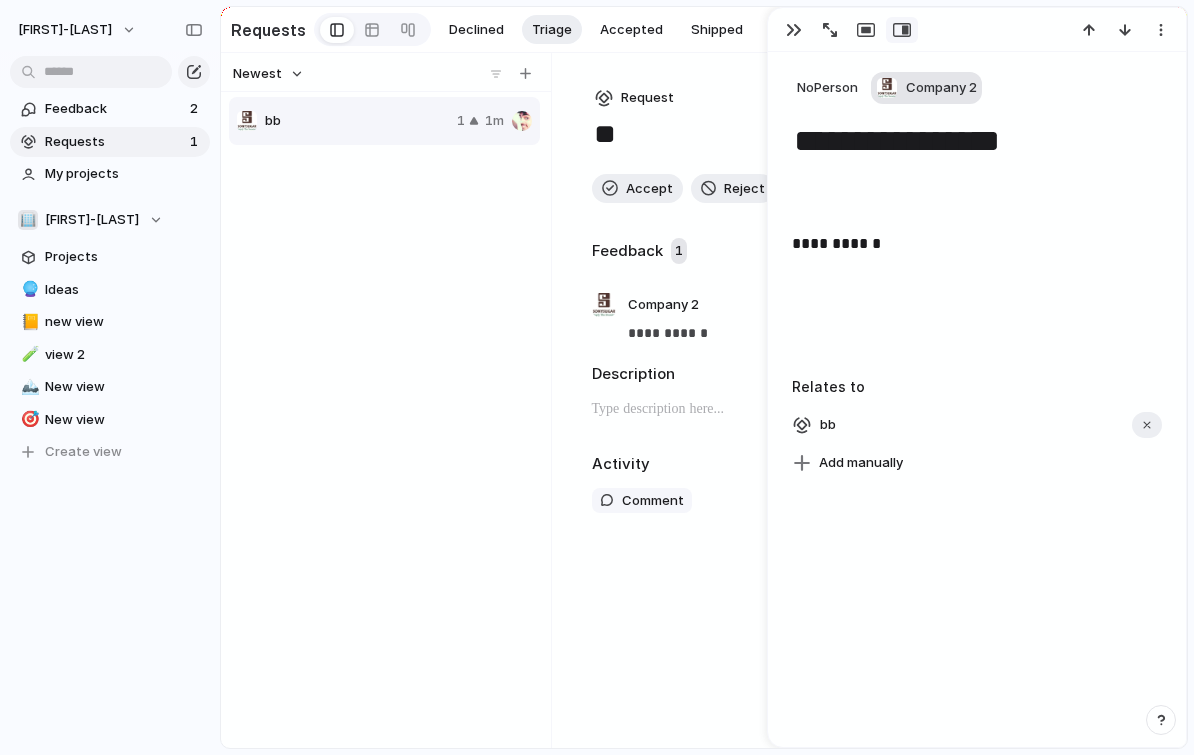 click on "Company 2" at bounding box center (941, 88) 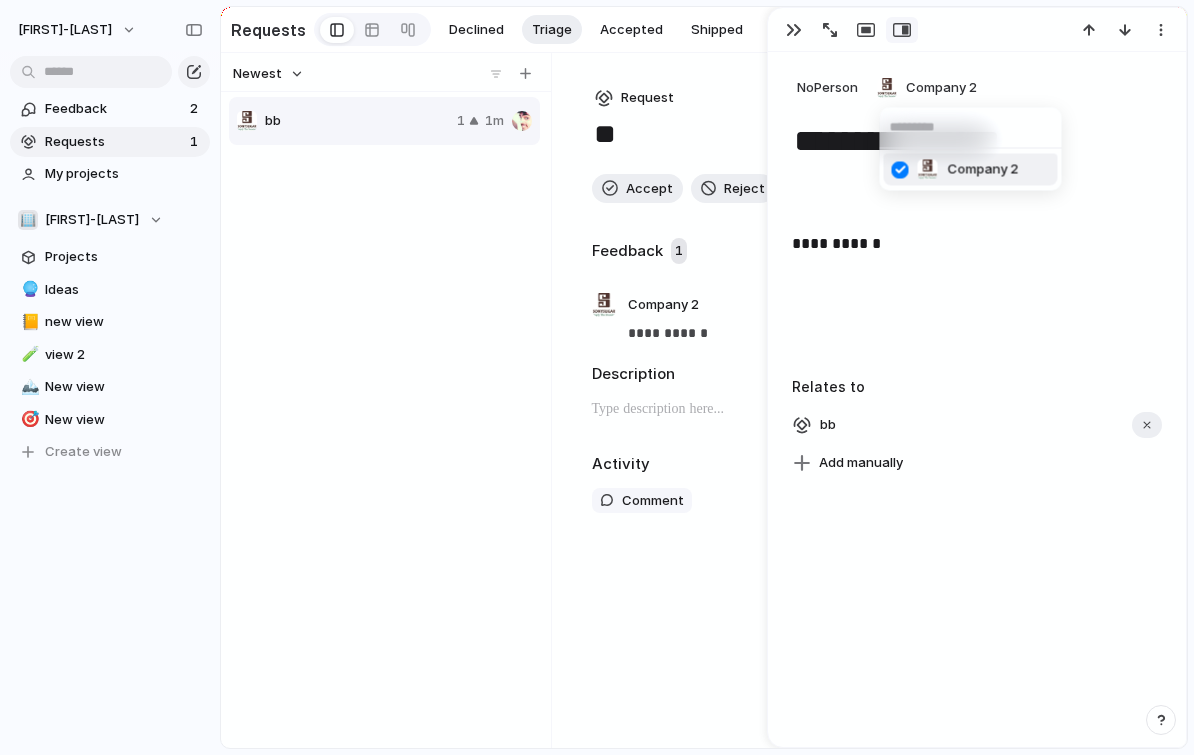 click on "Company 2" at bounding box center (597, 377) 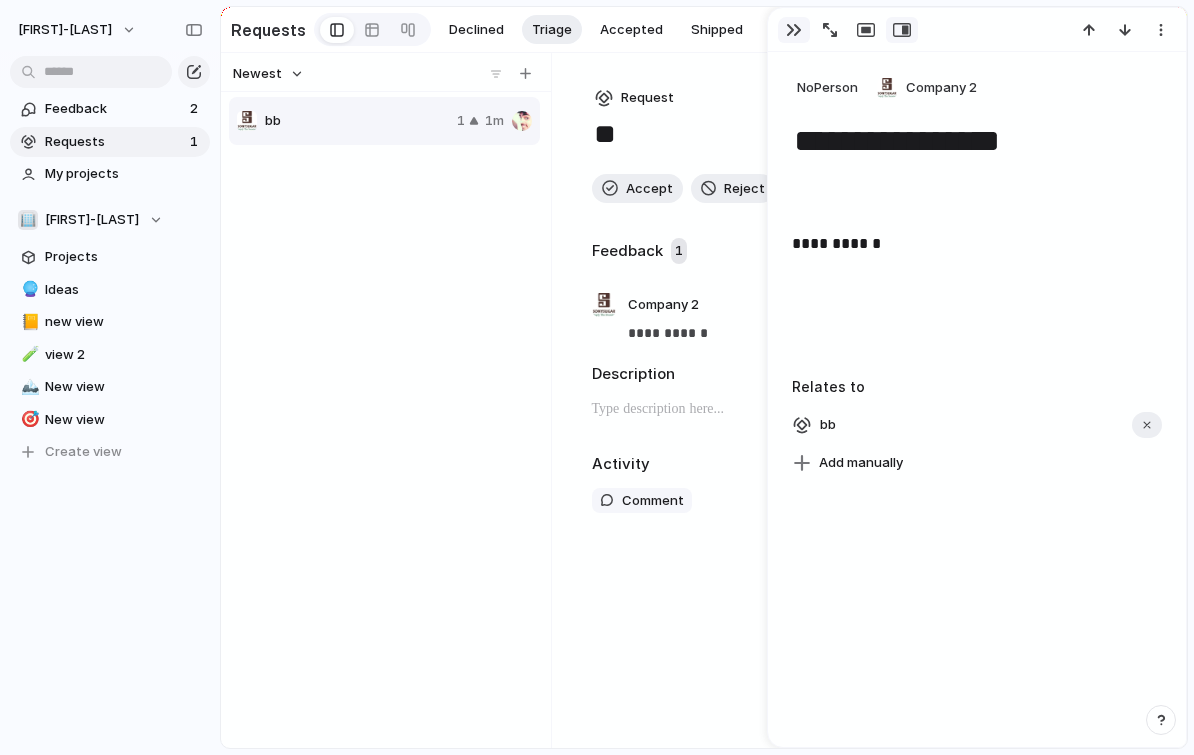 click at bounding box center [794, 30] 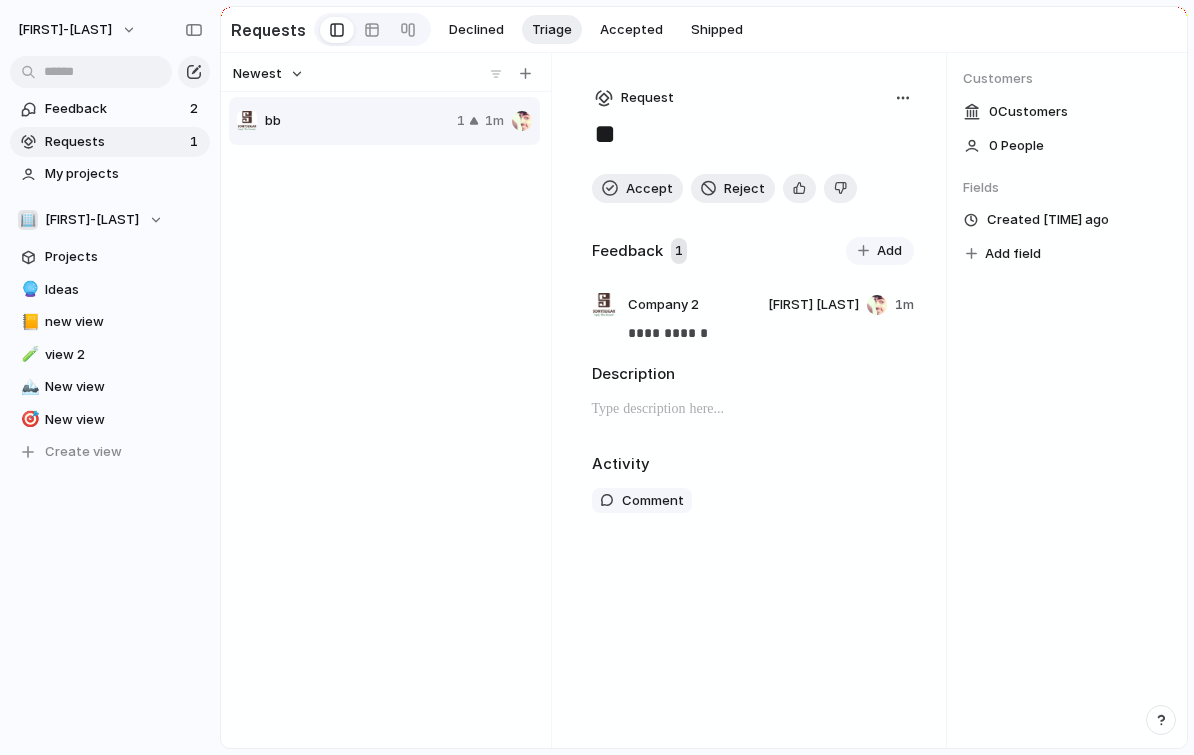 click at bounding box center (799, 188) 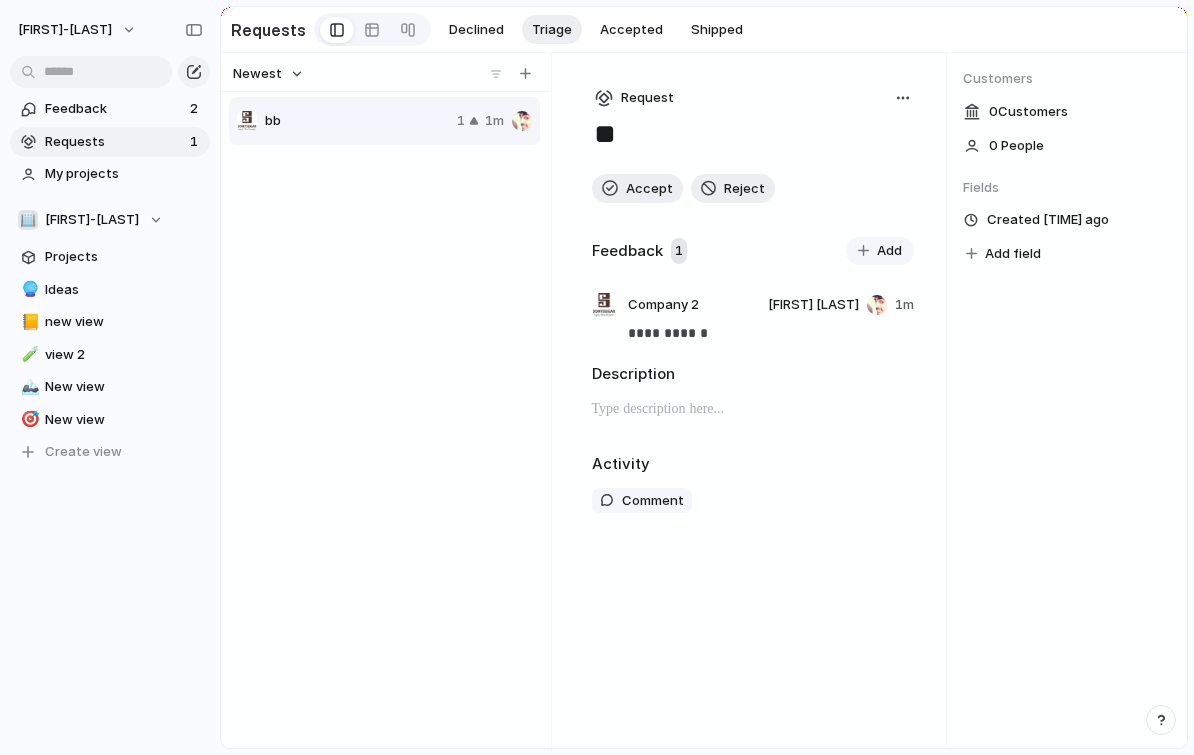 click on "Request" at bounding box center (753, 98) 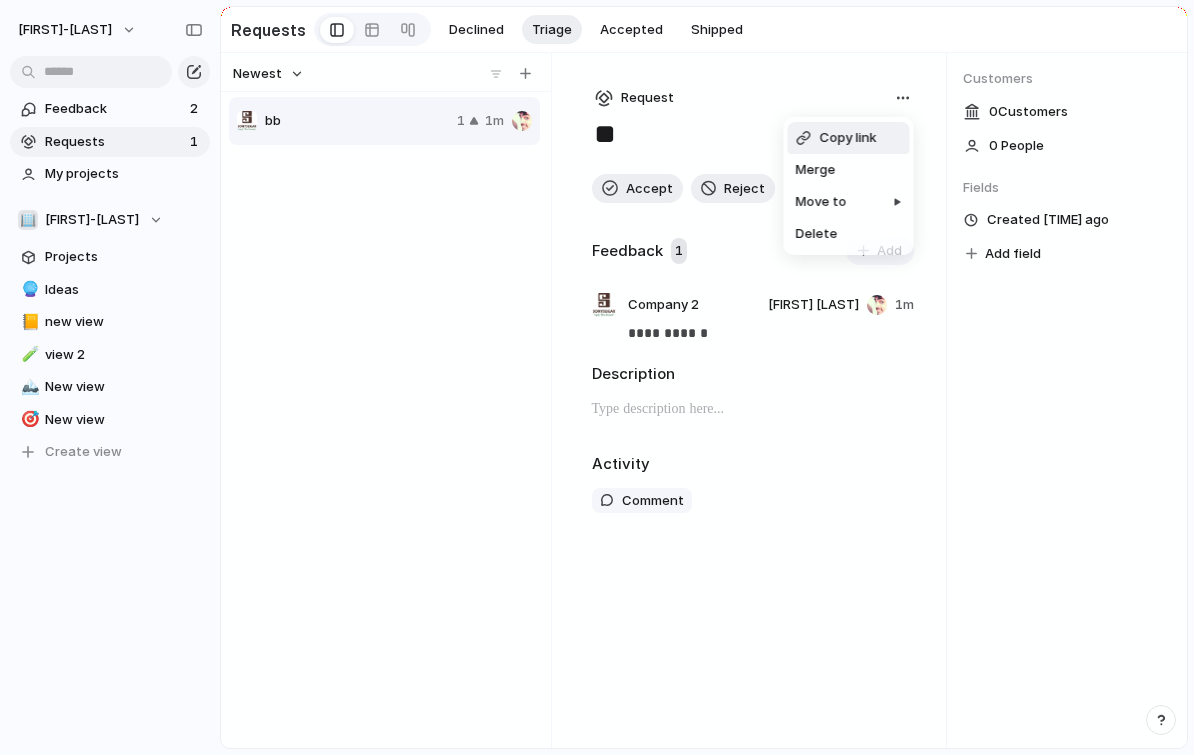 click on "Copy link   Merge   Move to   Delete" at bounding box center (597, 377) 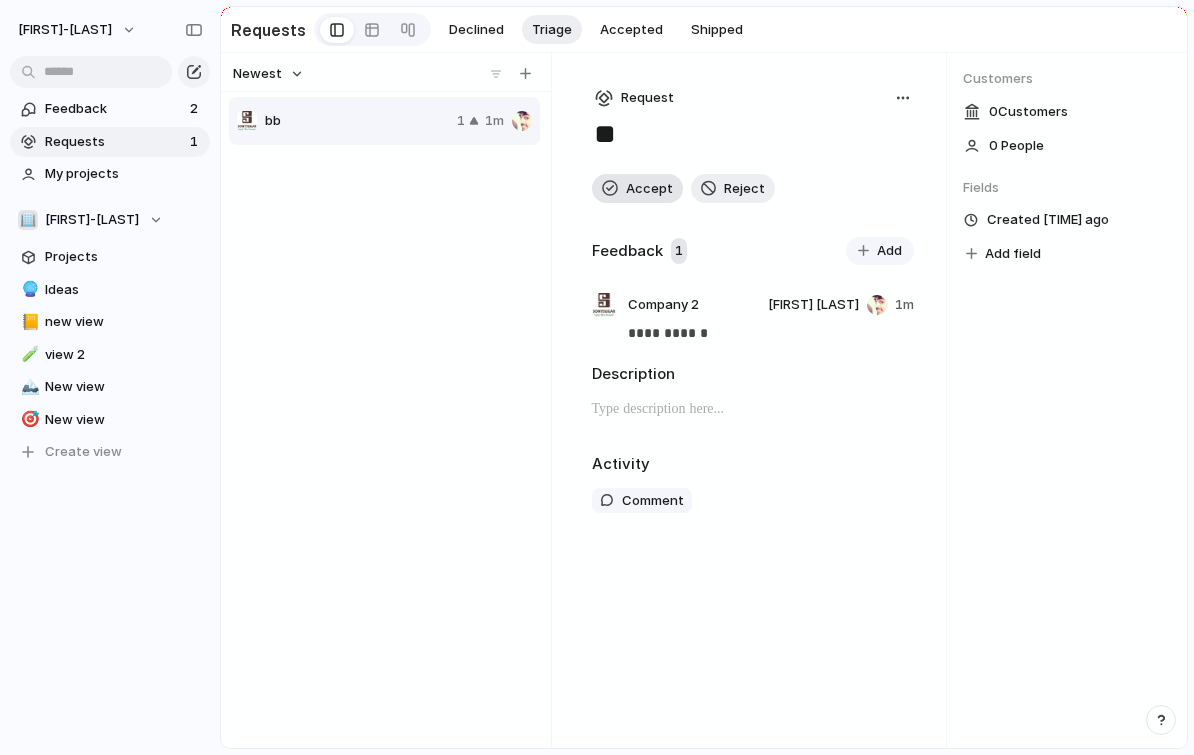 click on "Accept" at bounding box center (649, 189) 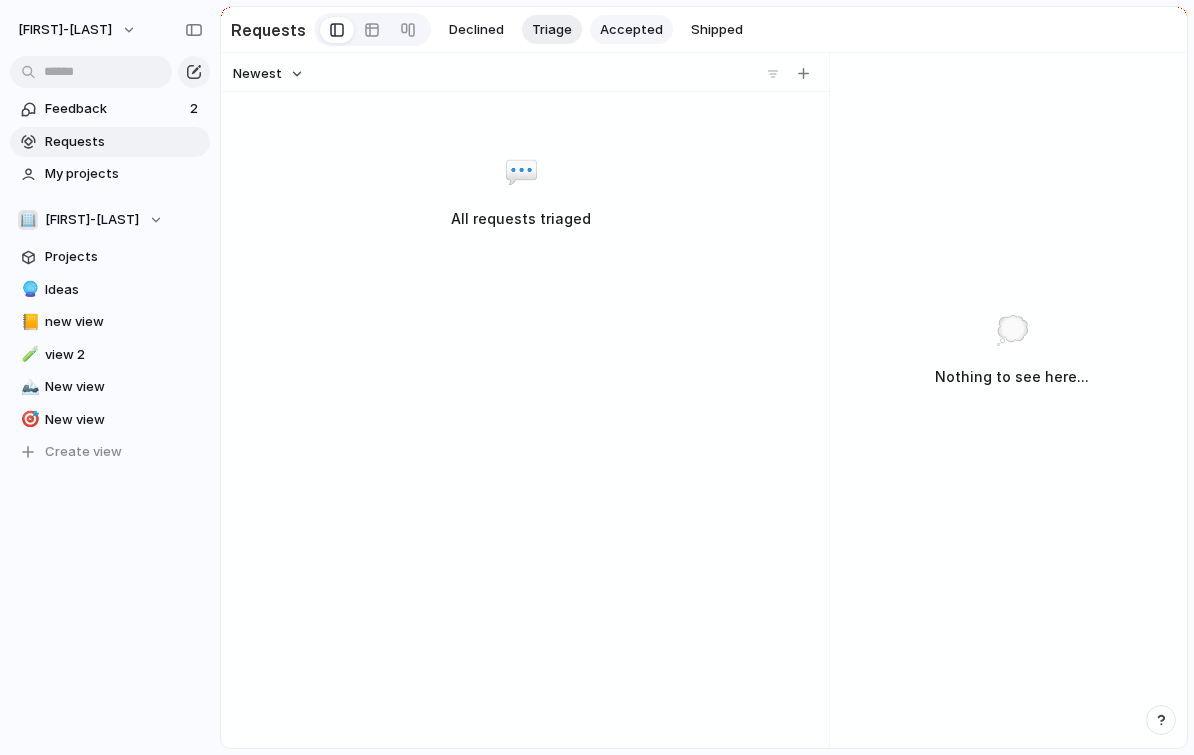 click on "Accepted" at bounding box center (631, 30) 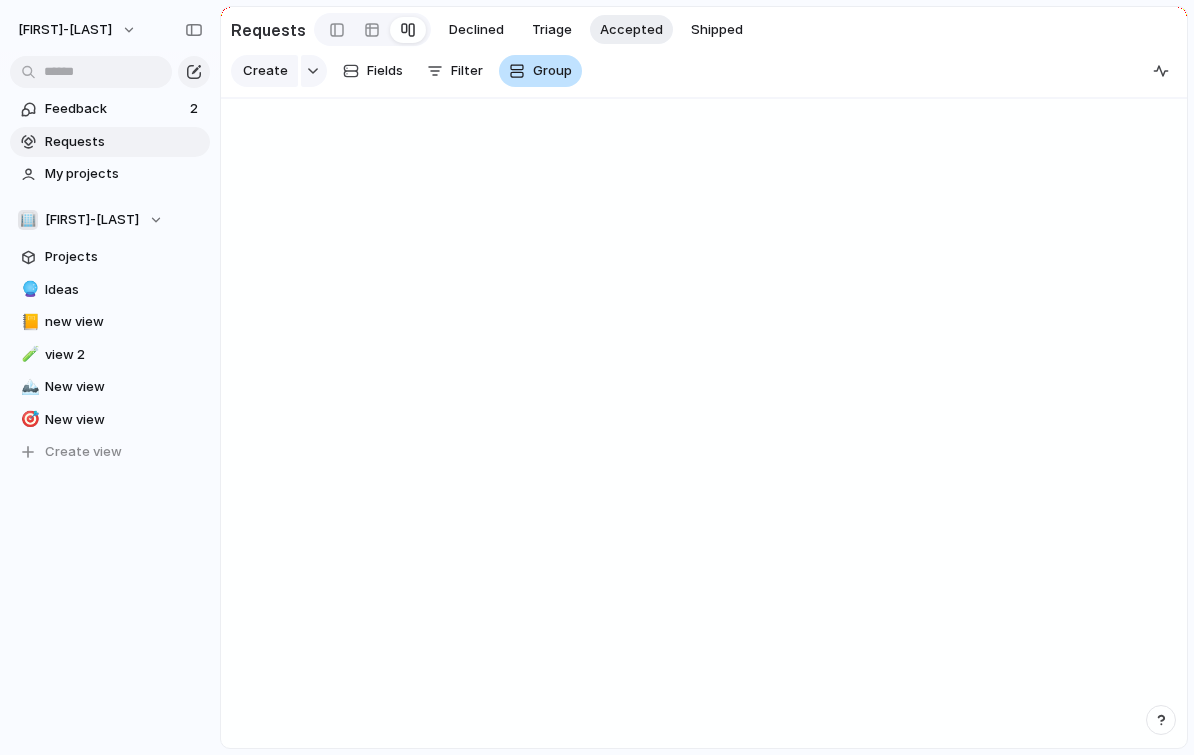 click on "Group" at bounding box center [552, 71] 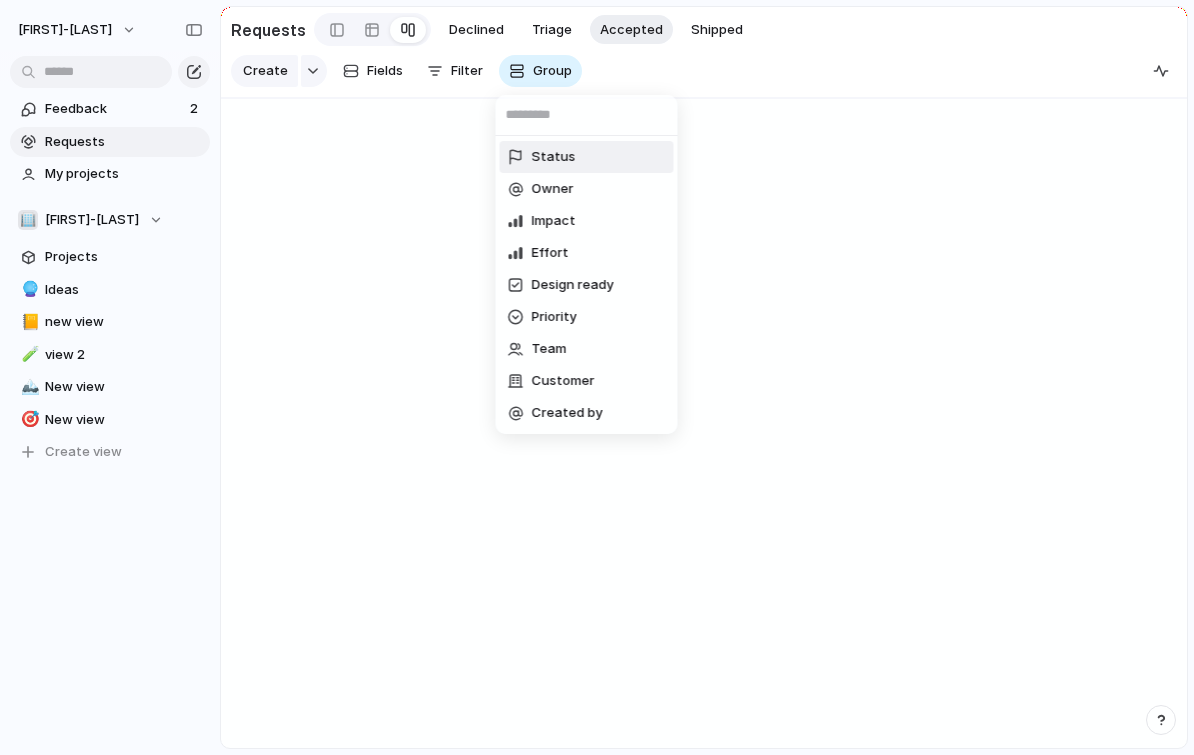 click on "Status             Owner   Impact   Effort   Design ready   Priority   Team   Customer             Created by" at bounding box center (597, 377) 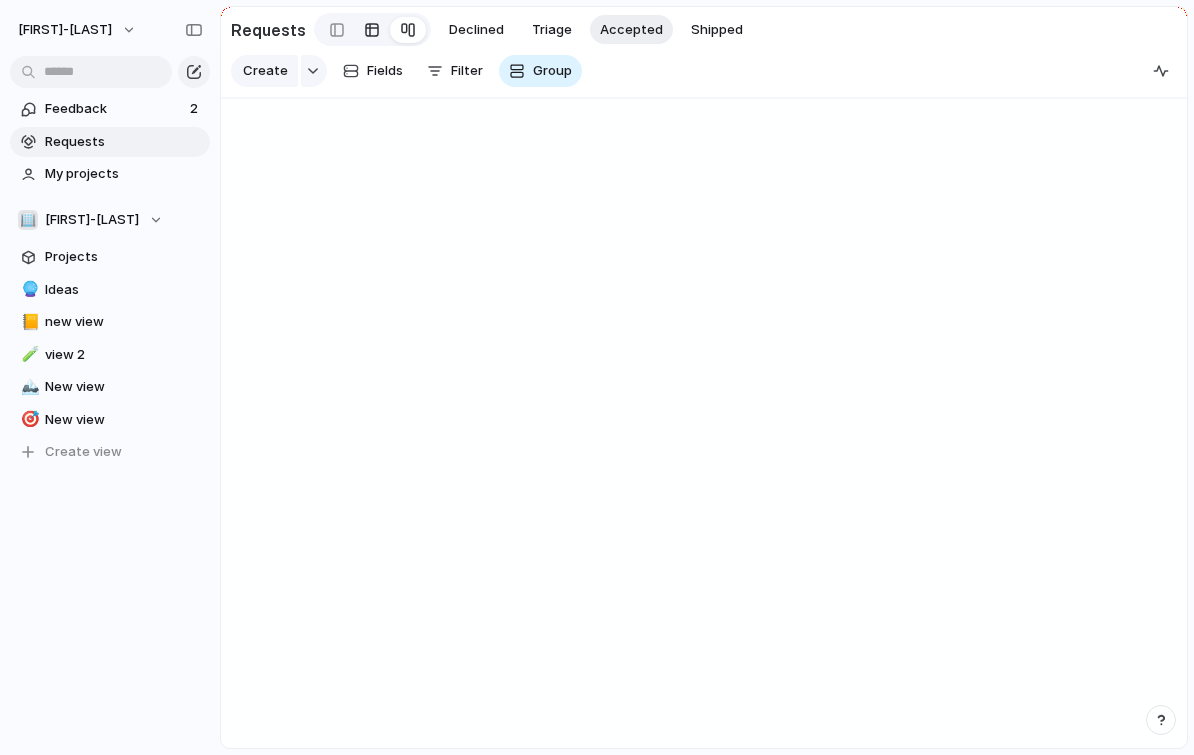 click at bounding box center (372, 30) 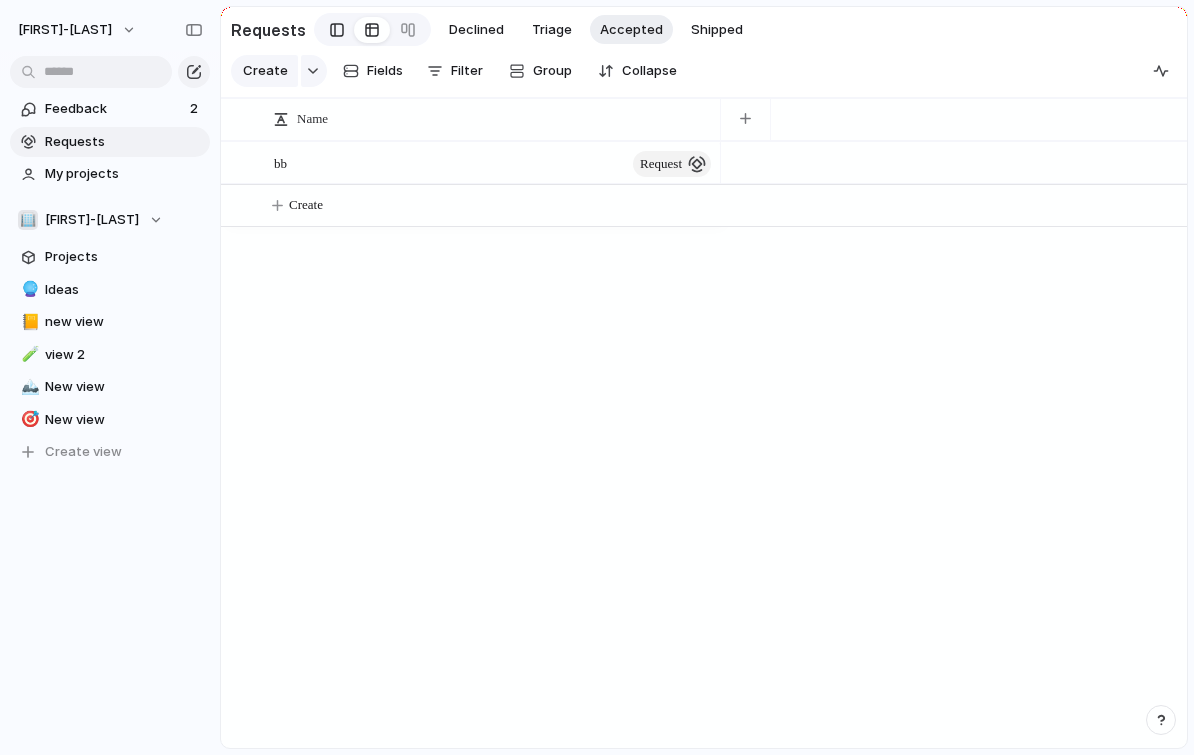 click at bounding box center [337, 30] 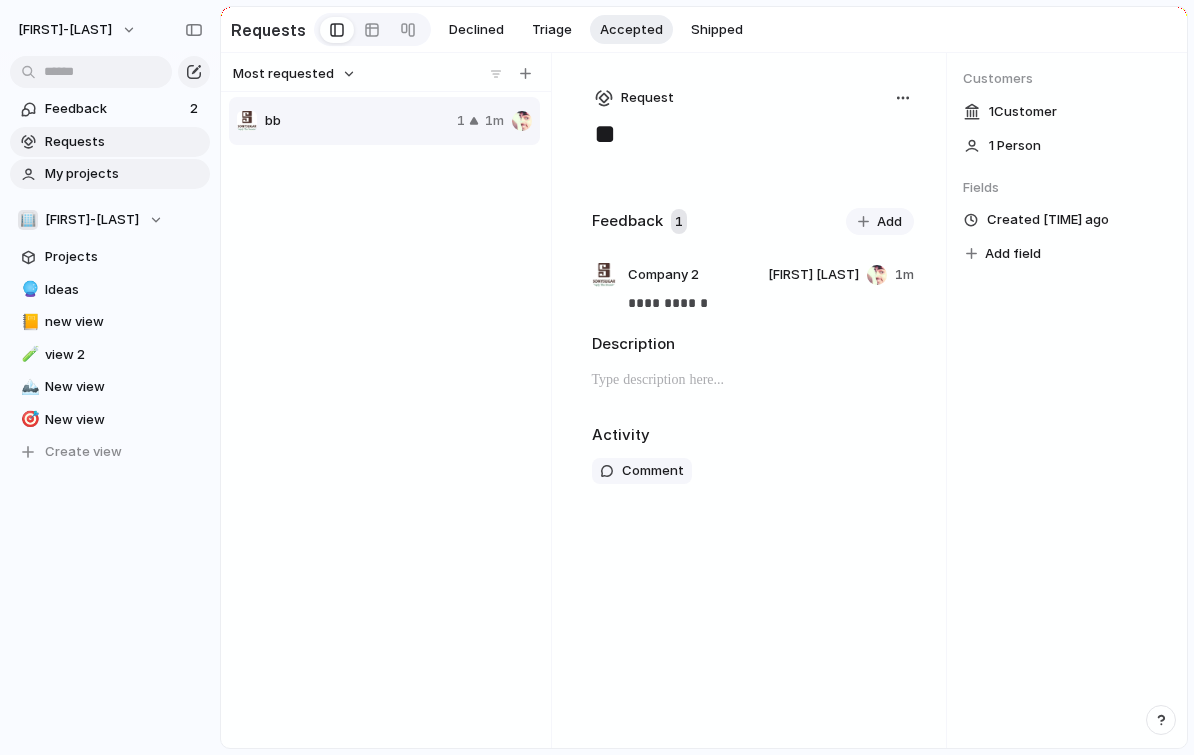 click on "My projects" at bounding box center [110, 174] 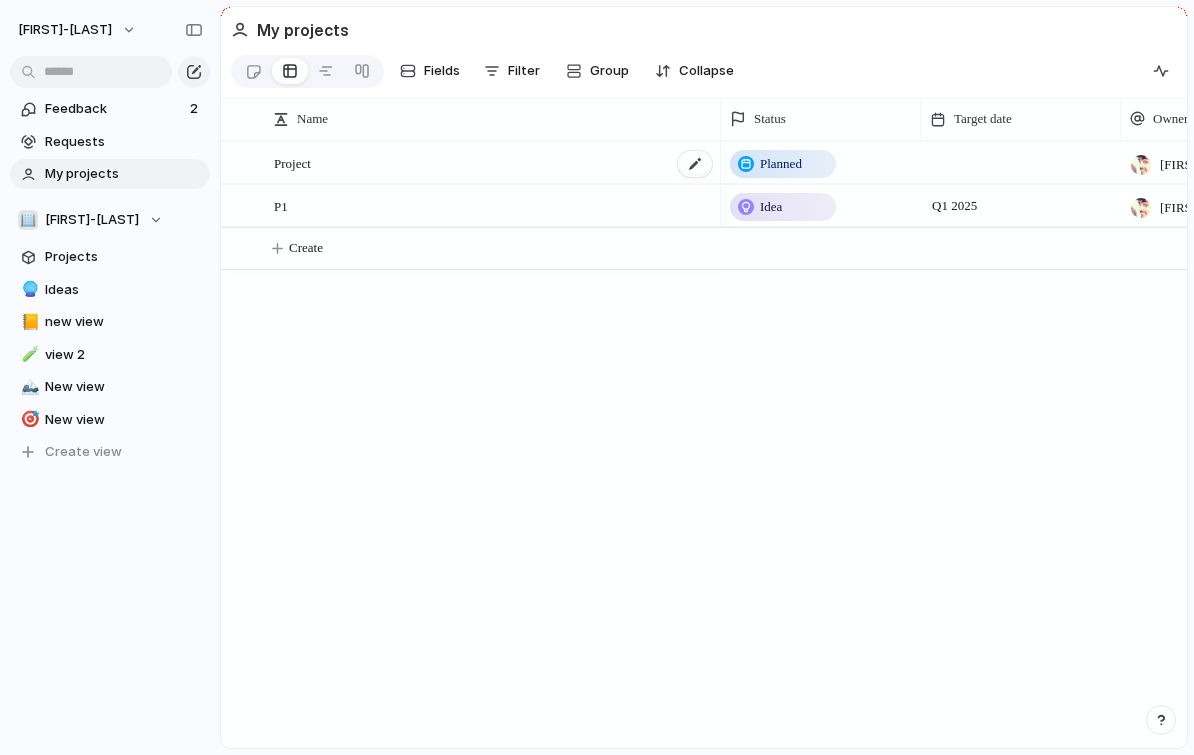 click on "Project" at bounding box center [292, 162] 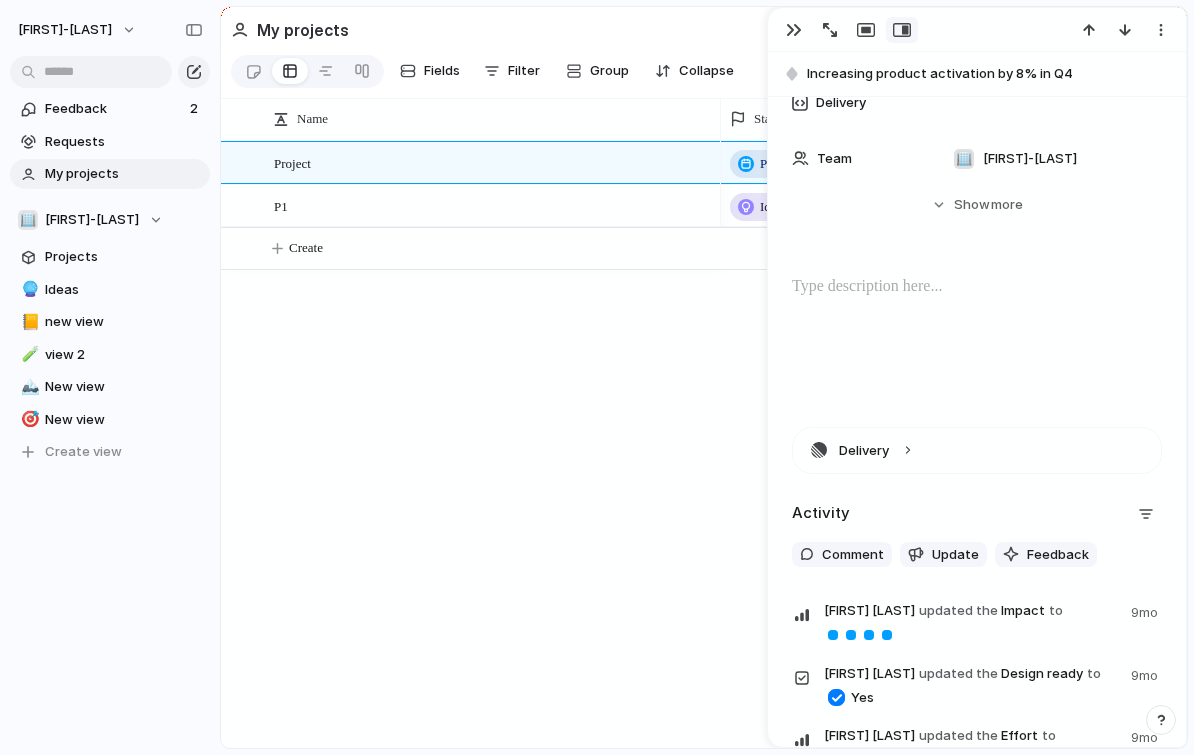 scroll, scrollTop: 141, scrollLeft: 0, axis: vertical 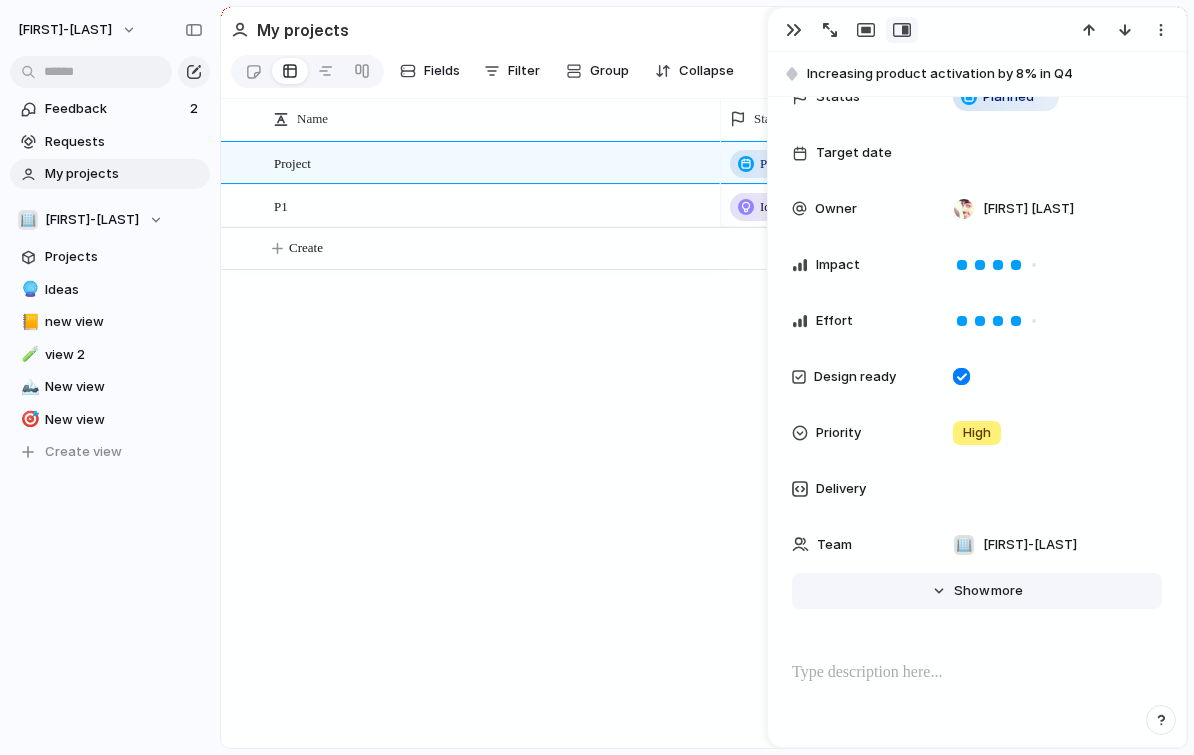 click on "Hide Show more" at bounding box center (988, 591) 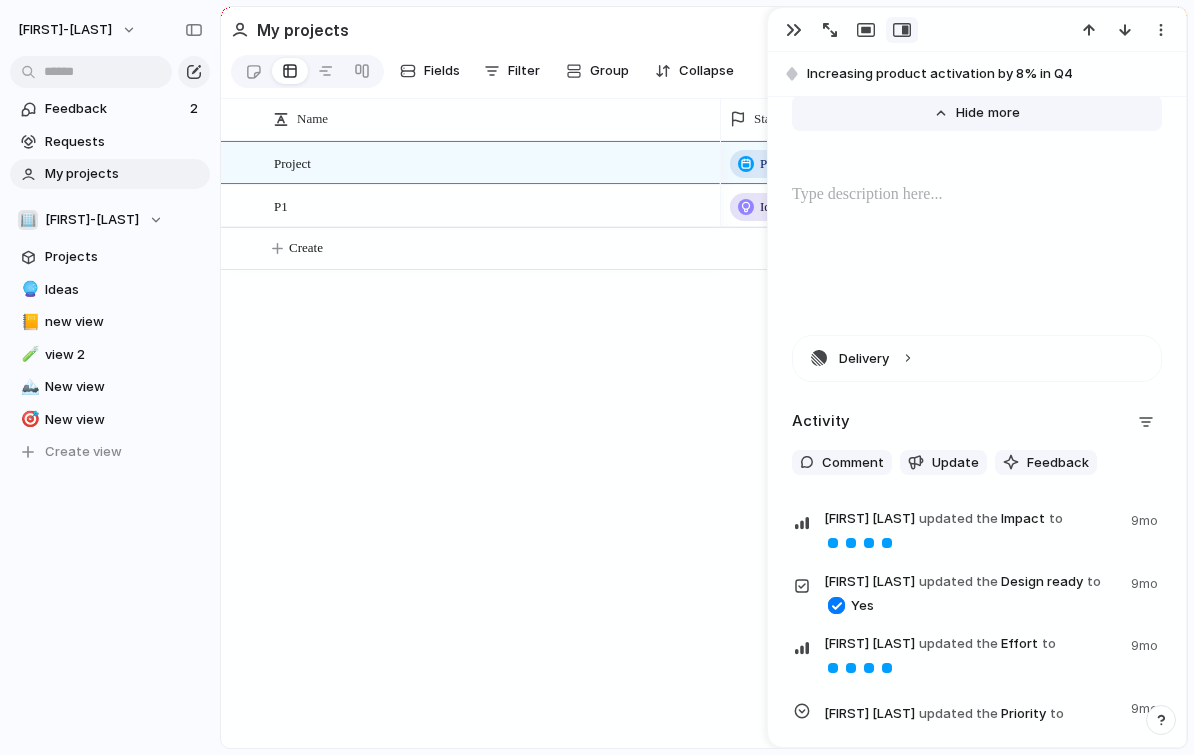 scroll, scrollTop: 259, scrollLeft: 0, axis: vertical 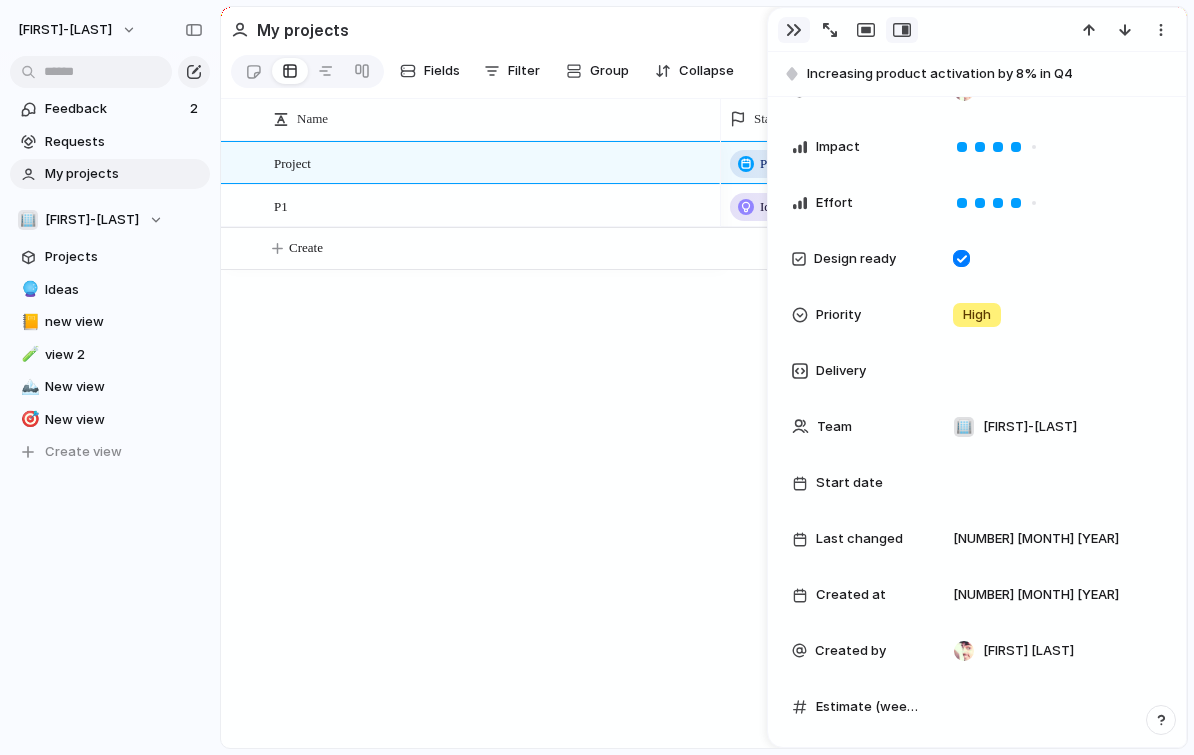 click at bounding box center [794, 30] 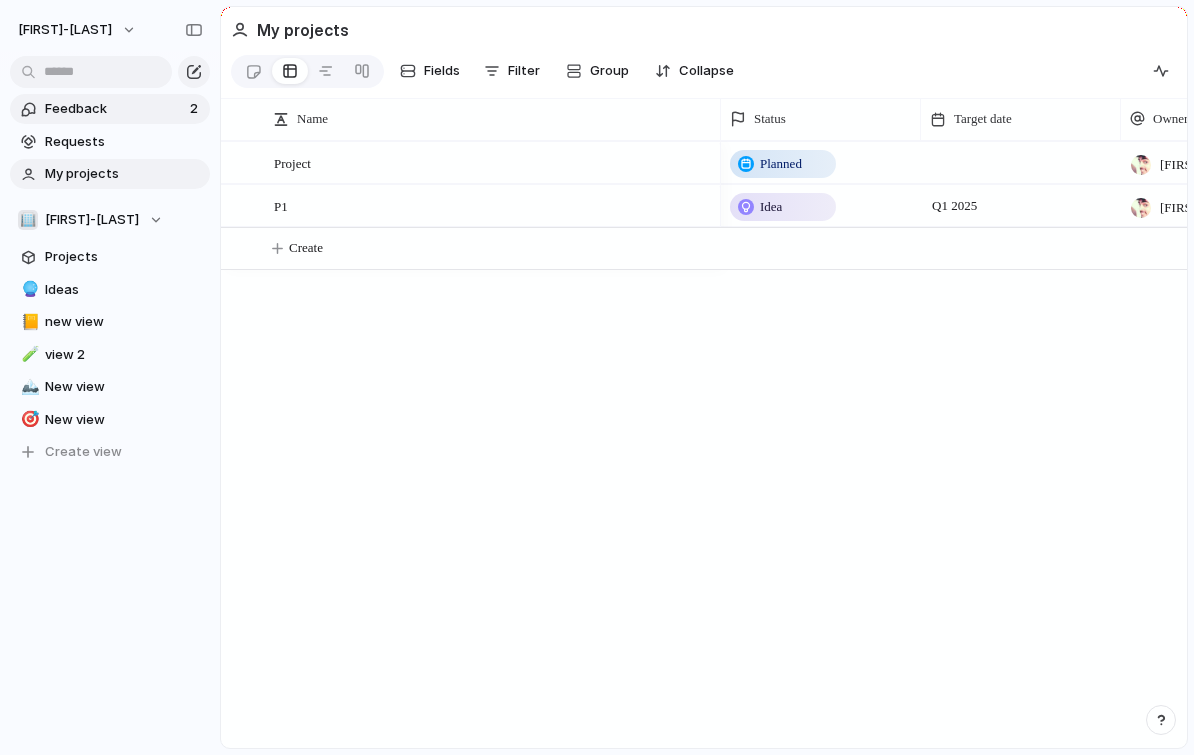click on "Feedback" at bounding box center (114, 109) 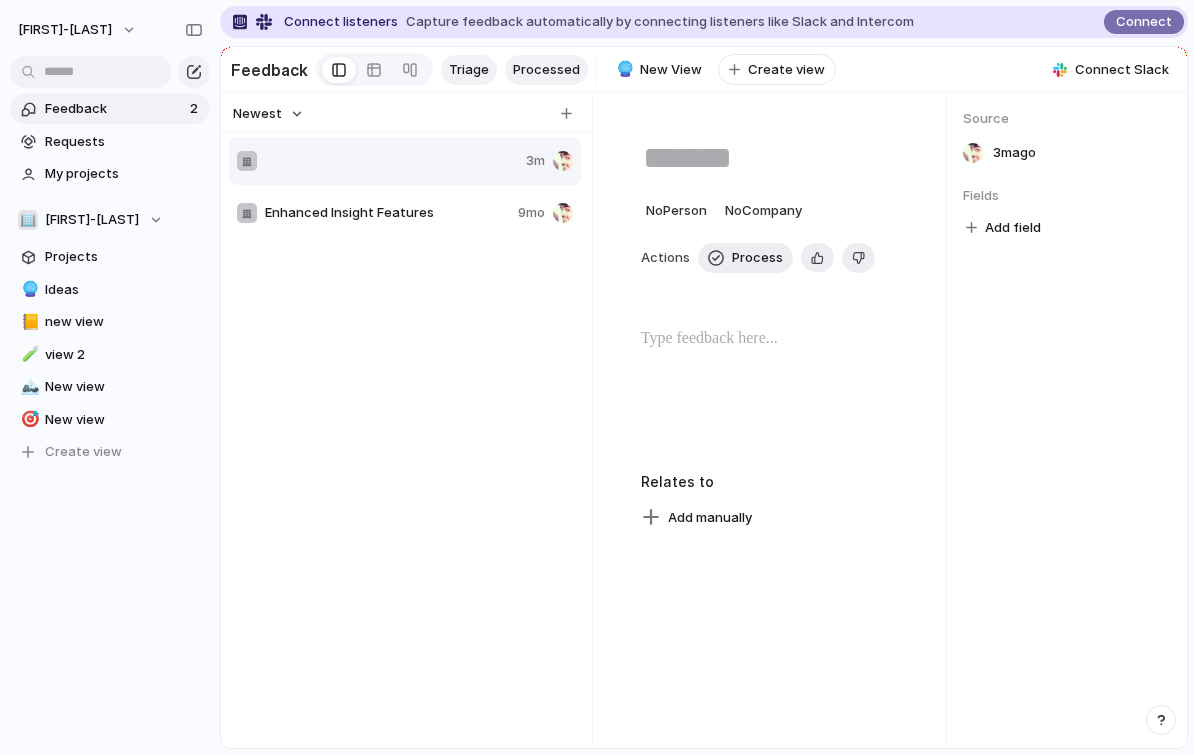 click on "Processed" at bounding box center [546, 70] 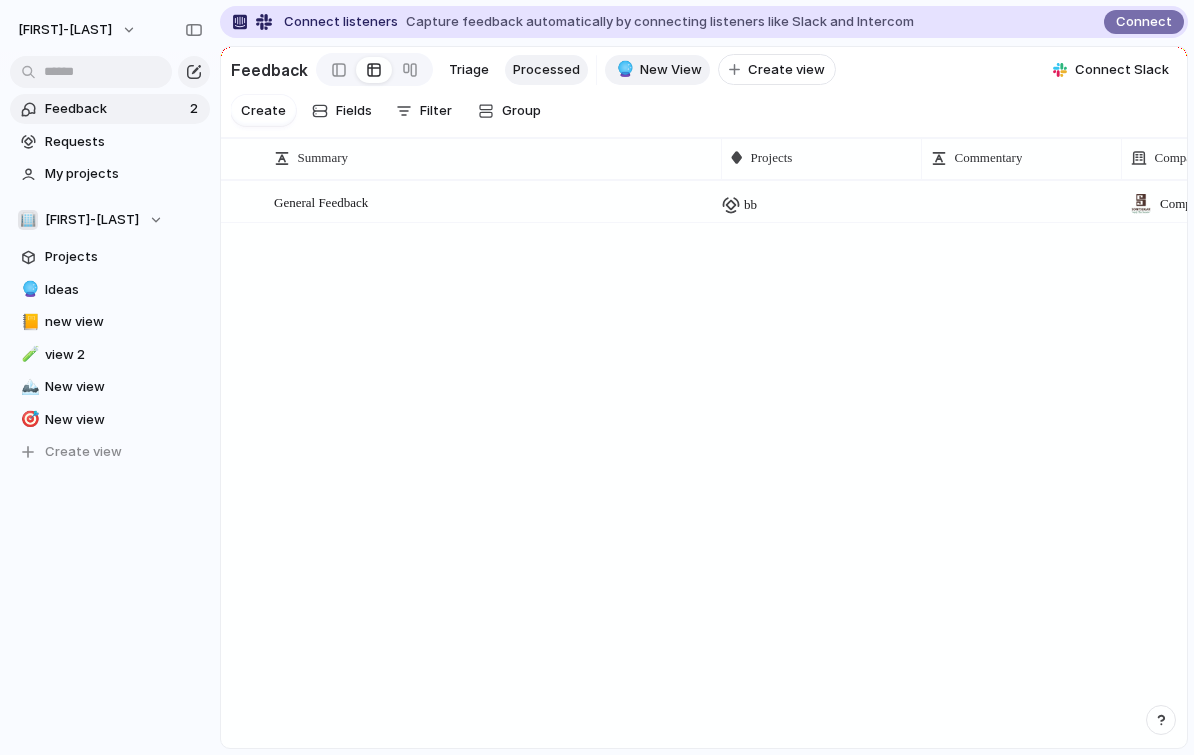 click on "New View" at bounding box center (671, 70) 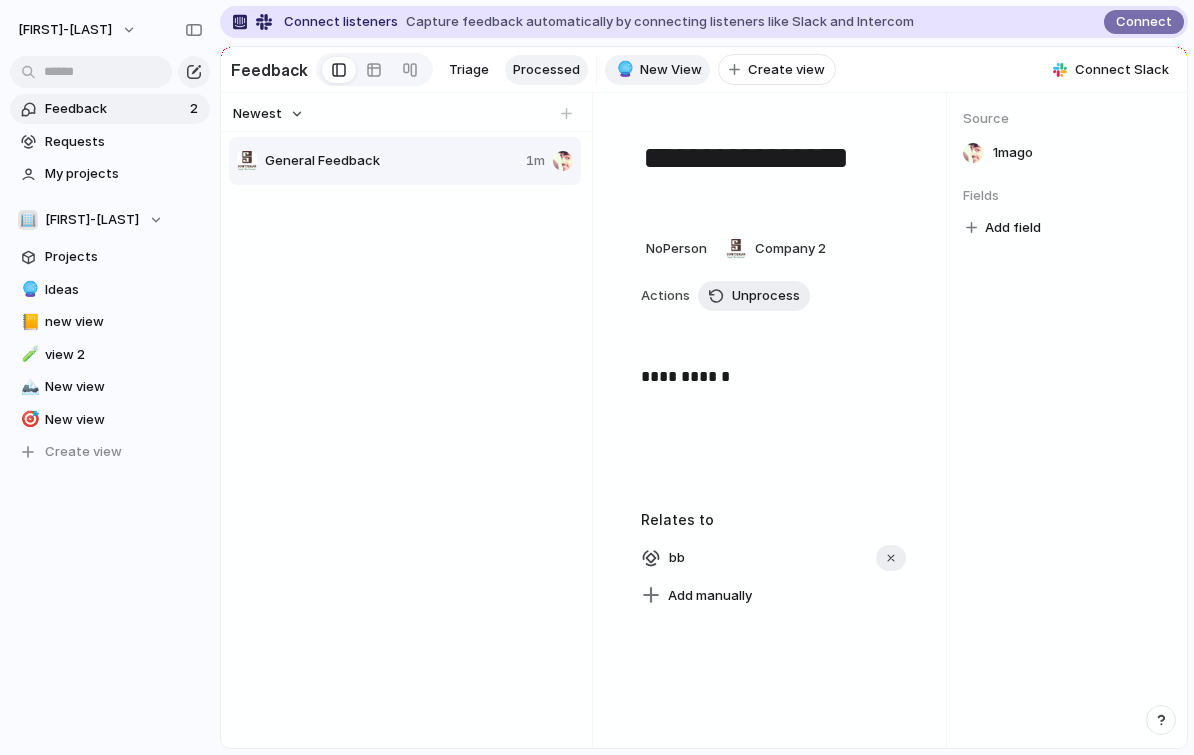 click on "Processed" at bounding box center (546, 70) 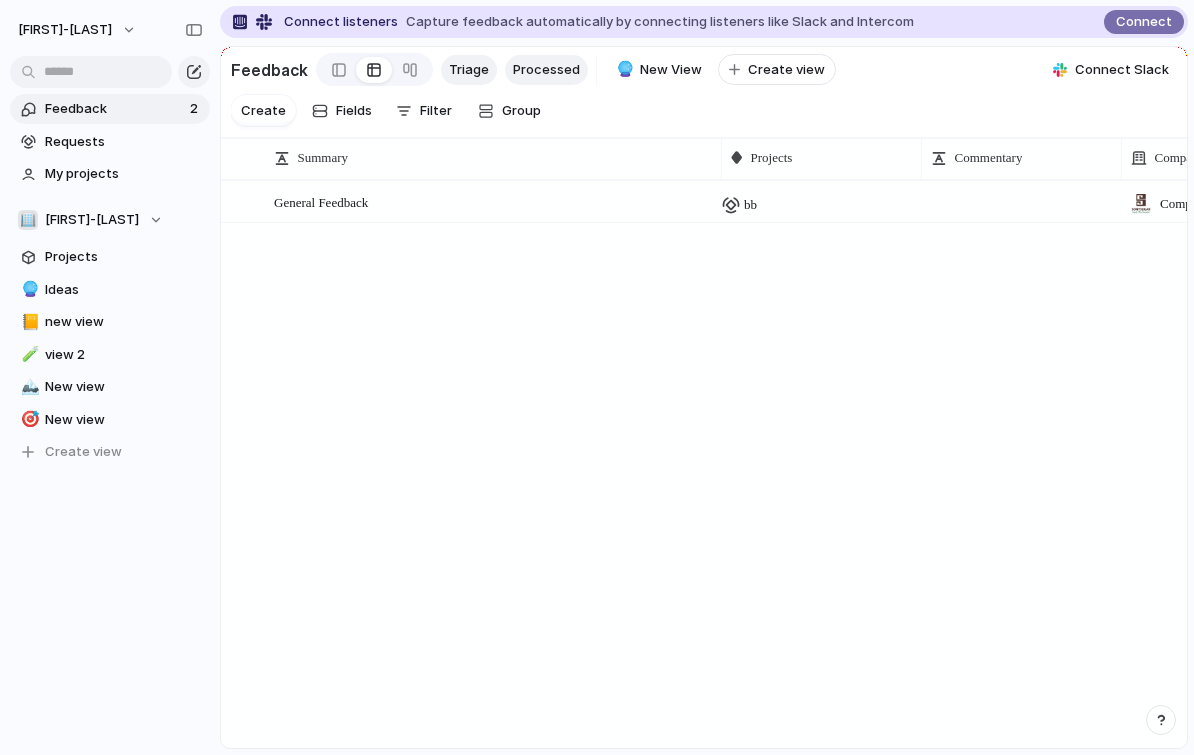 click on "Triage" at bounding box center (469, 70) 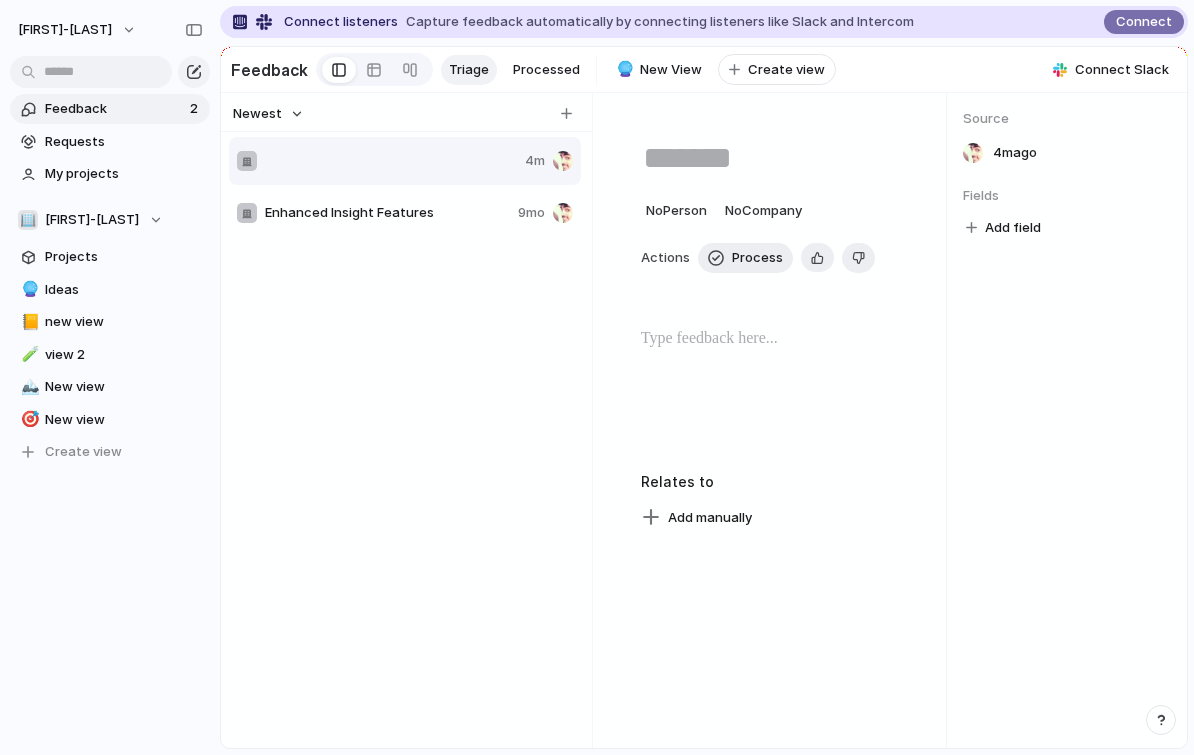 click on "Enhanced Insight Features" at bounding box center (387, 213) 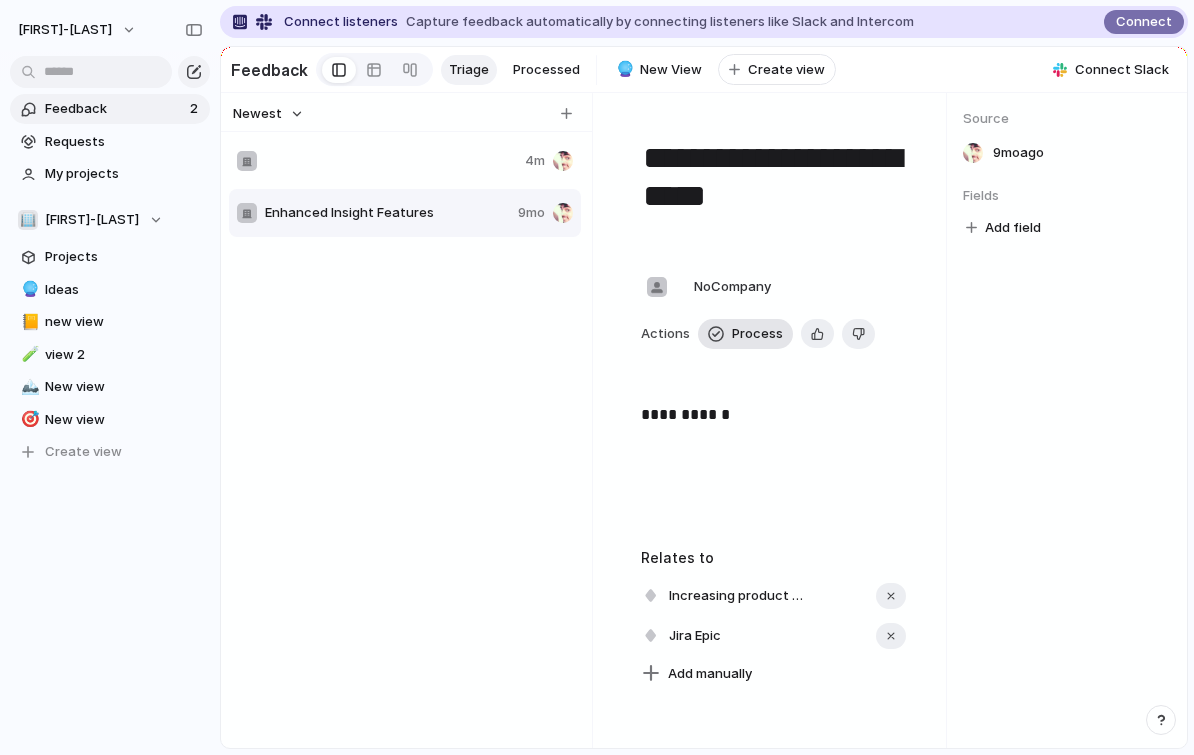 click at bounding box center (716, 334) 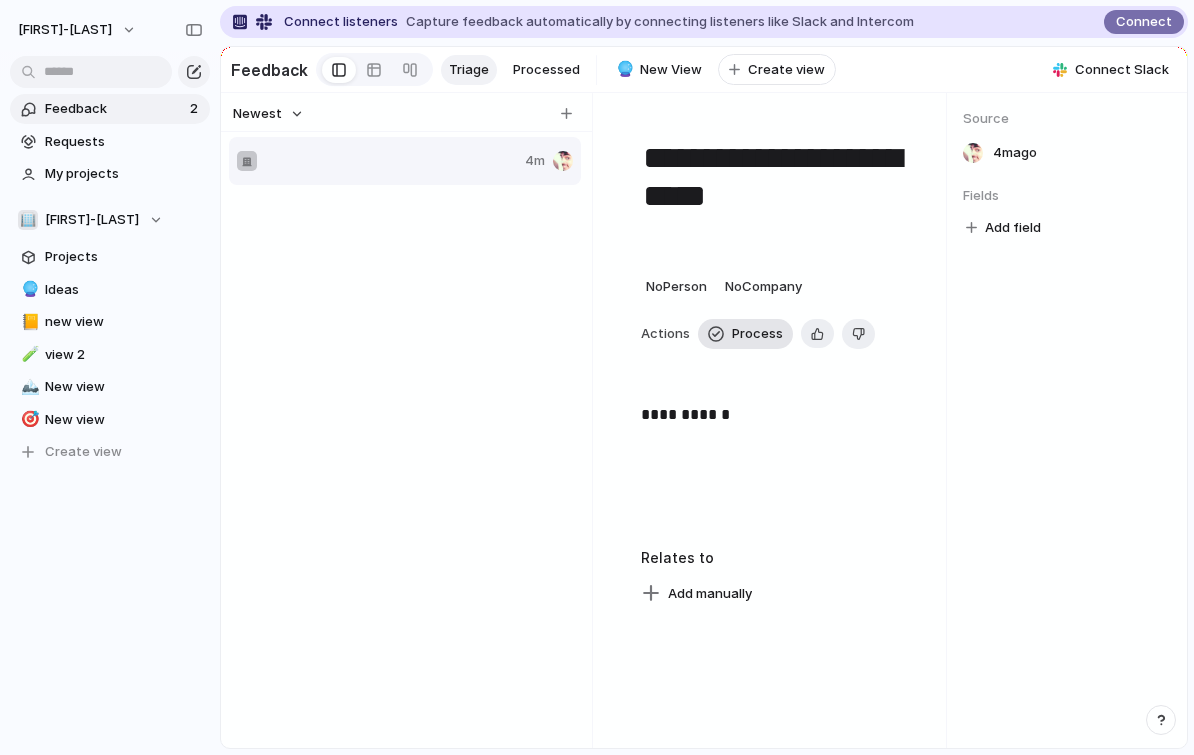 type 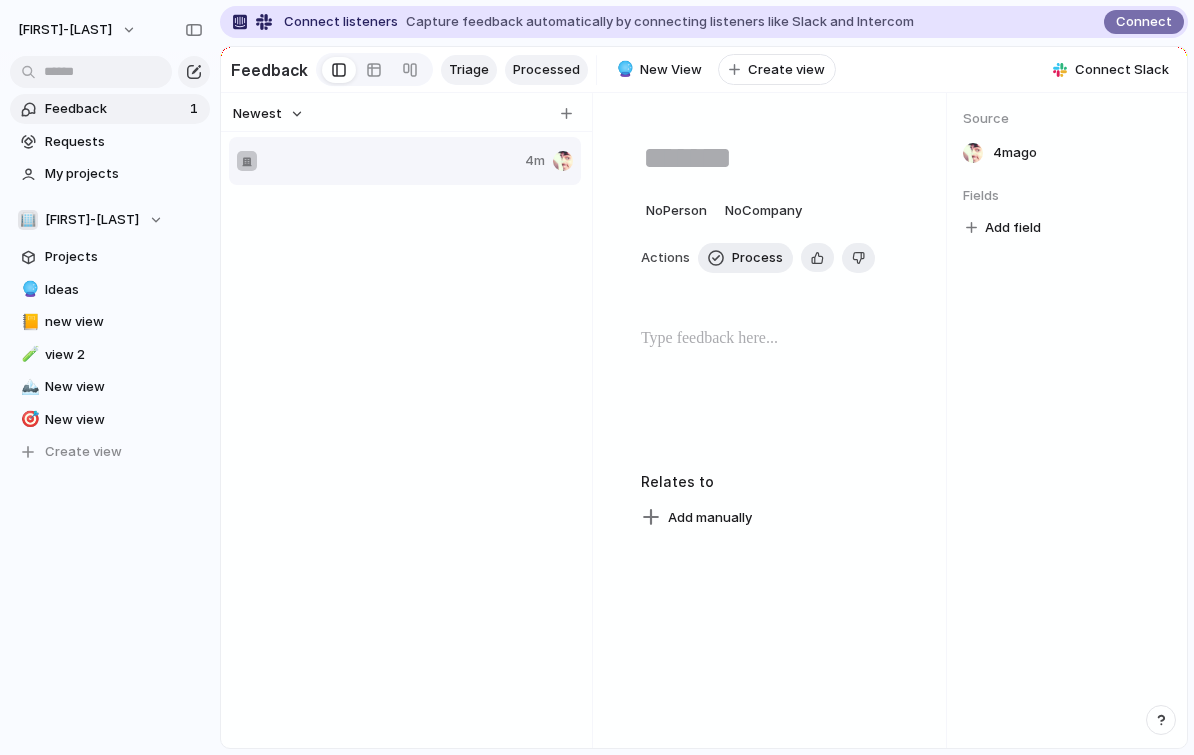click on "Processed" at bounding box center [546, 70] 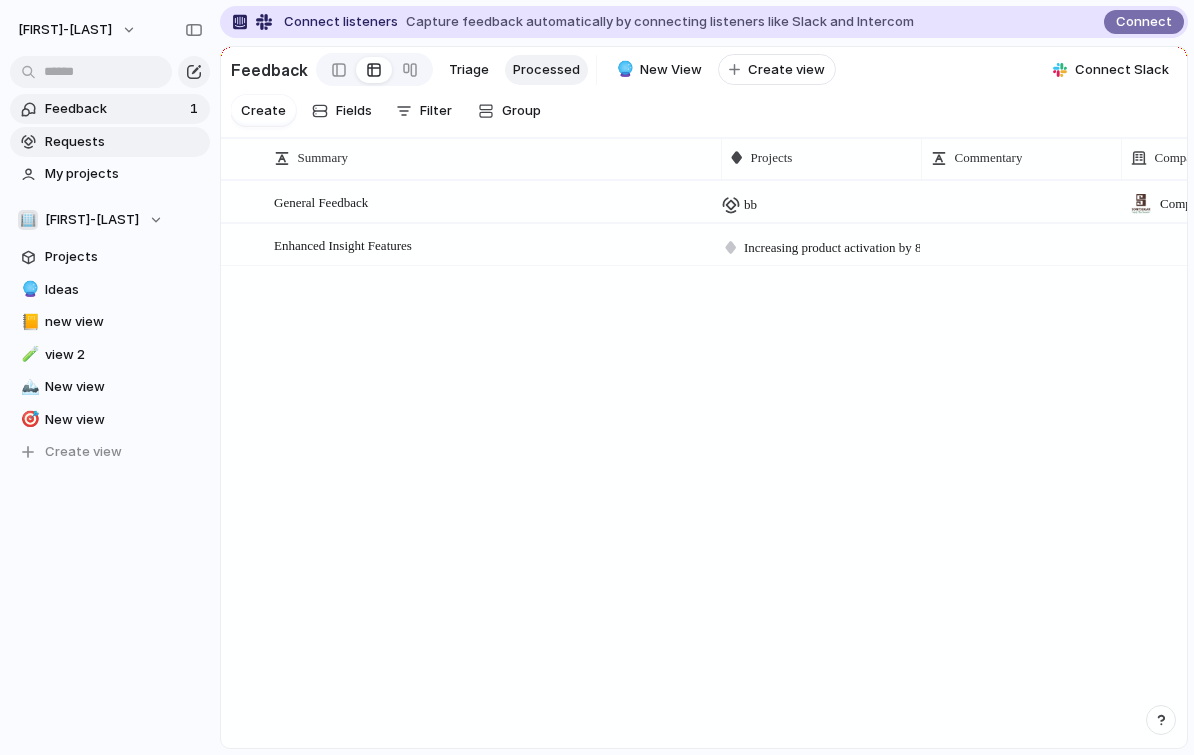 click on "Requests" at bounding box center (124, 142) 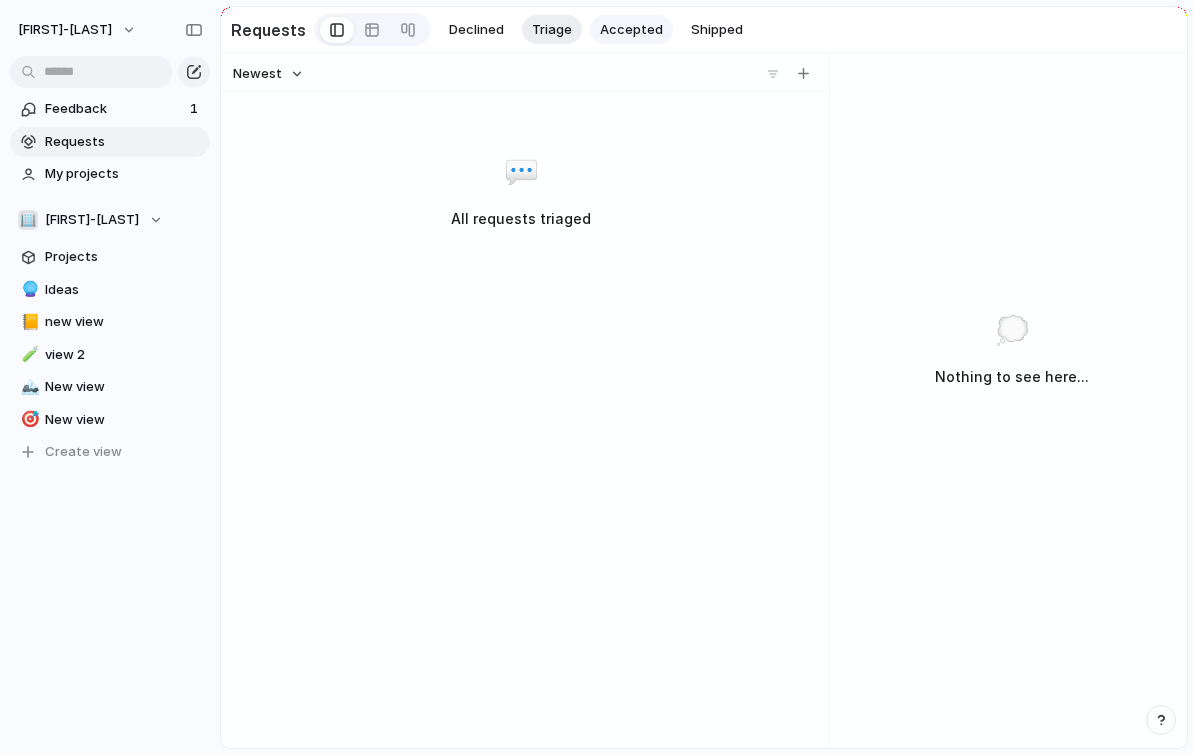 click on "Accepted" at bounding box center (631, 30) 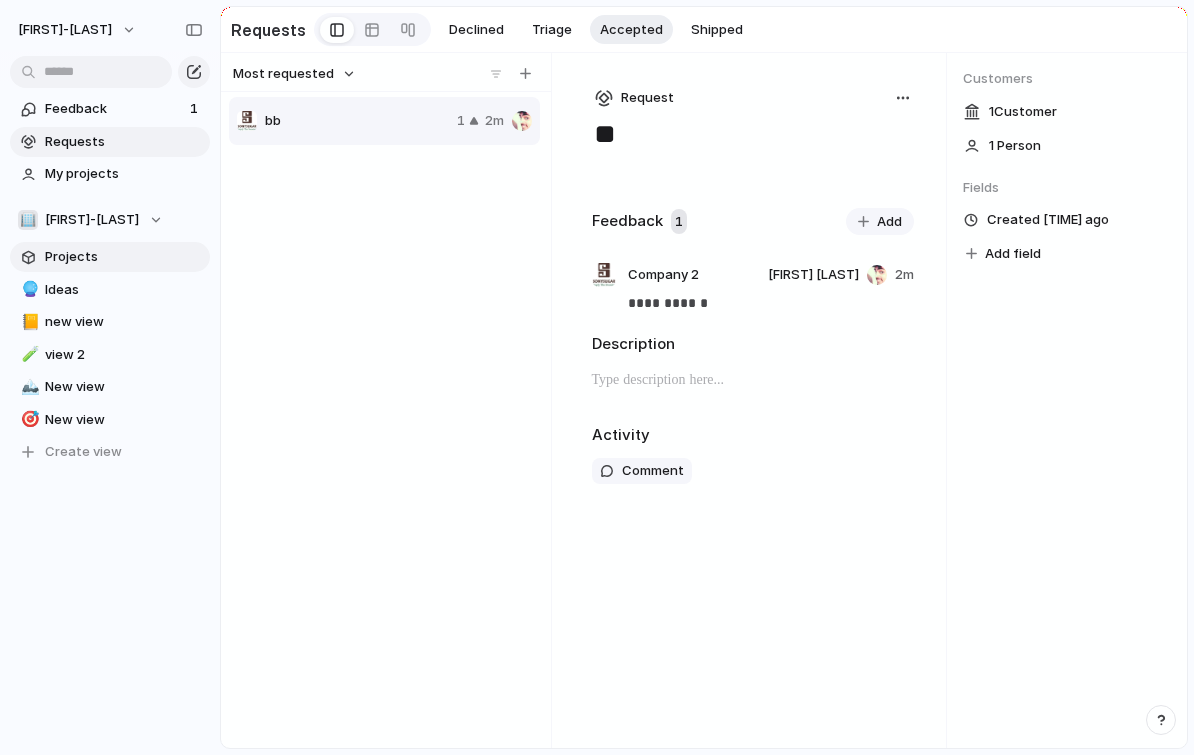 click on "Projects" at bounding box center (124, 257) 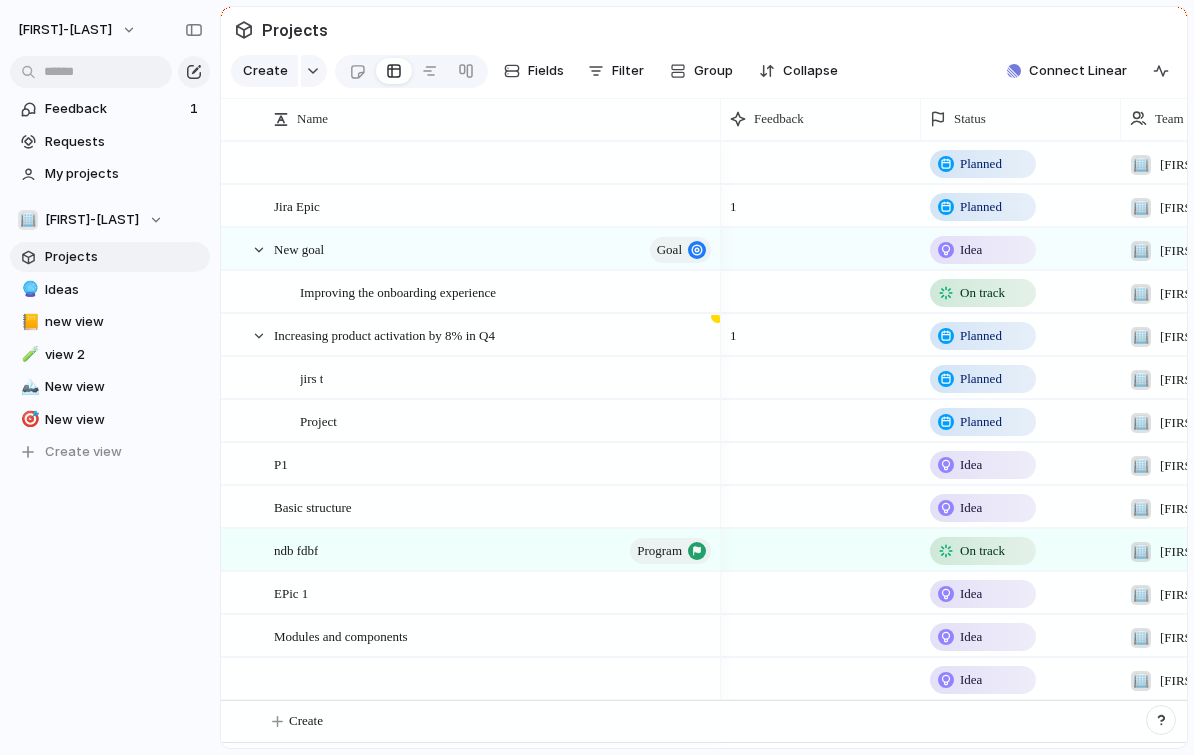 scroll, scrollTop: 0, scrollLeft: 0, axis: both 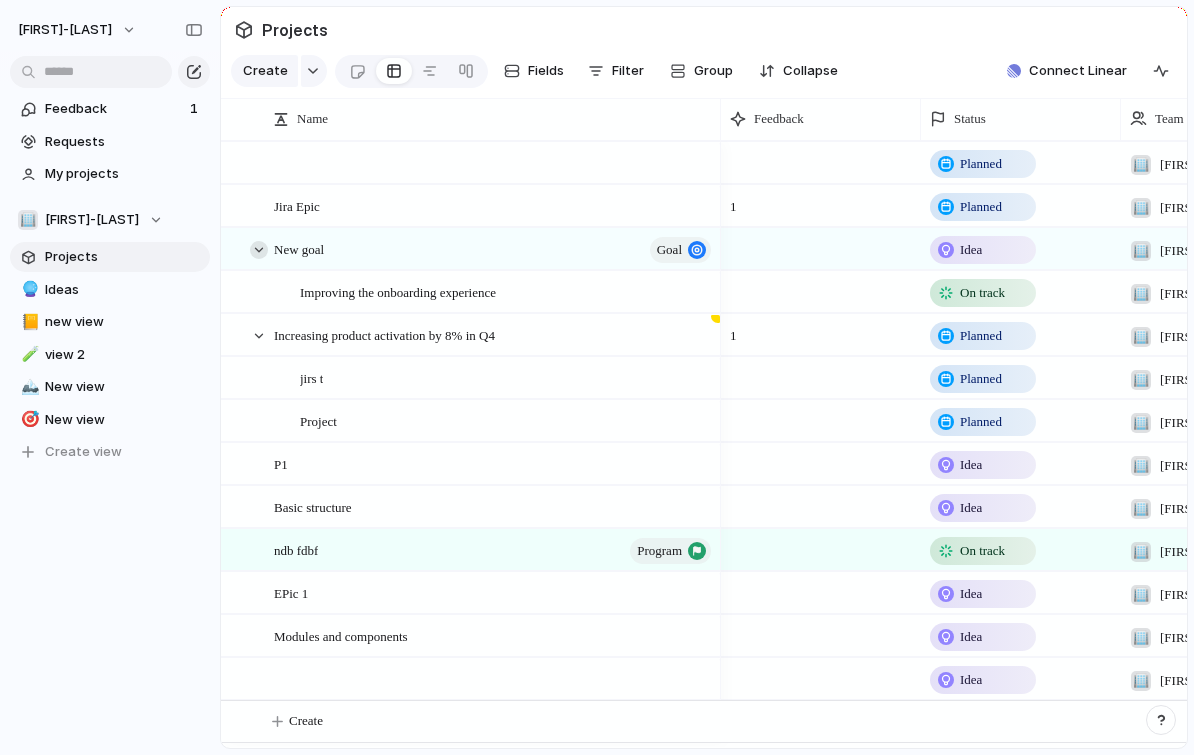 click at bounding box center [259, 250] 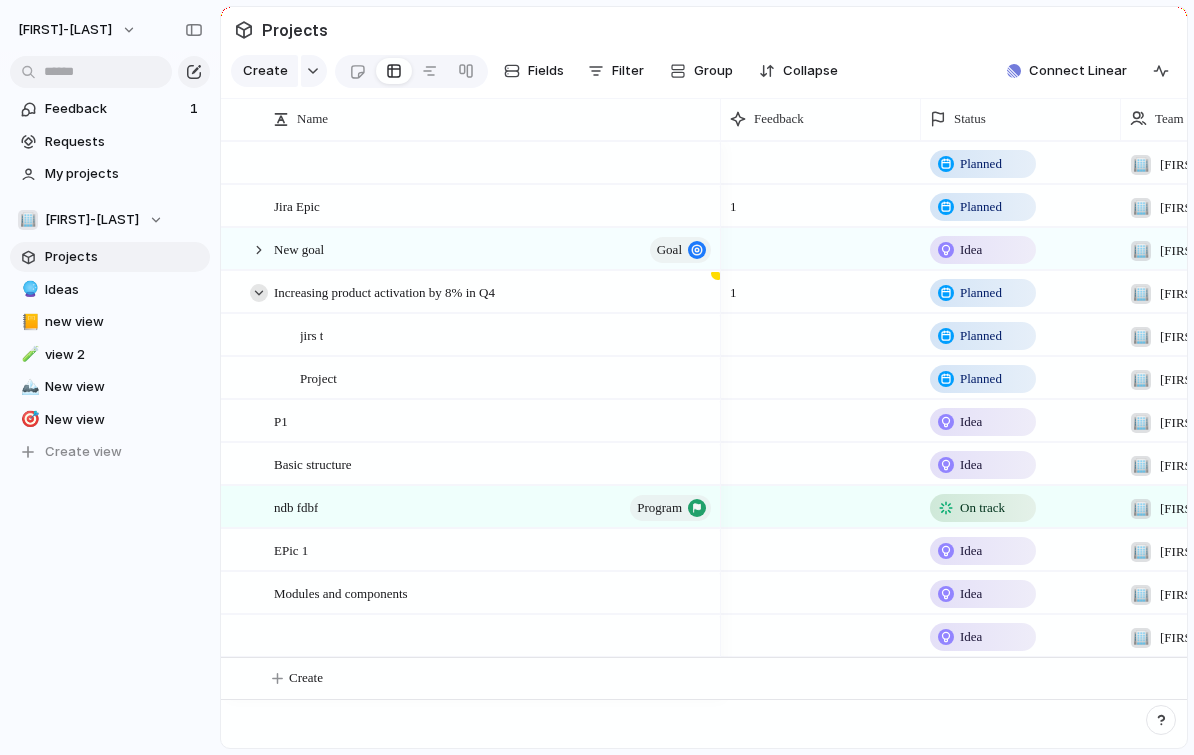 click at bounding box center (259, 293) 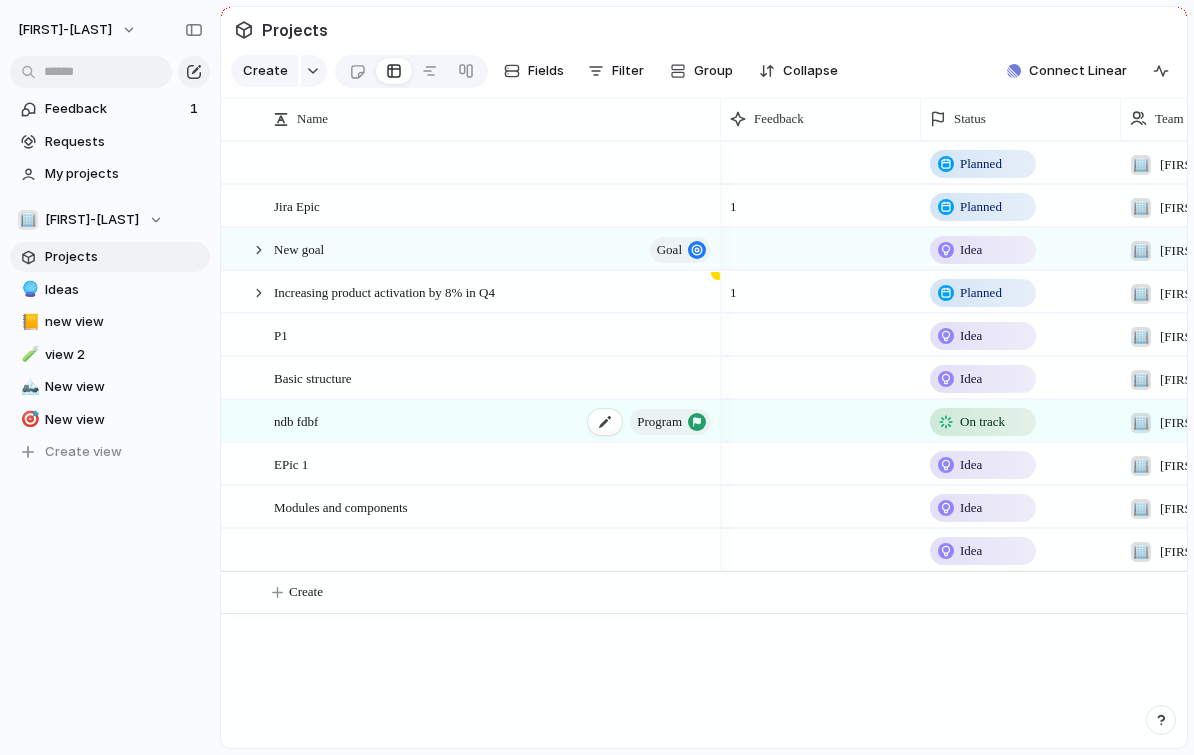 scroll, scrollTop: 0, scrollLeft: 98, axis: horizontal 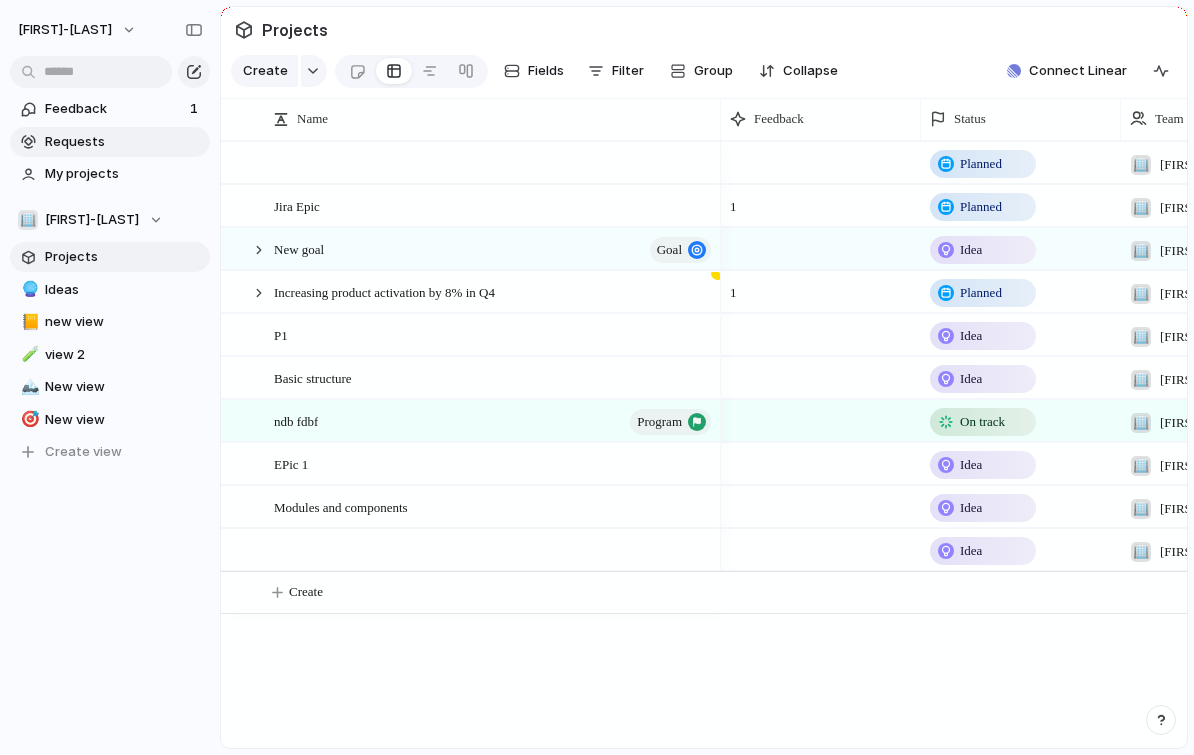 click on "Requests" at bounding box center [124, 142] 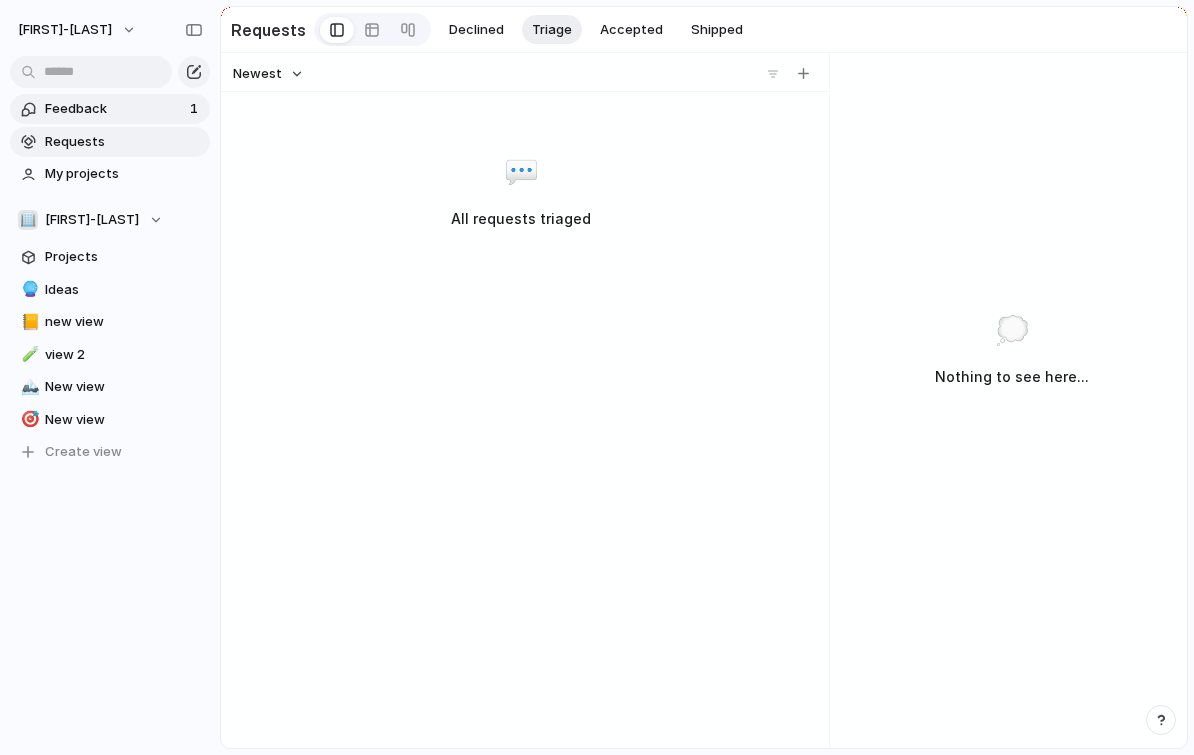 click on "Feedback" at bounding box center (114, 109) 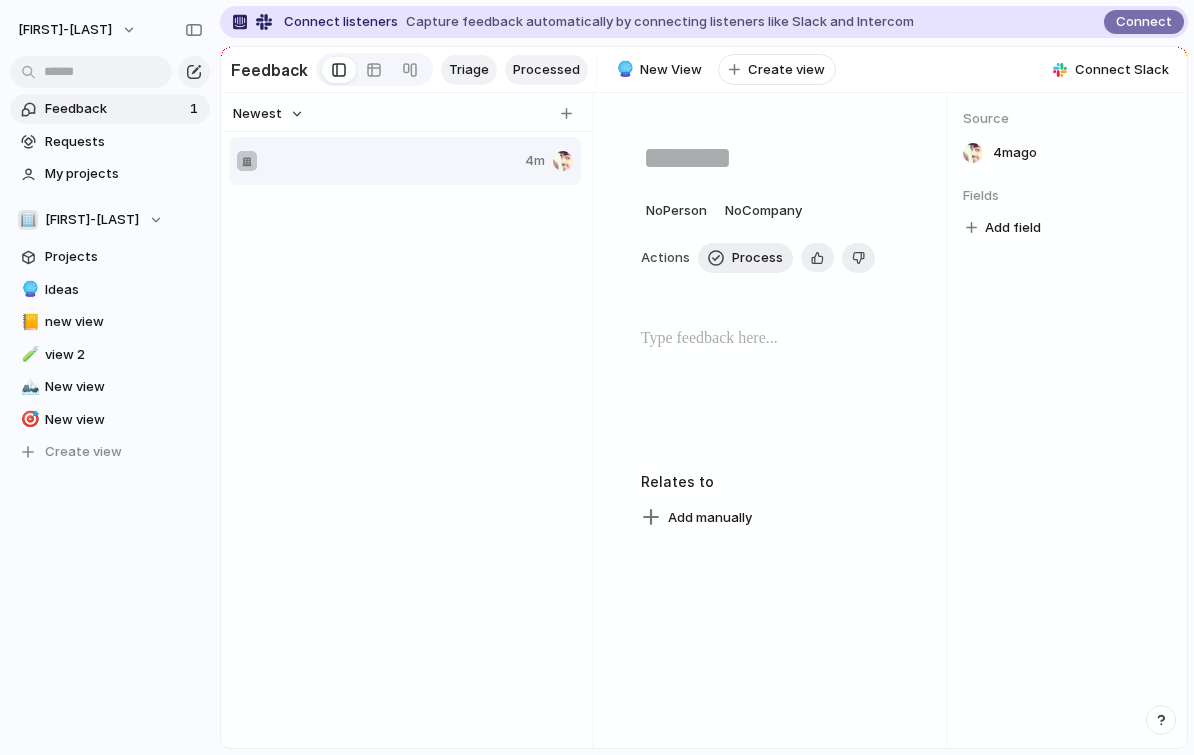 click on "Processed" at bounding box center (546, 70) 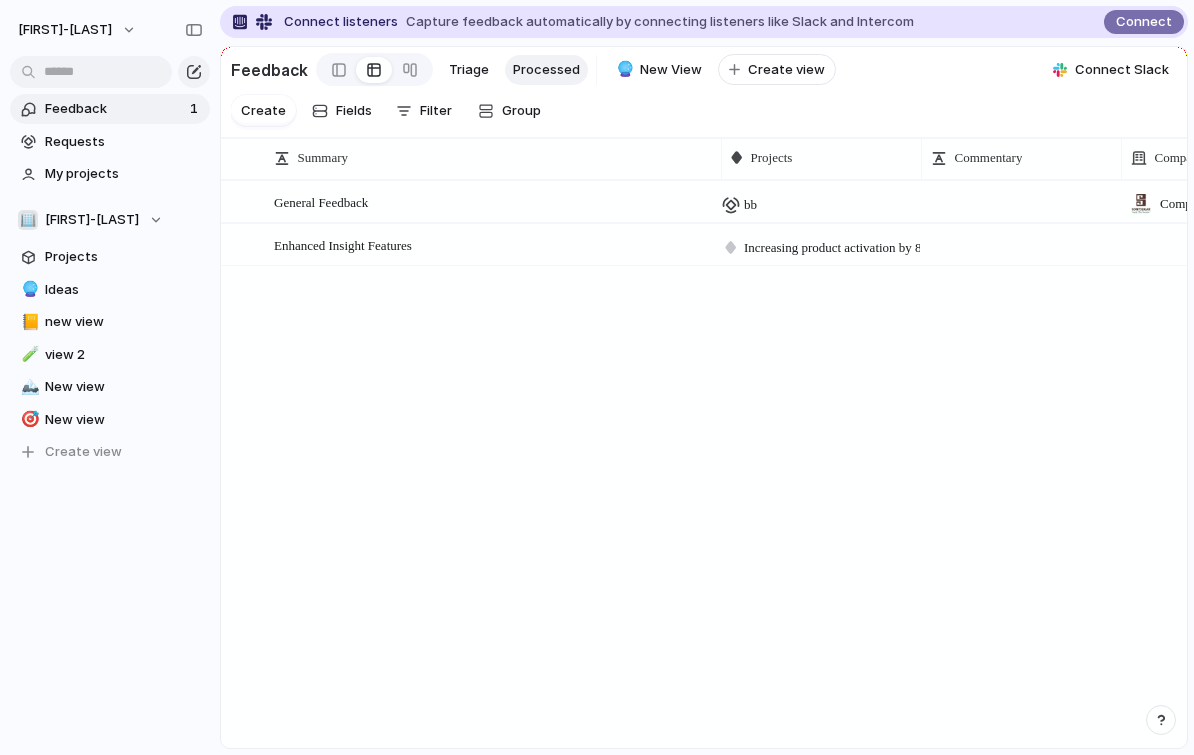 click on "bb" at bounding box center (821, 199) 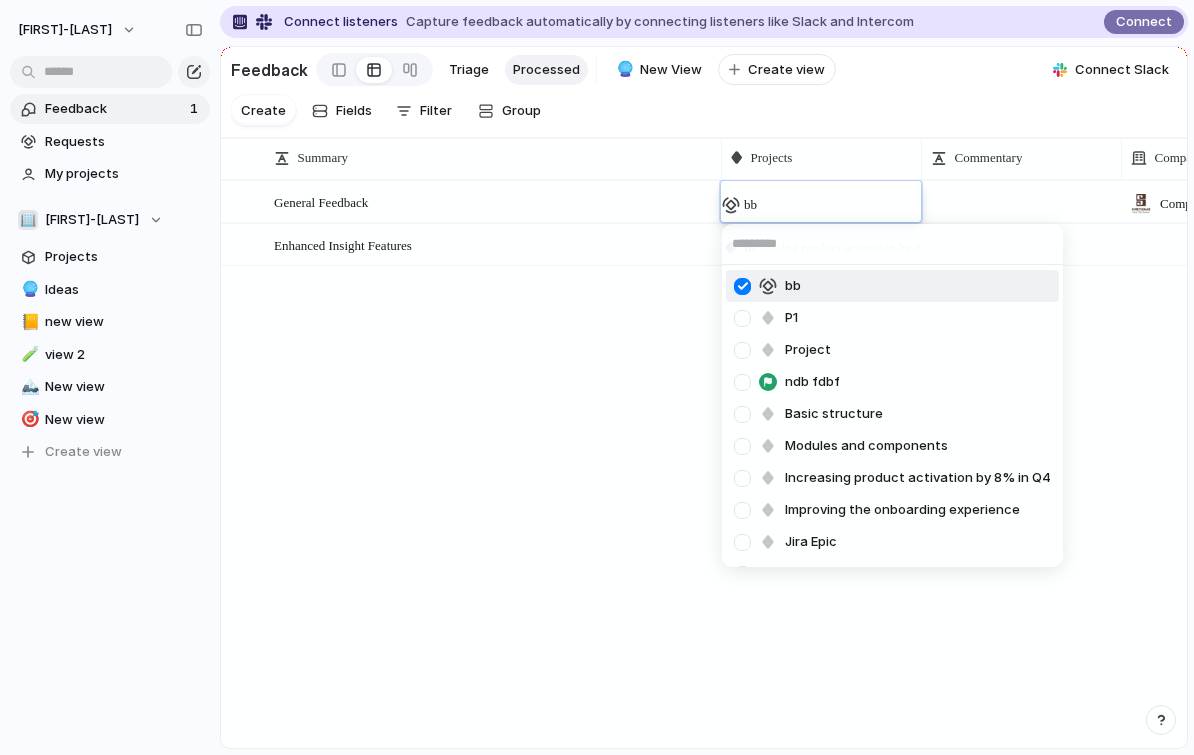 click on "bb   P1   Project   ndb fdbf   Basic structure   Modules and components   Increasing product activation by 8% in Q4   Improving the onboarding experience   Jira Epic   jirs t   New goal   EPic 1" at bounding box center (597, 377) 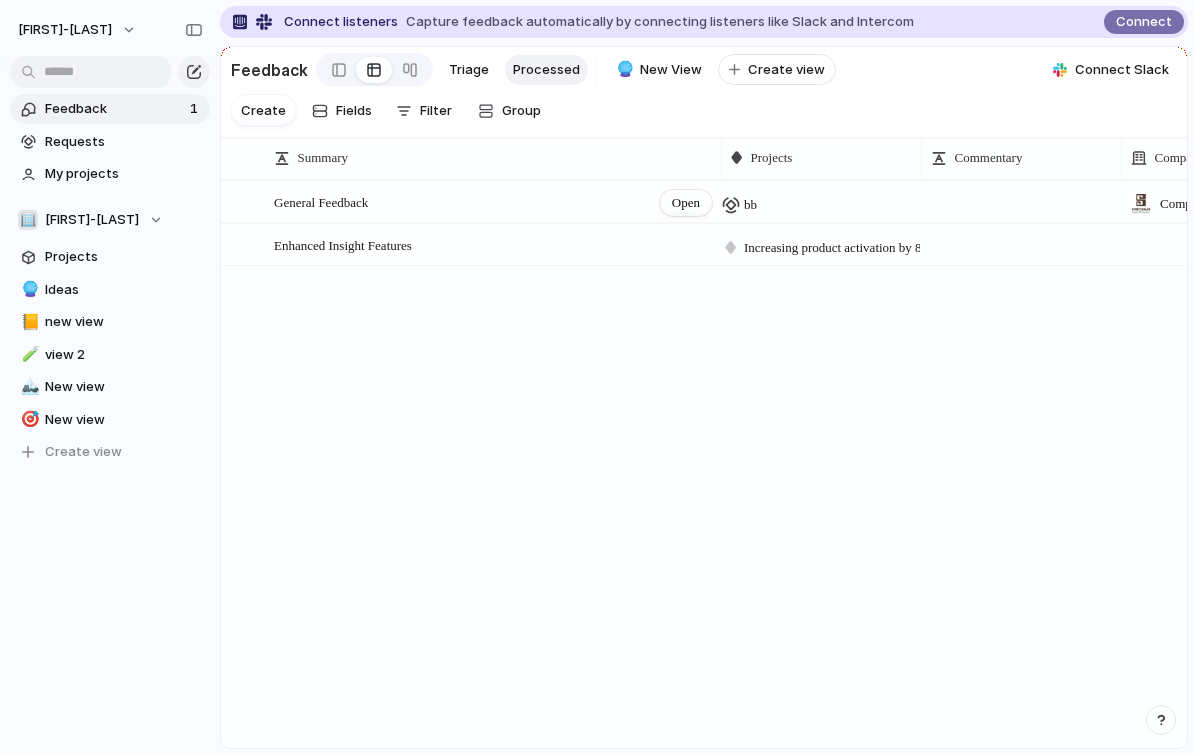 click on "General Feedback" at bounding box center [321, 202] 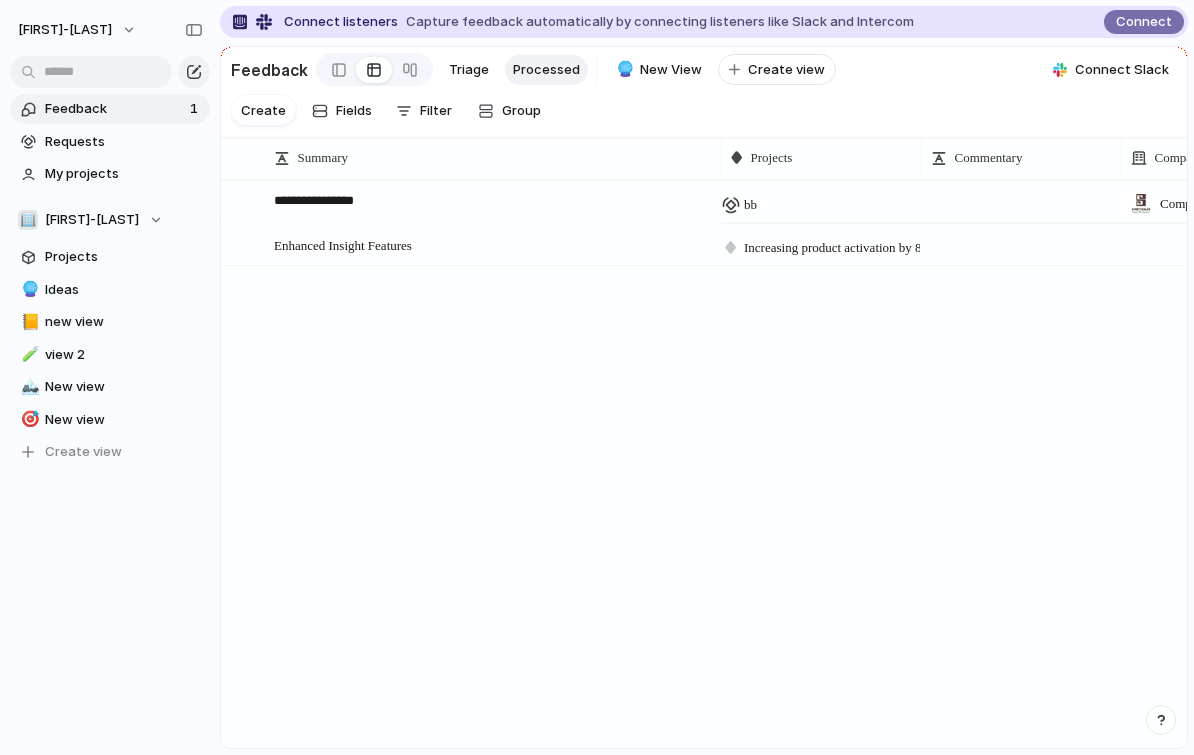 click on "**********" at bounding box center (490, 202) 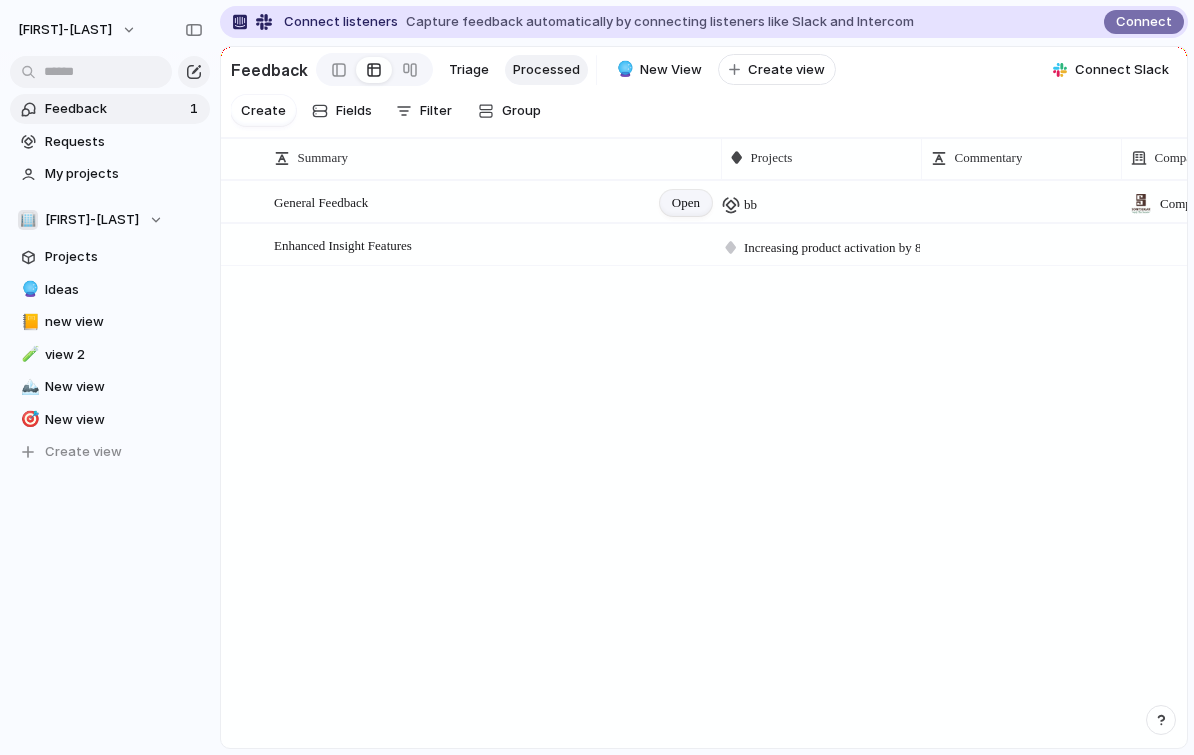 click on "Open" at bounding box center (686, 203) 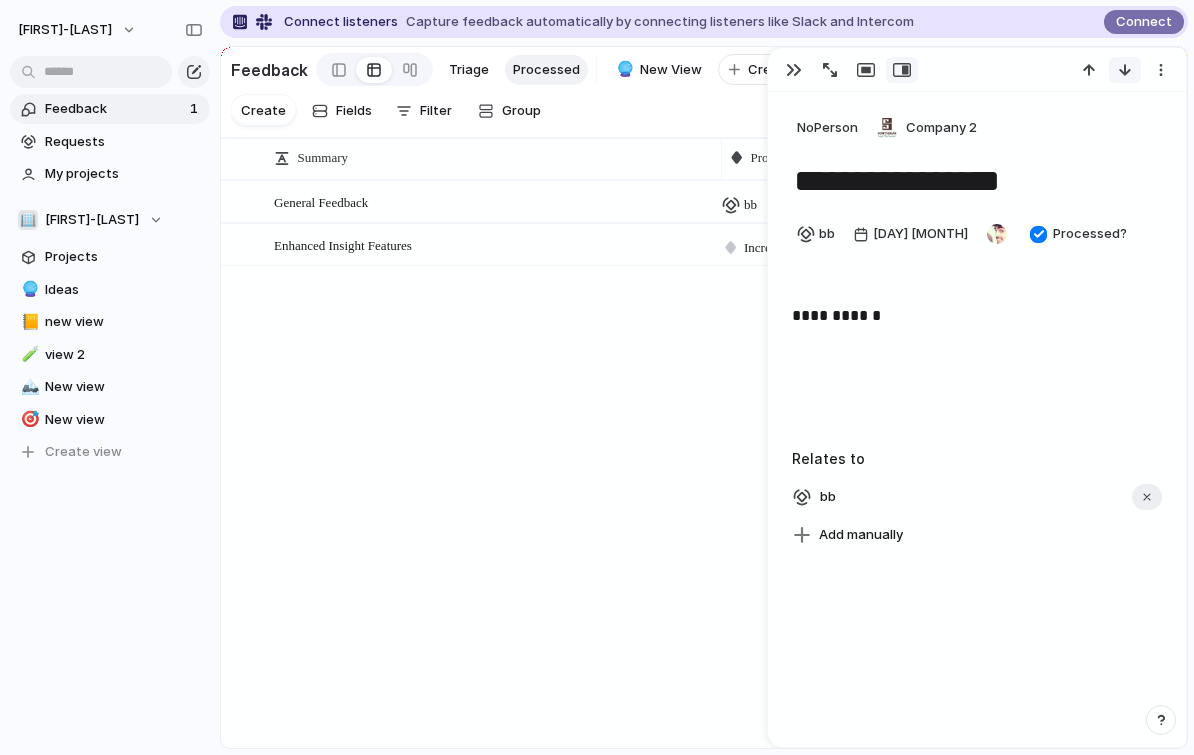 click at bounding box center [1125, 70] 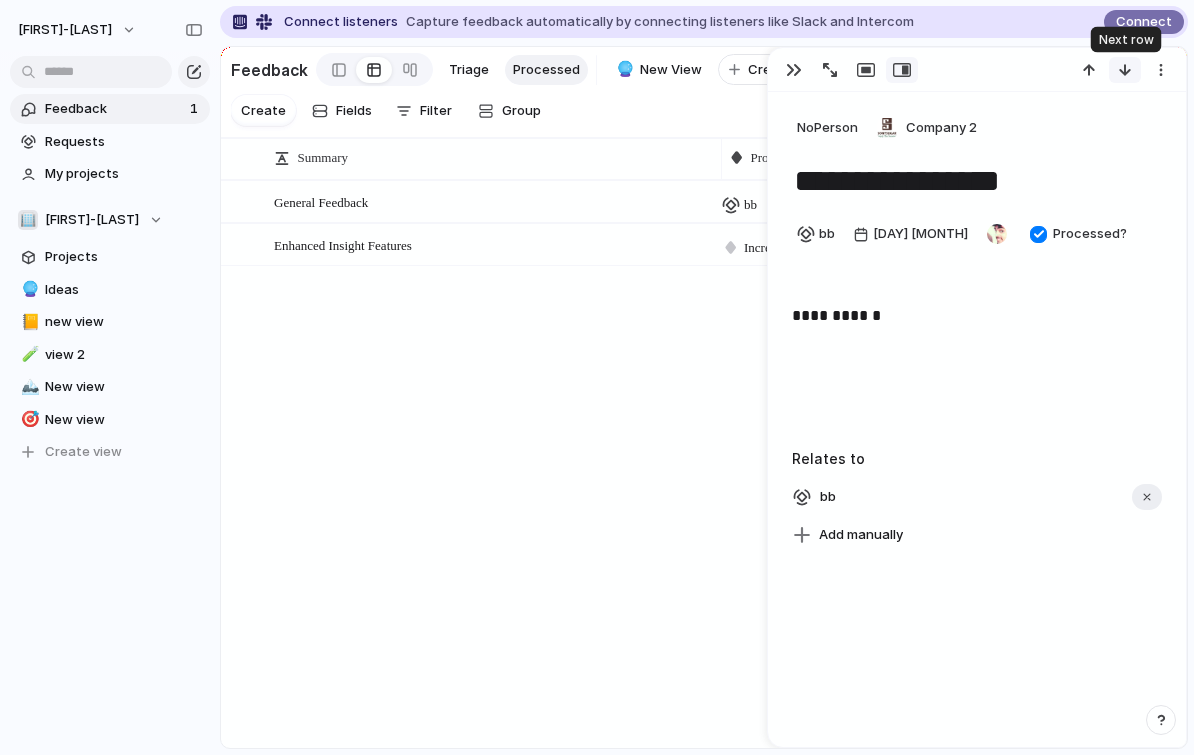 type on "**********" 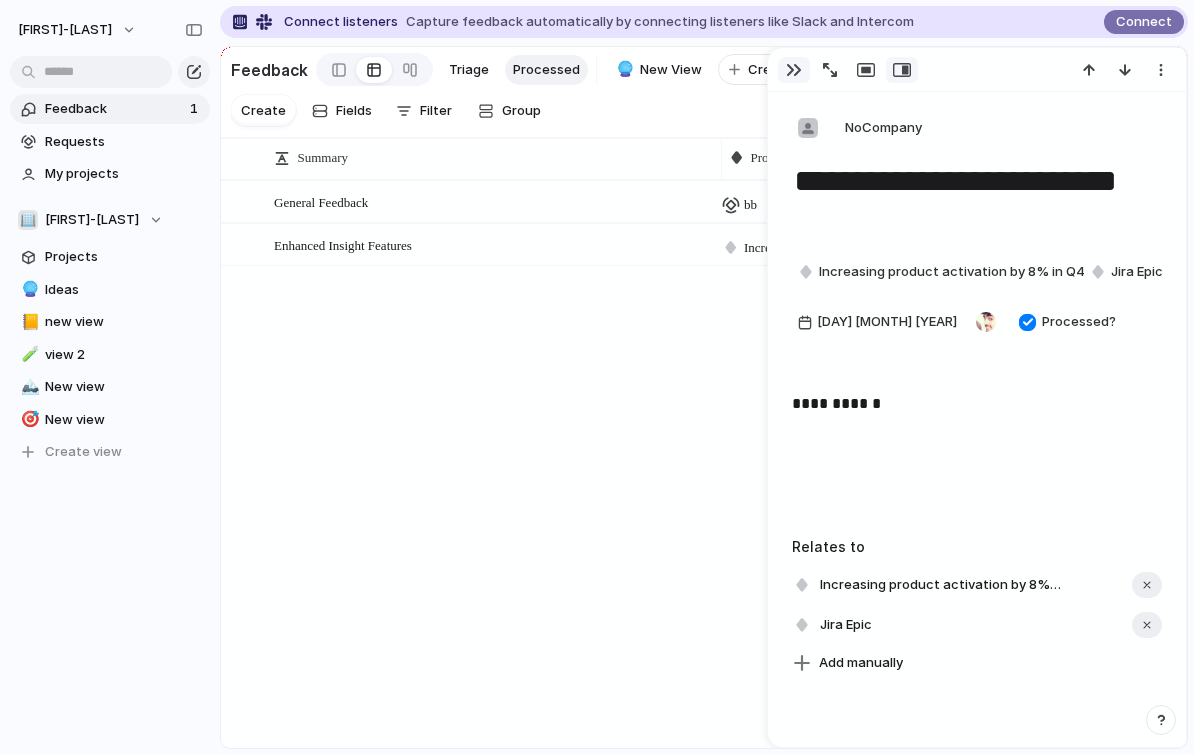 click at bounding box center [794, 70] 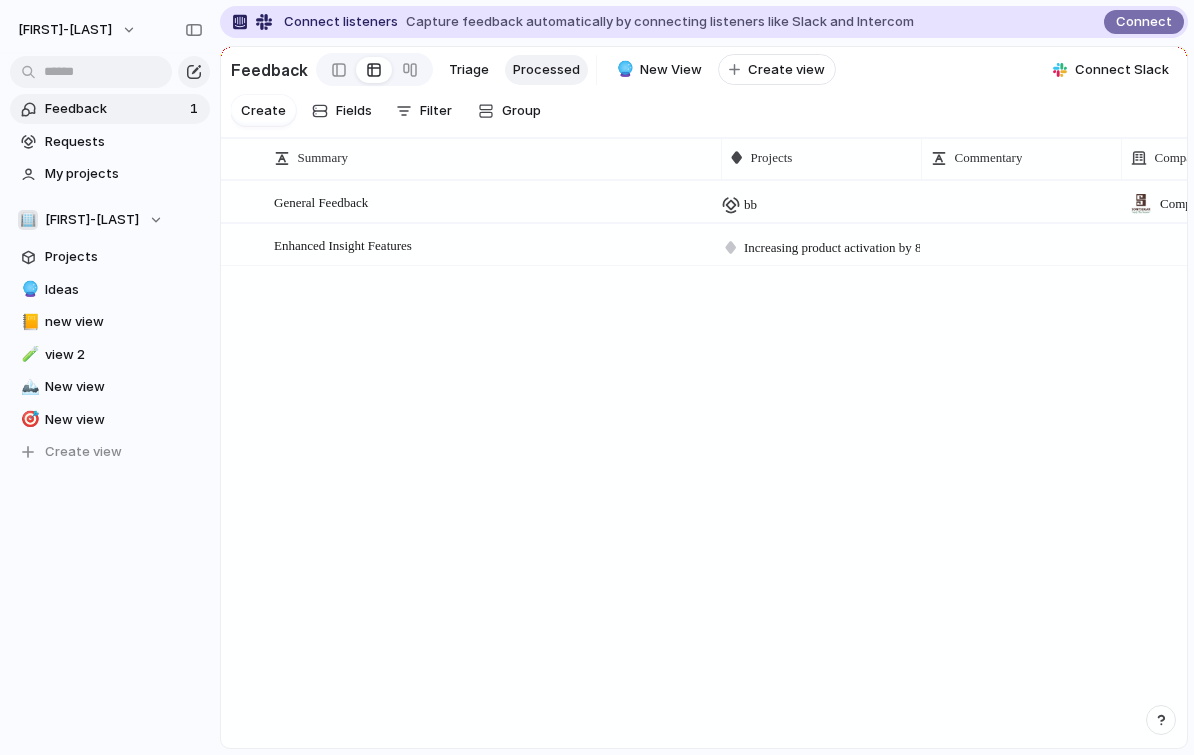 scroll, scrollTop: 0, scrollLeft: 182, axis: horizontal 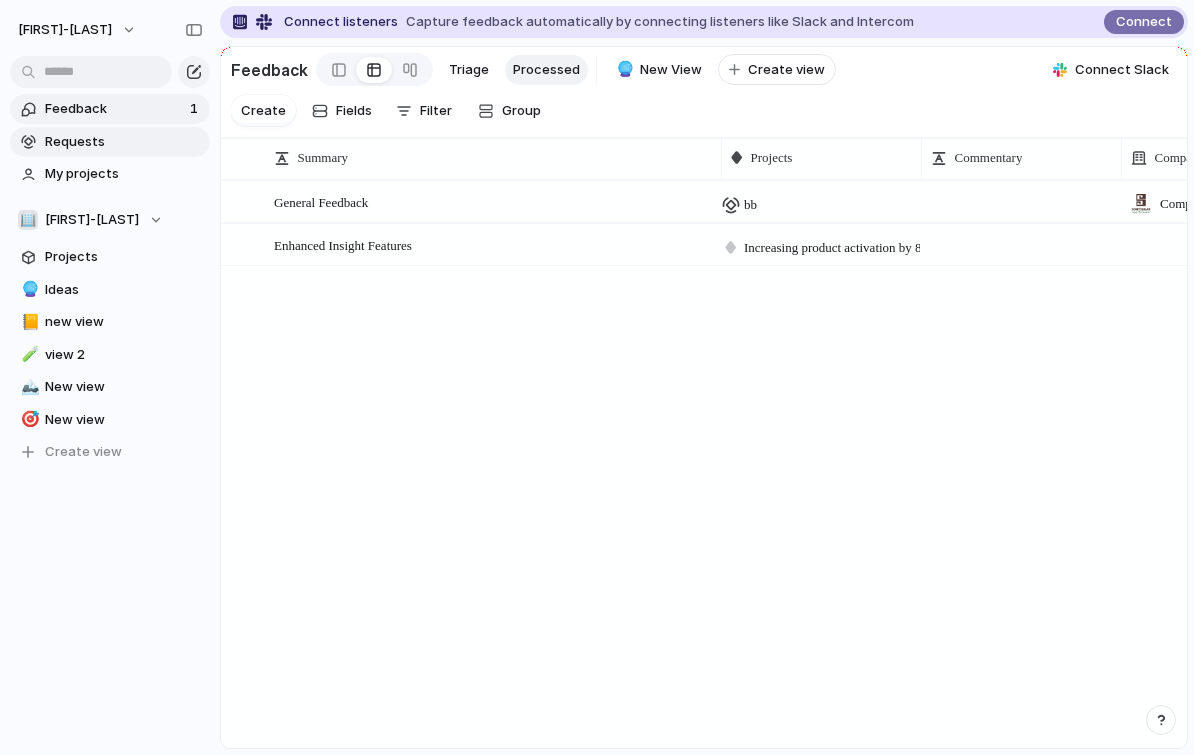 click on "Requests" at bounding box center [124, 142] 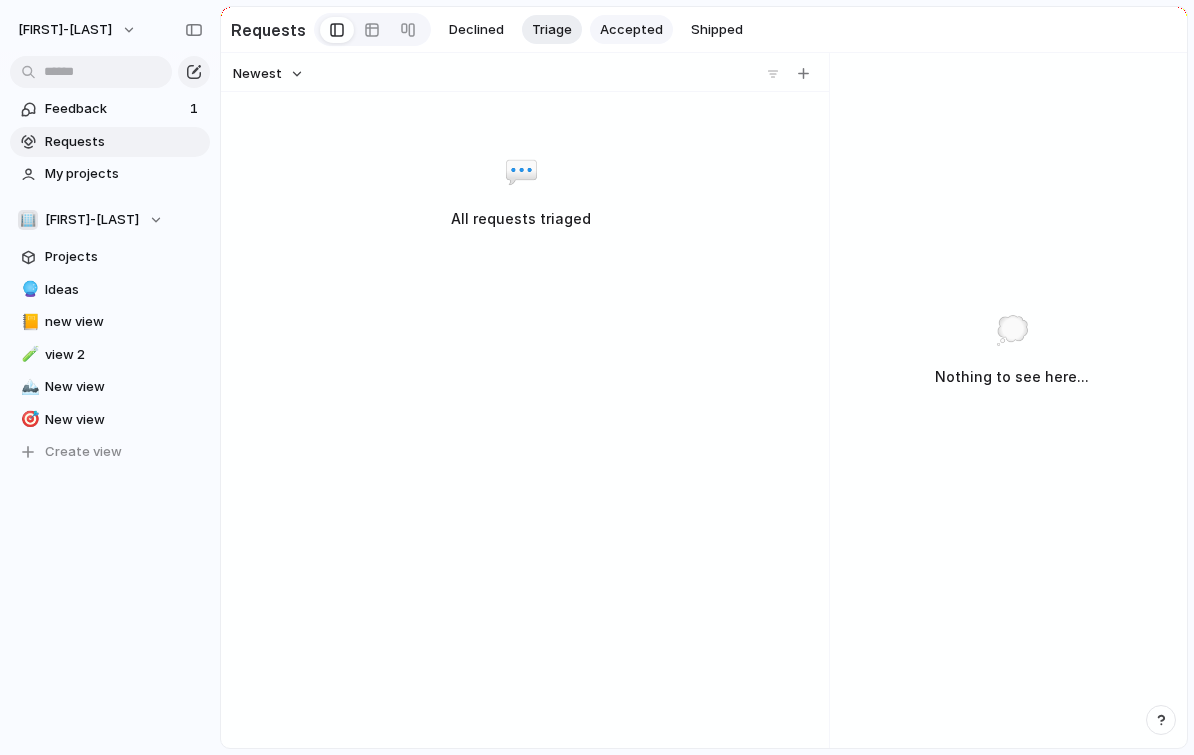 click on "Accepted" at bounding box center (631, 30) 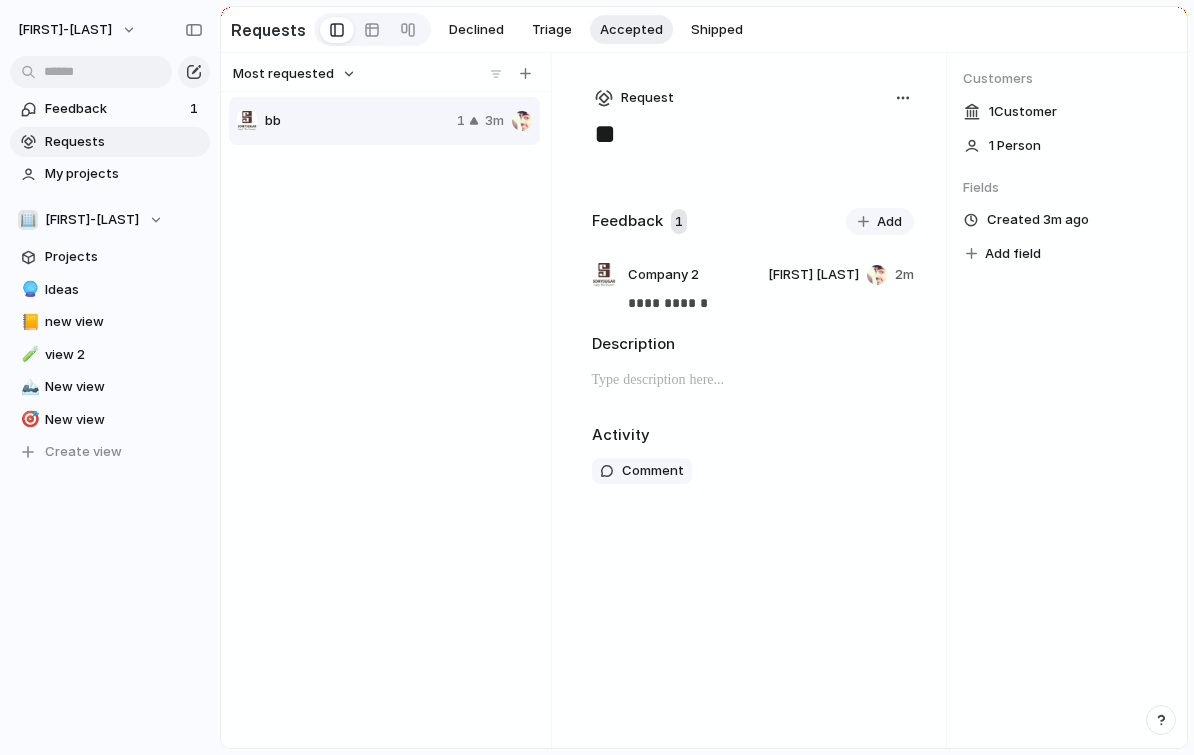 click on "Add field" at bounding box center [1013, 254] 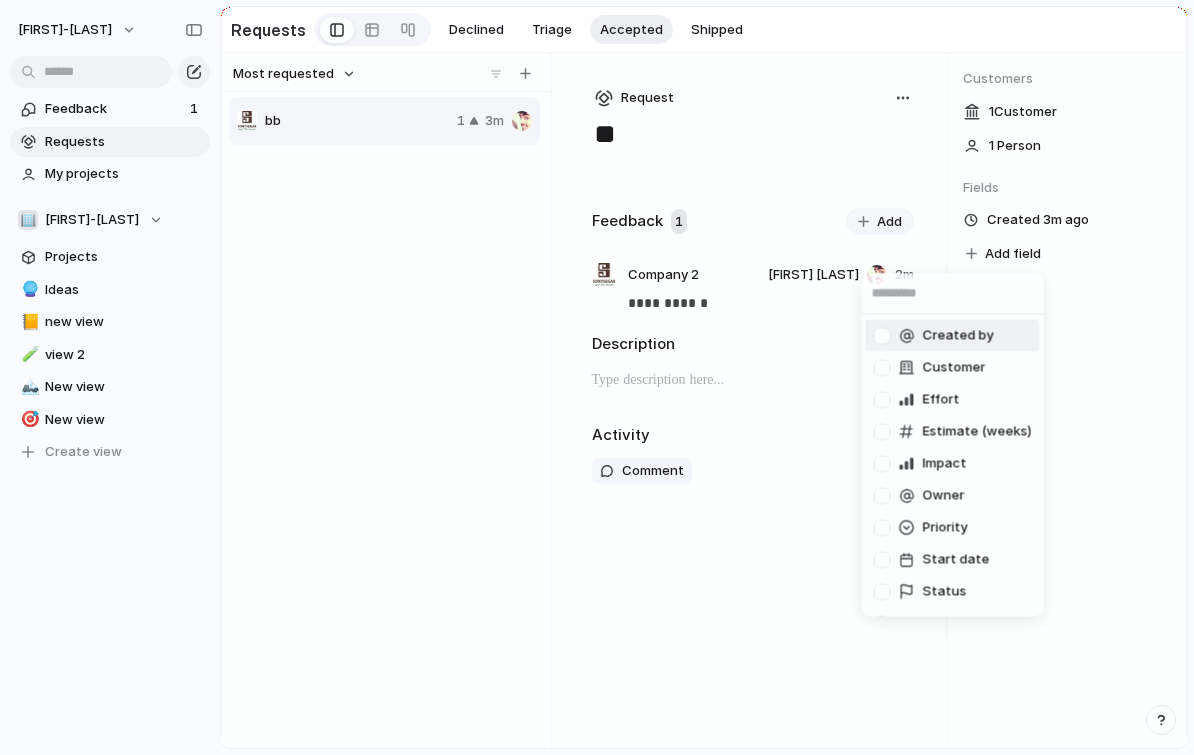 click on "Created by" at bounding box center [958, 336] 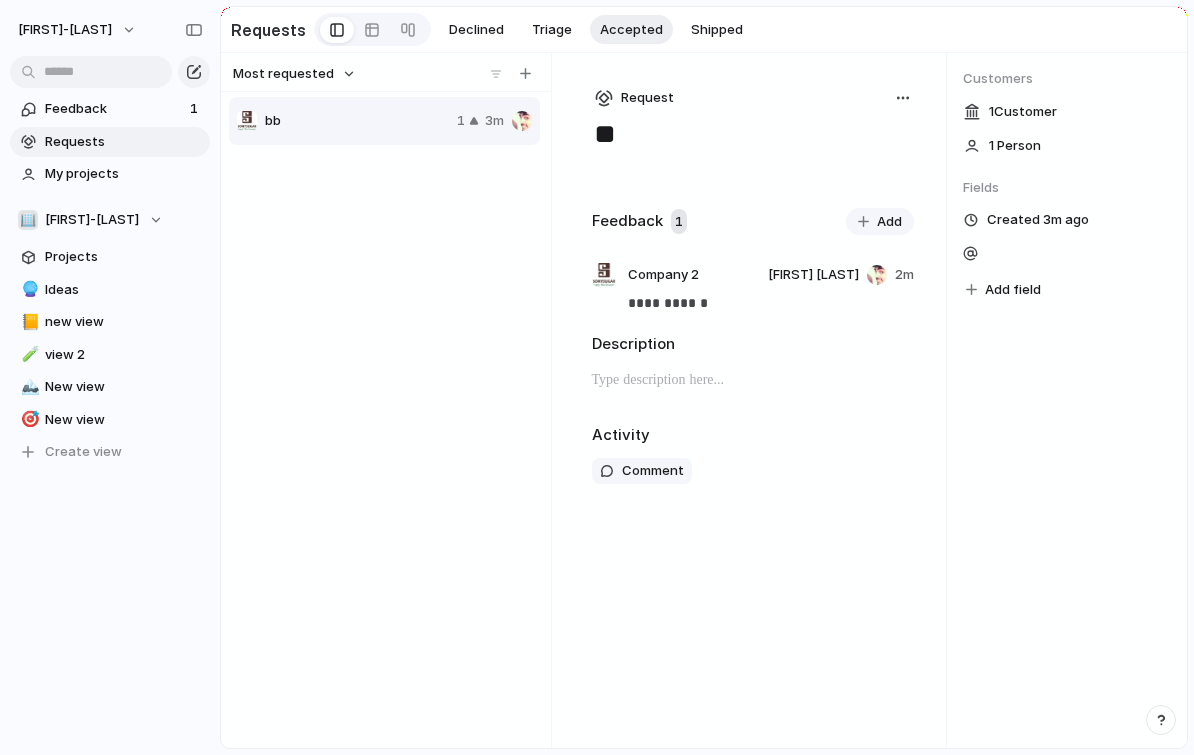 click on "Add field" at bounding box center [1013, 290] 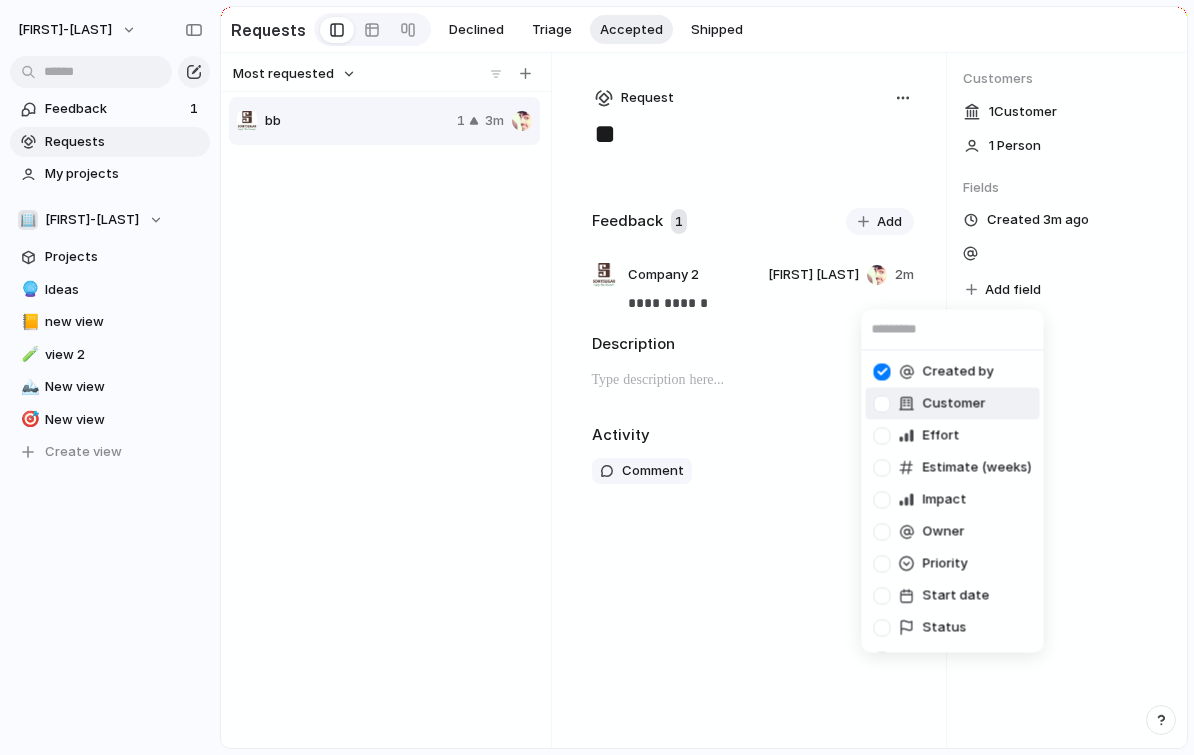 click on "Customer" at bounding box center [954, 404] 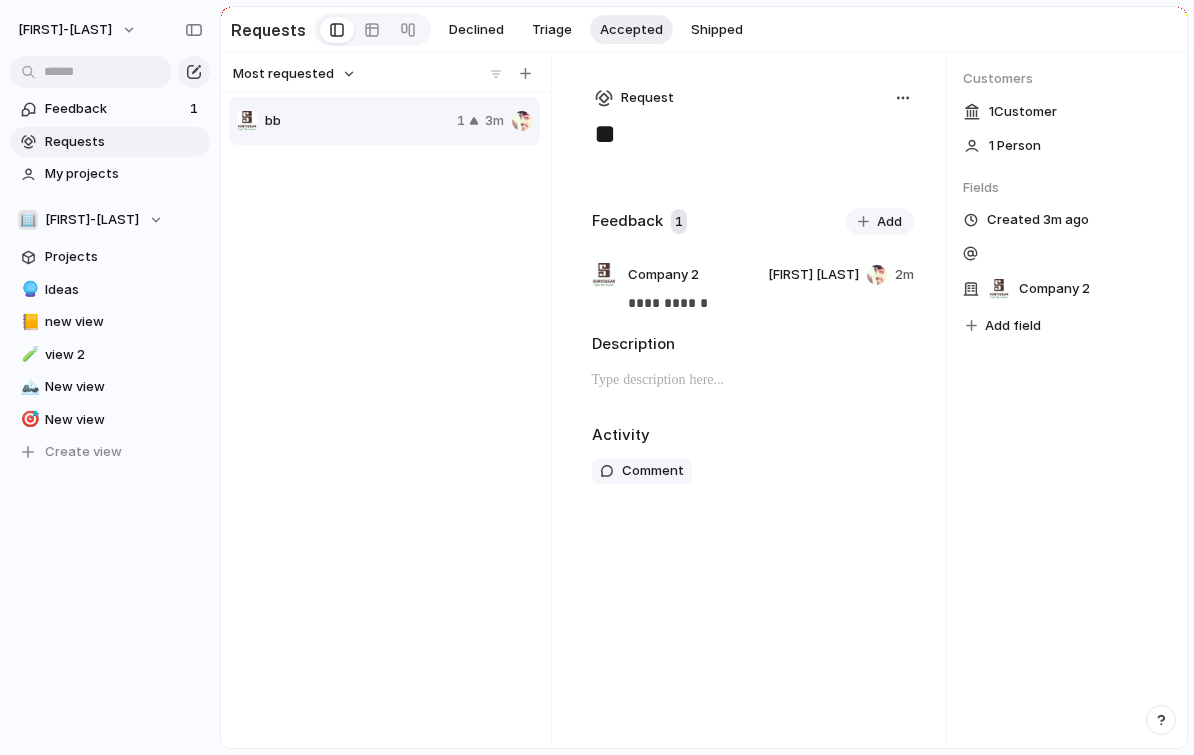 click on "Add field" at bounding box center (1013, 326) 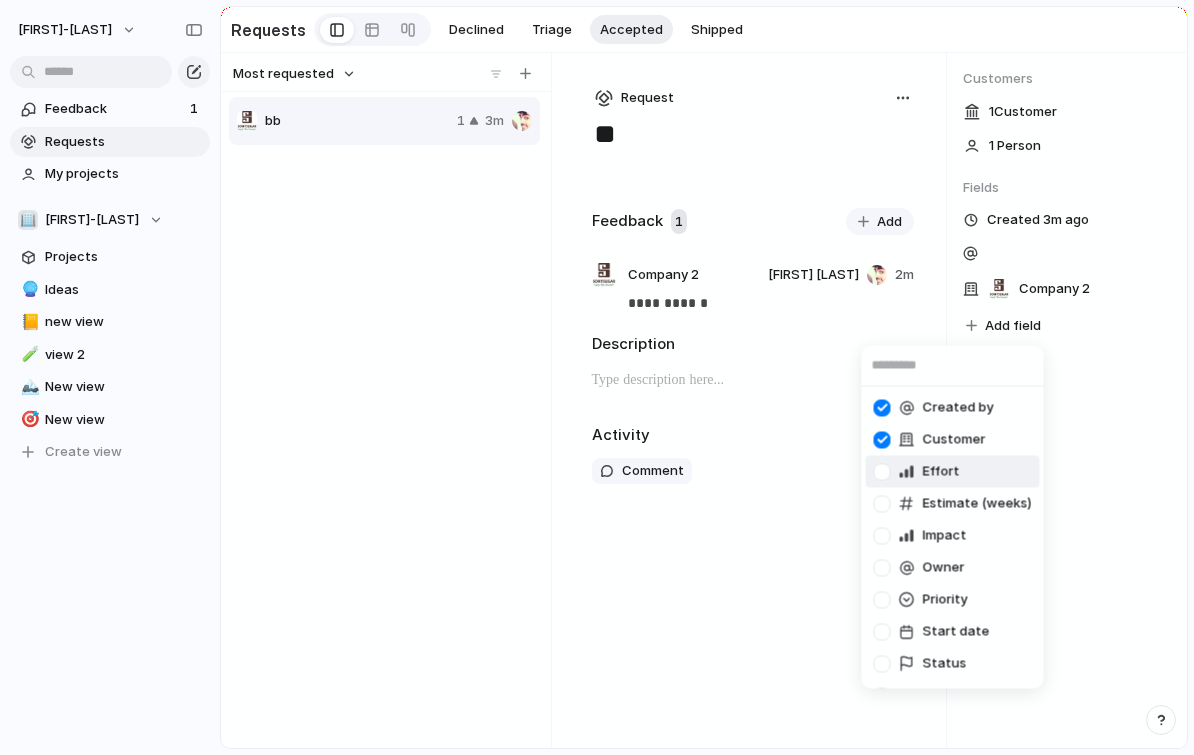 click on "Effort" at bounding box center [941, 472] 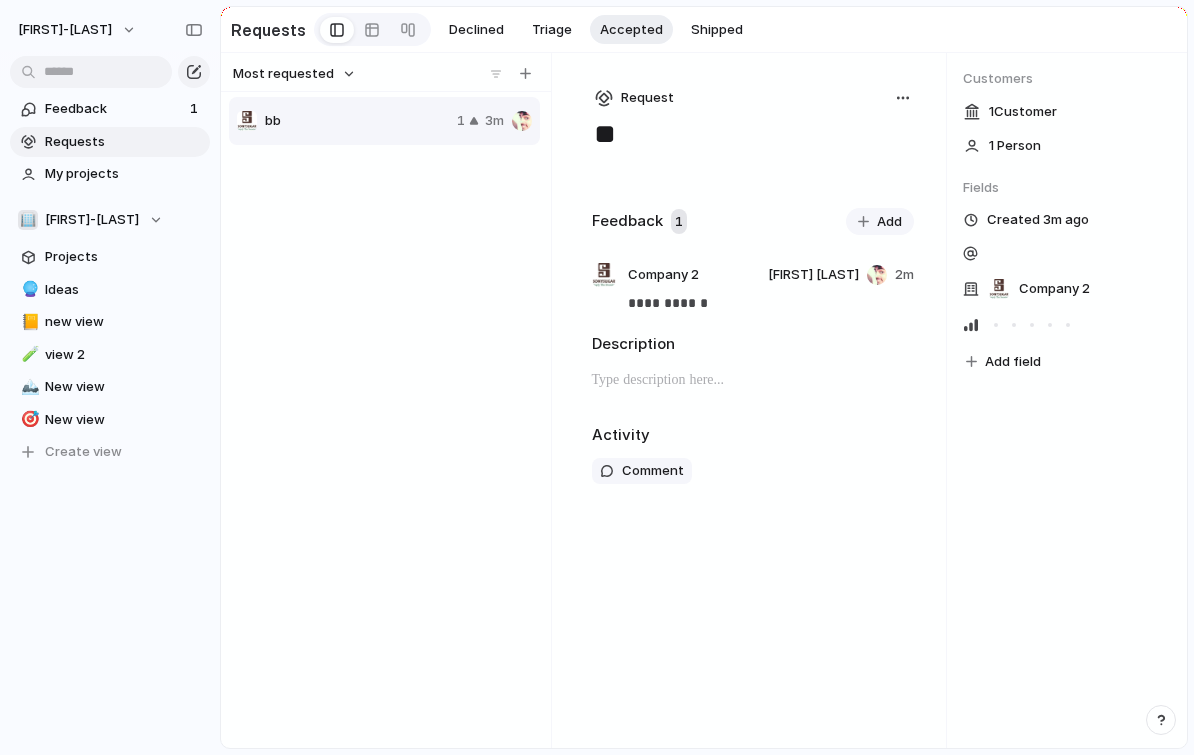 click on "Add field" at bounding box center [1013, 362] 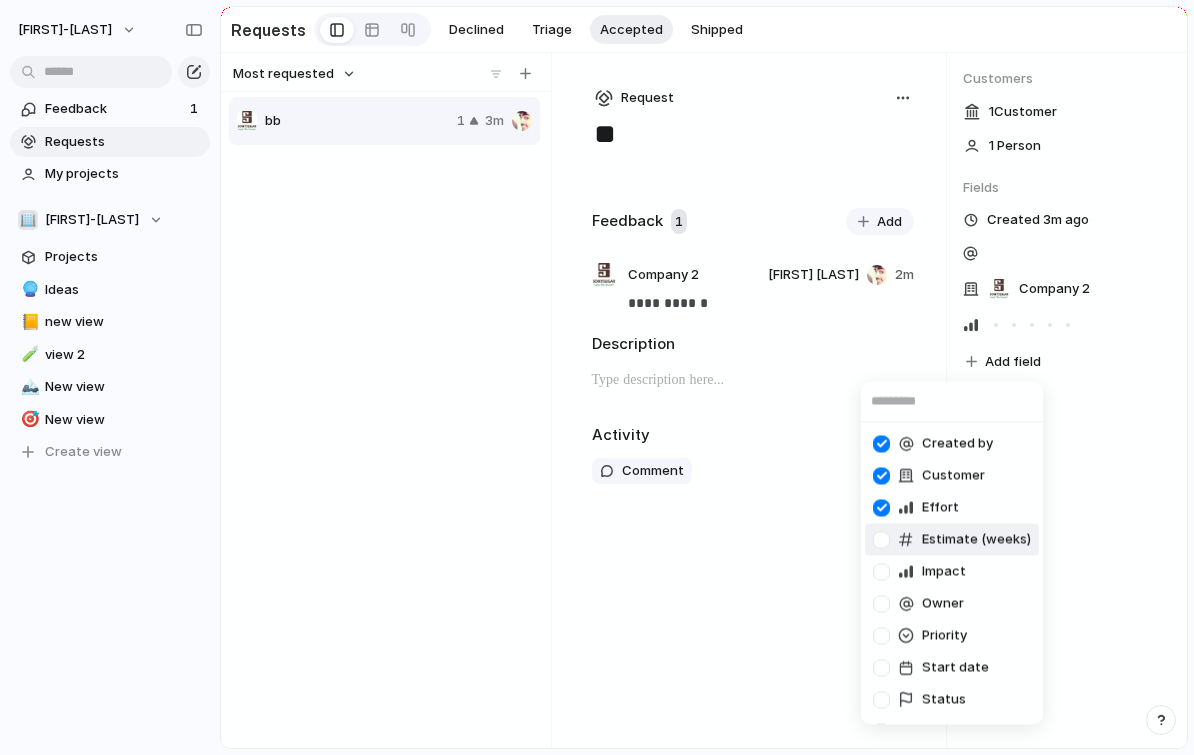 click on "Estimate (weeks)" at bounding box center [976, 540] 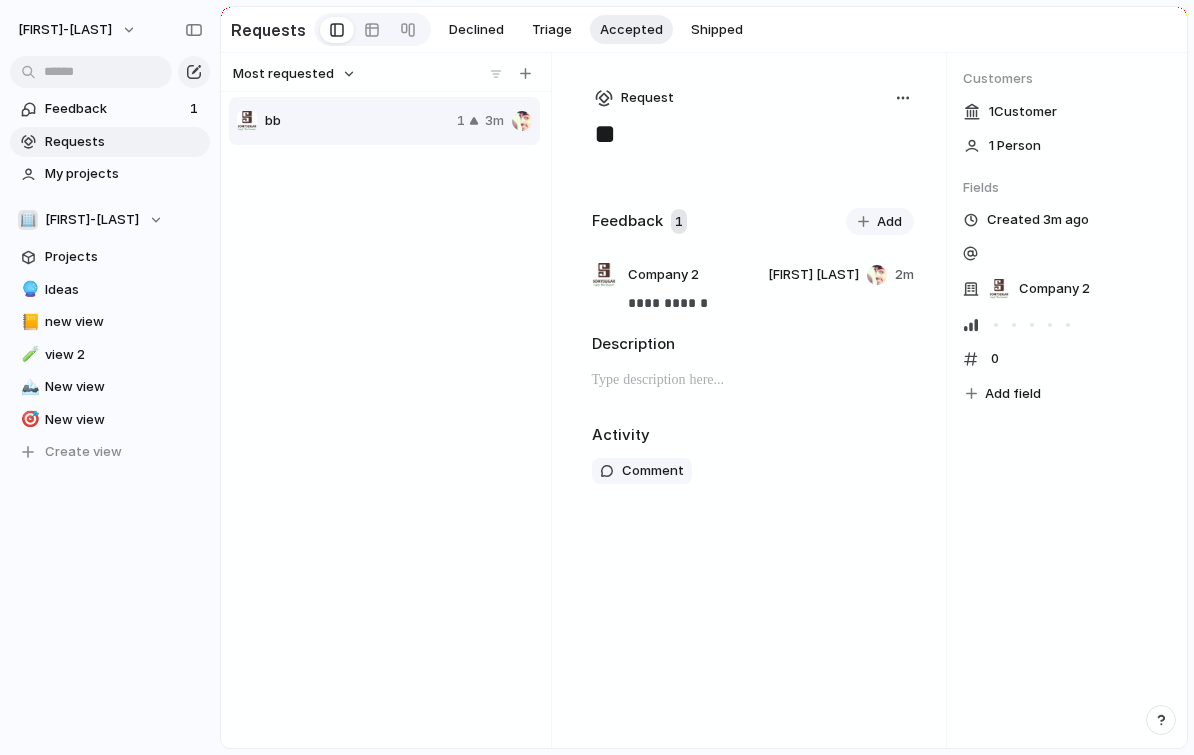 click on "Add field" at bounding box center (1003, 394) 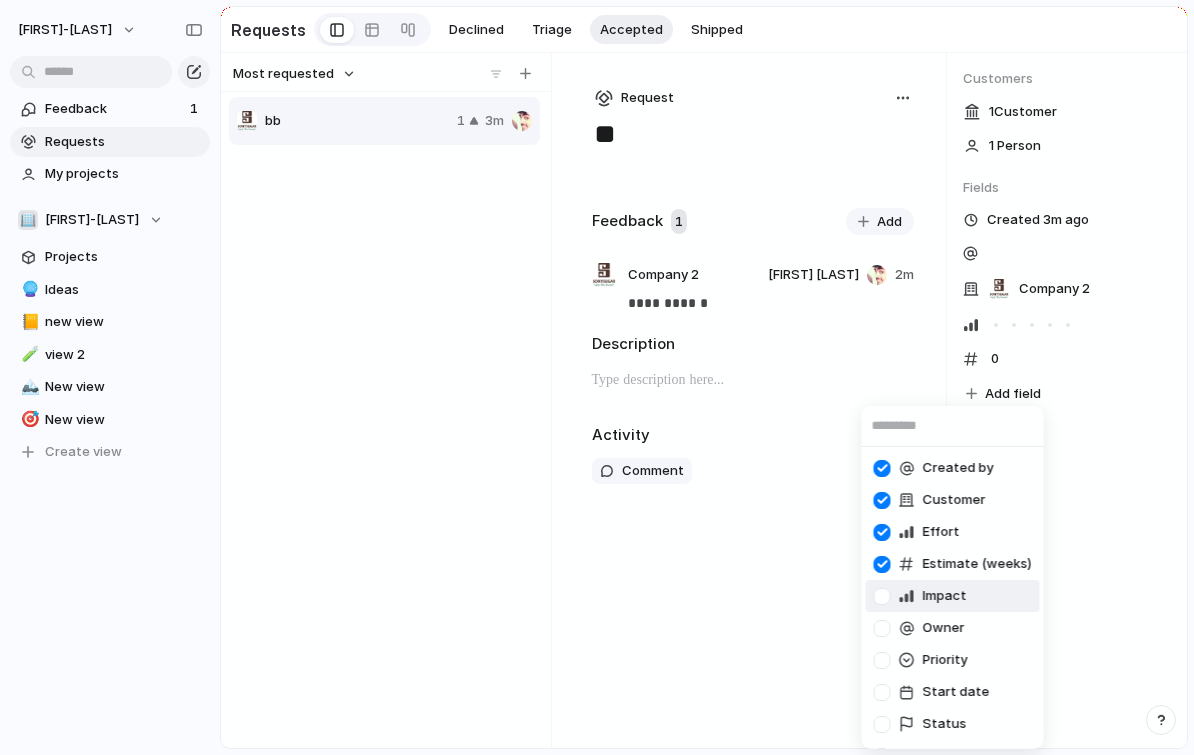 click on "Impact" at bounding box center [945, 596] 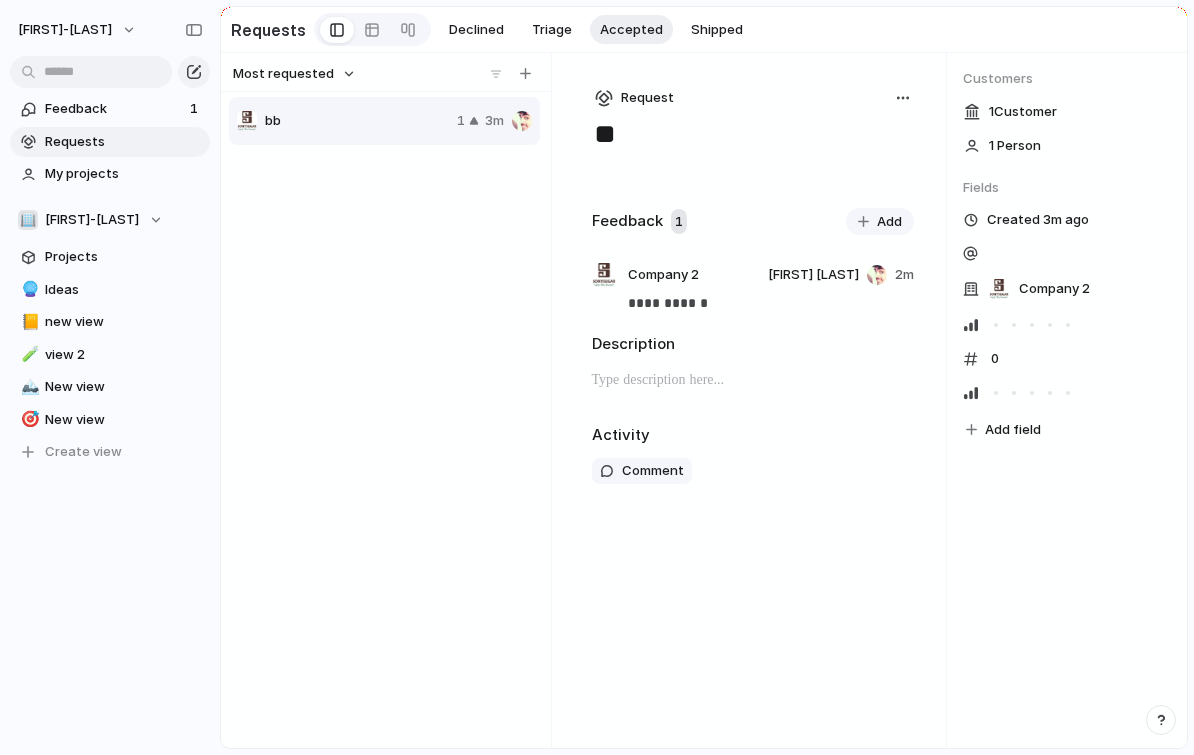 click on "Add field" at bounding box center (1013, 430) 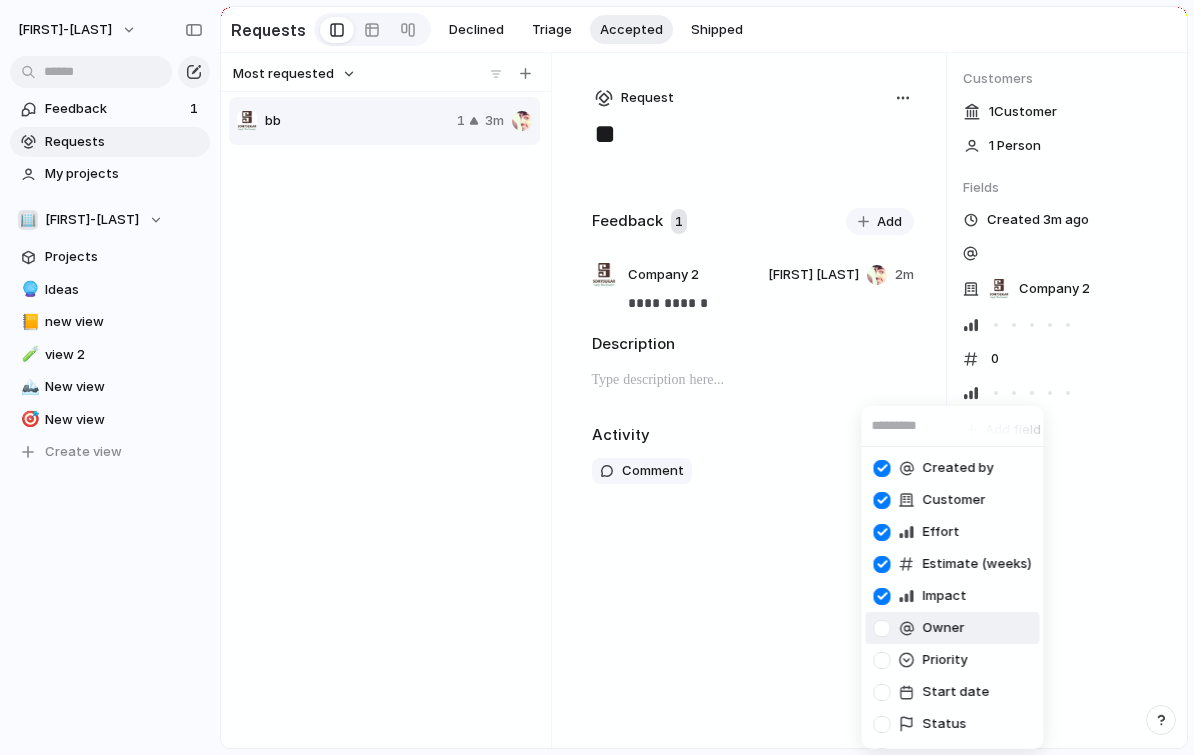 click on "Owner" at bounding box center (953, 628) 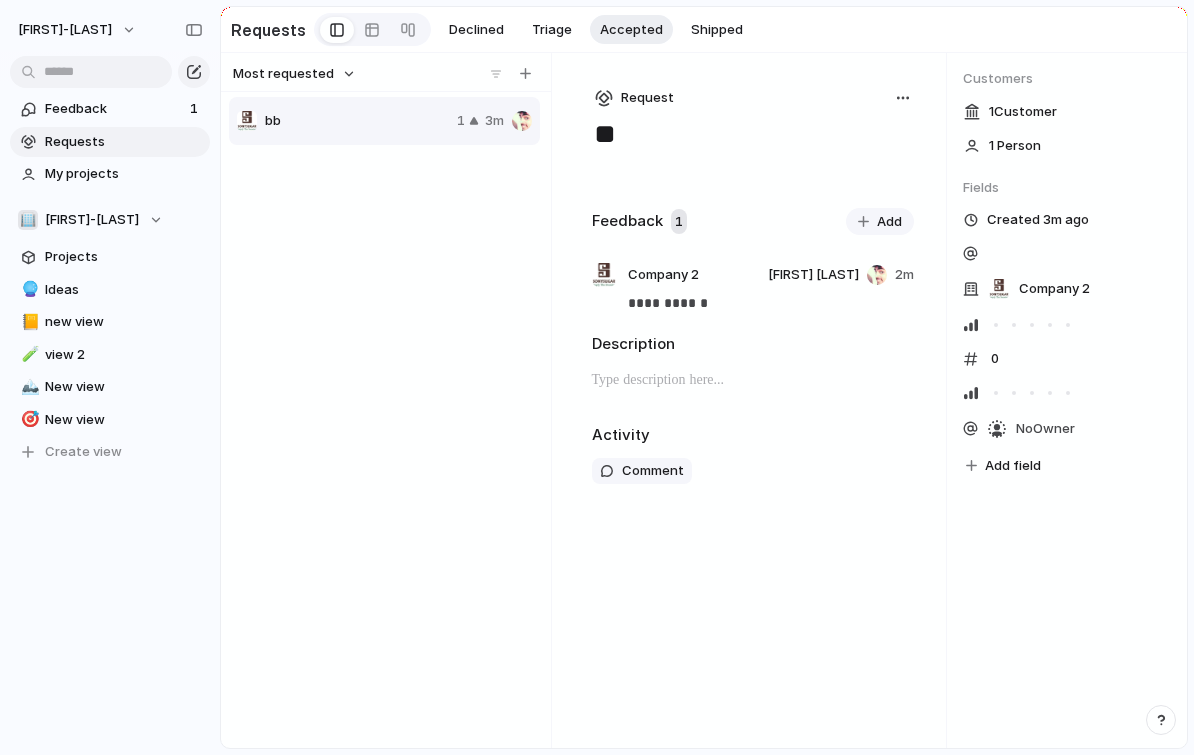 click on "Add field" at bounding box center [1013, 466] 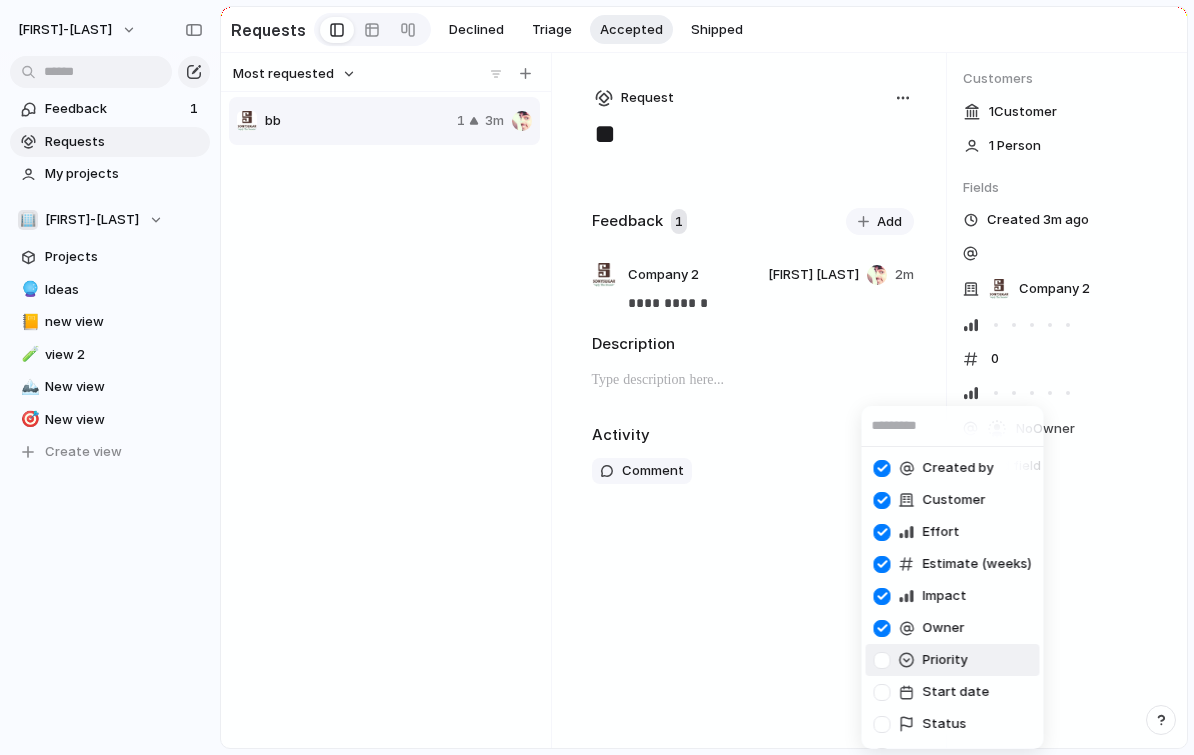 click on "Priority" at bounding box center [945, 660] 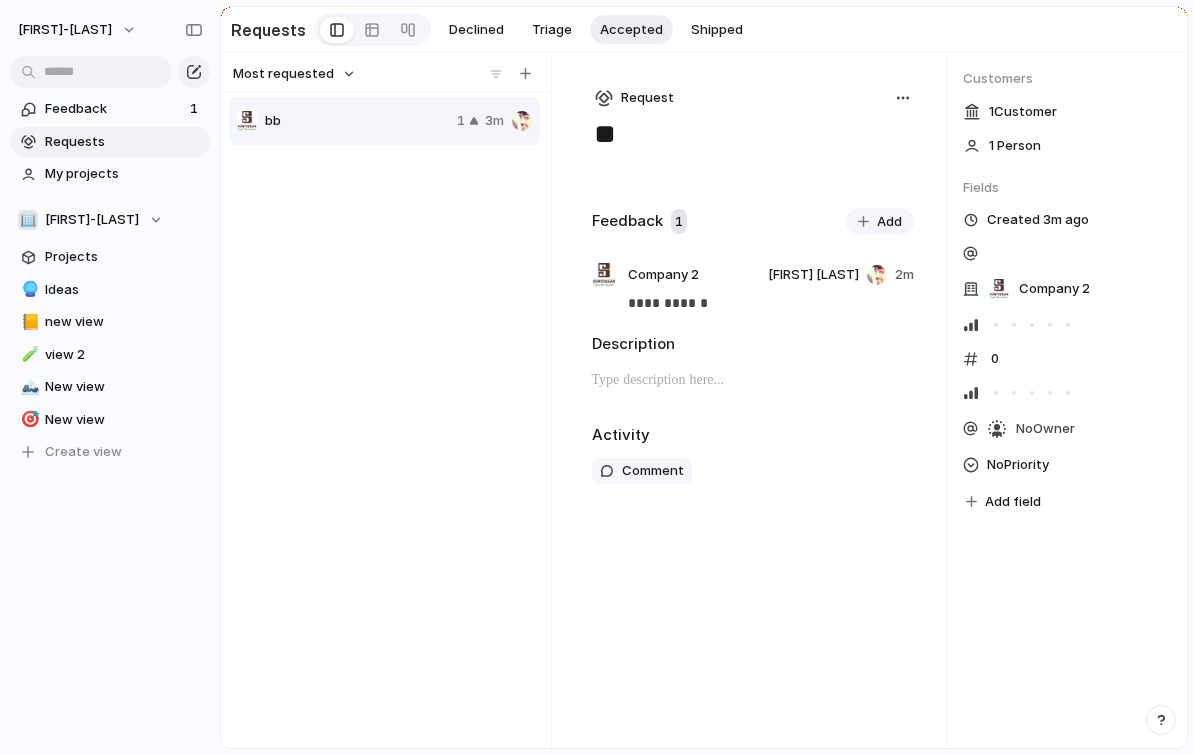 click on "Add field" at bounding box center [1013, 502] 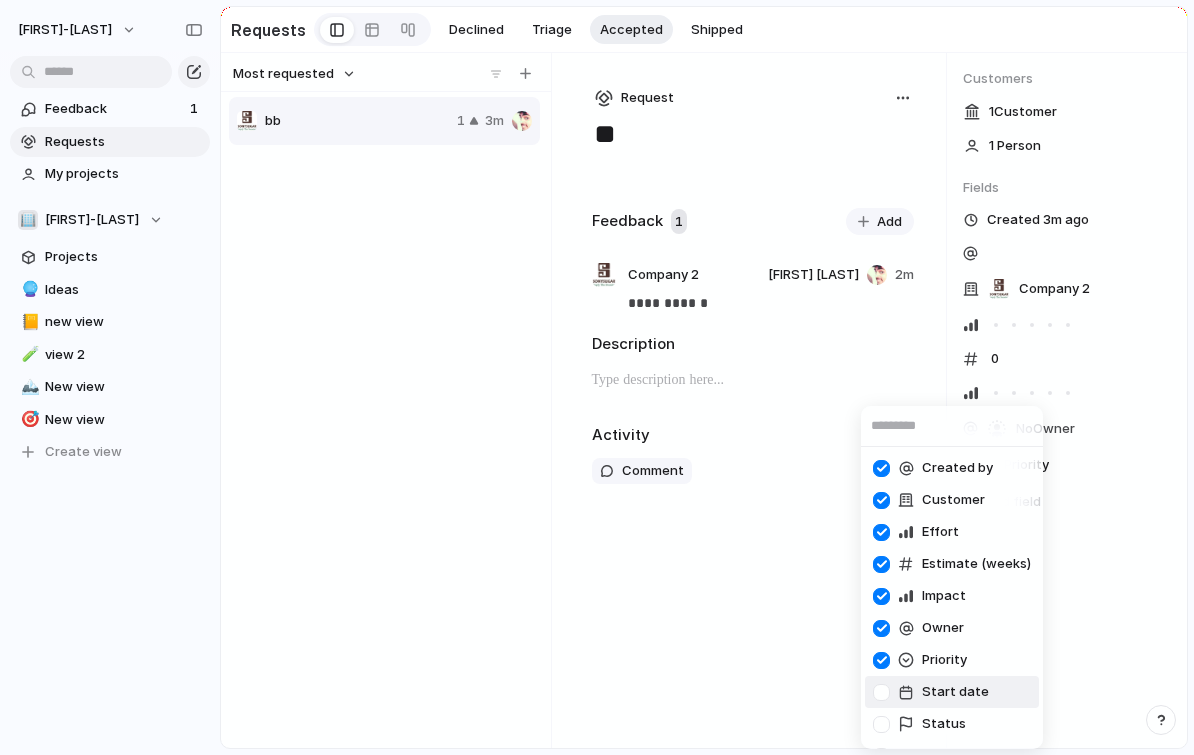 click on "Start date" at bounding box center (955, 692) 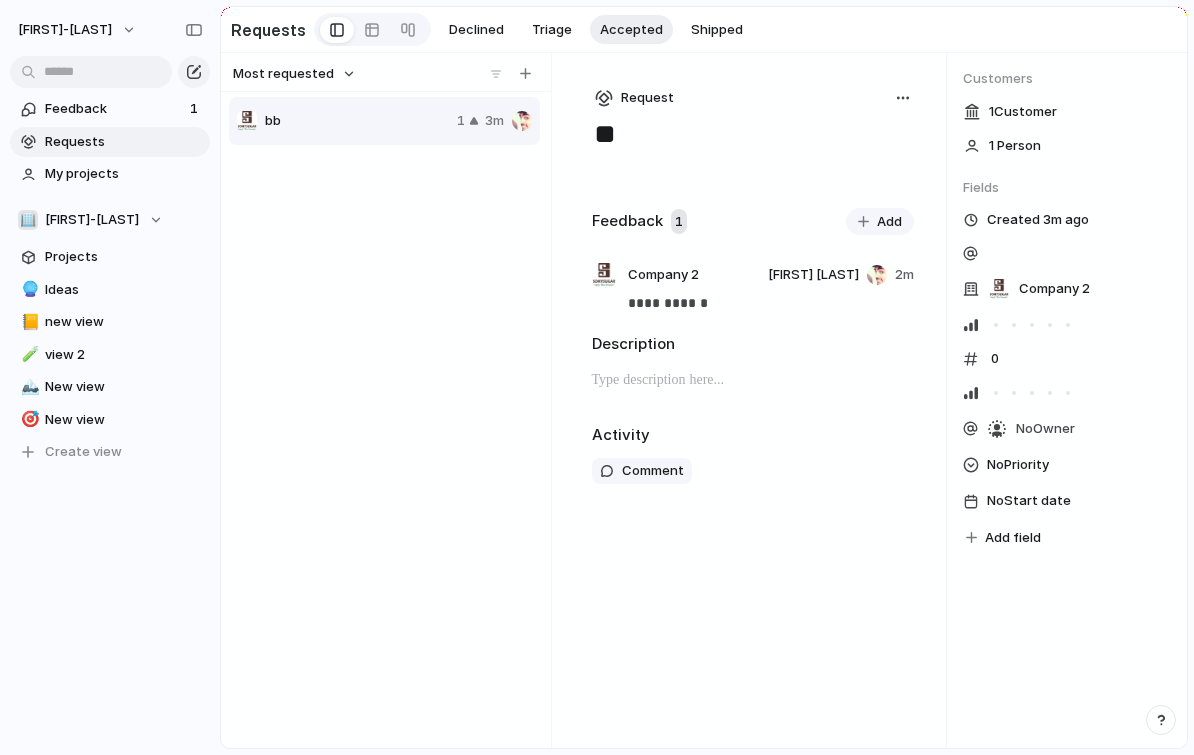 click on "Add field" at bounding box center [1013, 538] 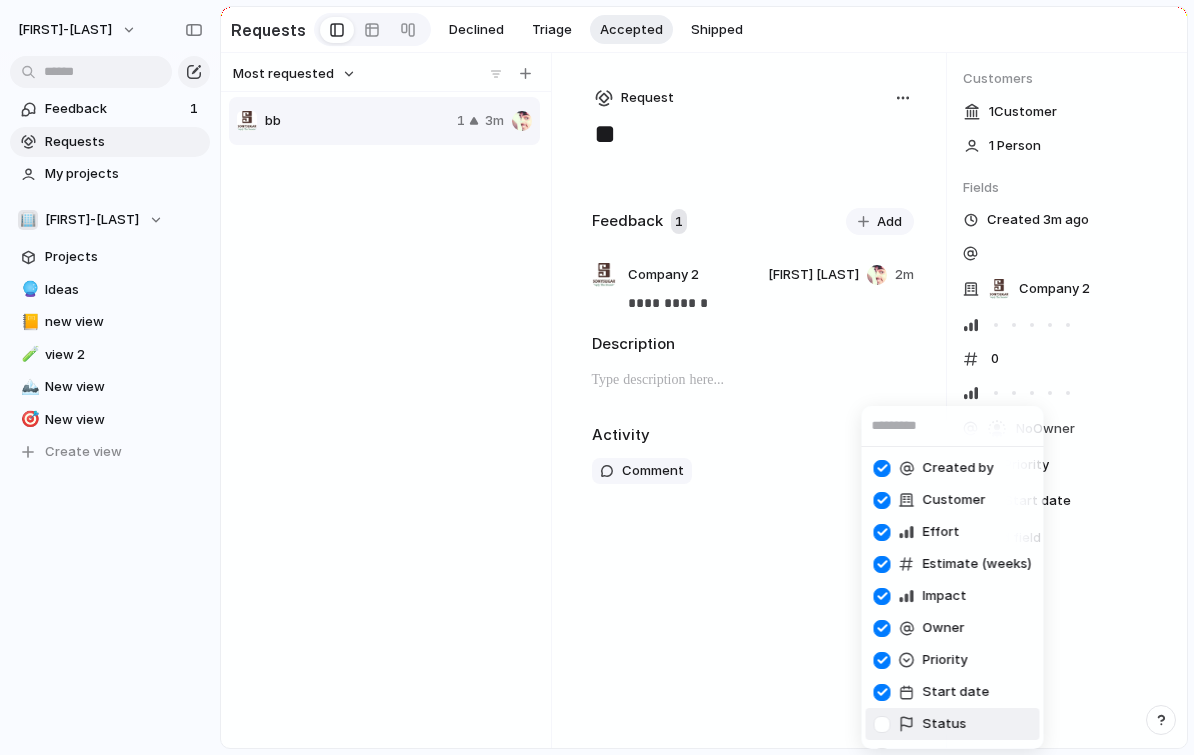 click on "Status" at bounding box center [920, 724] 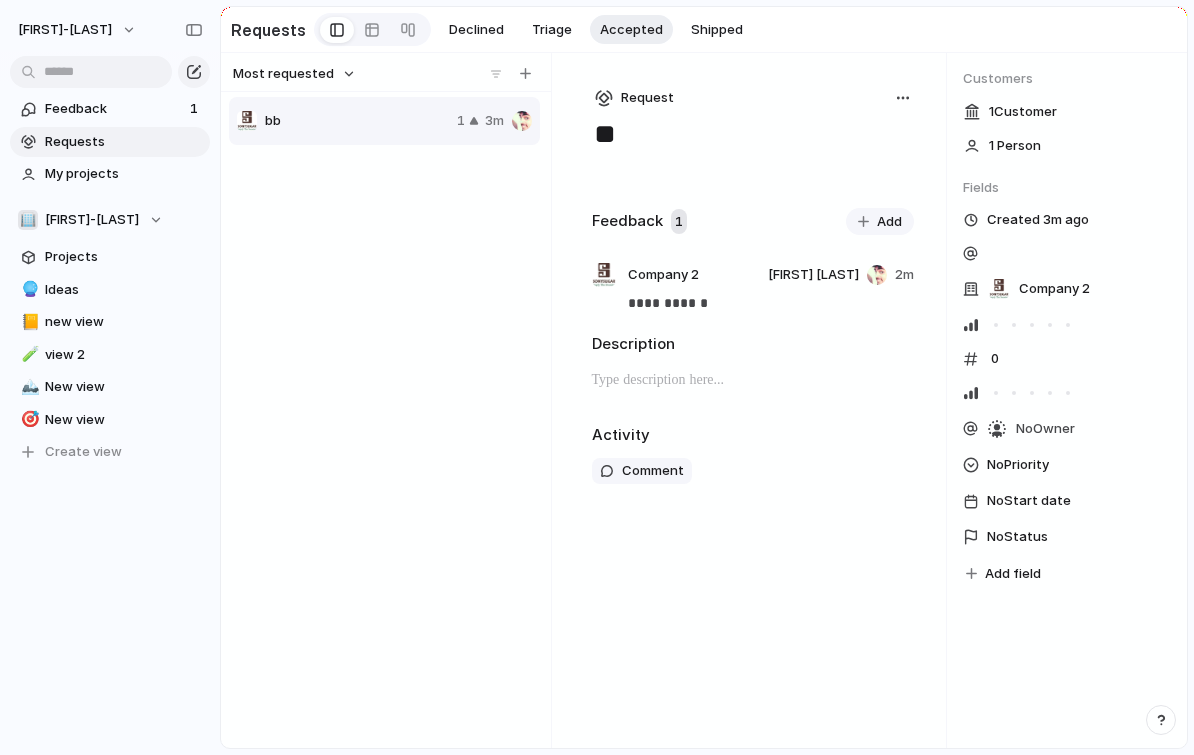 click on "Add field" at bounding box center (1013, 574) 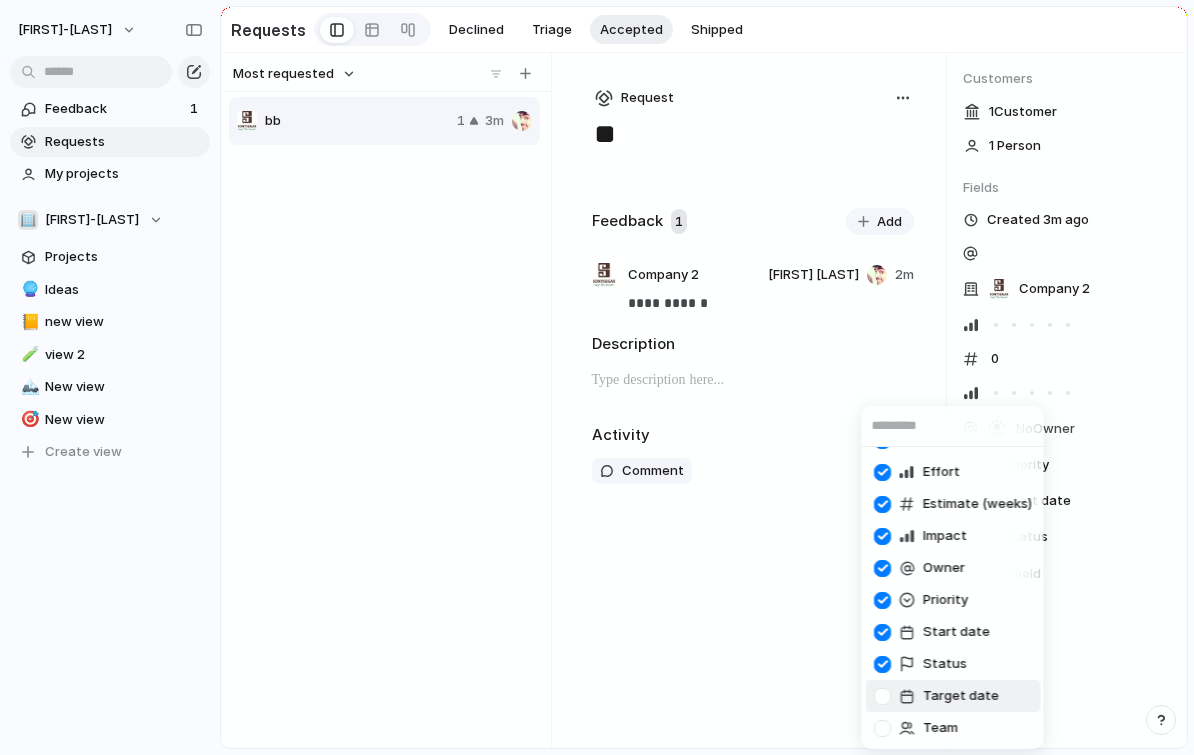 click on "Target date" at bounding box center (961, 696) 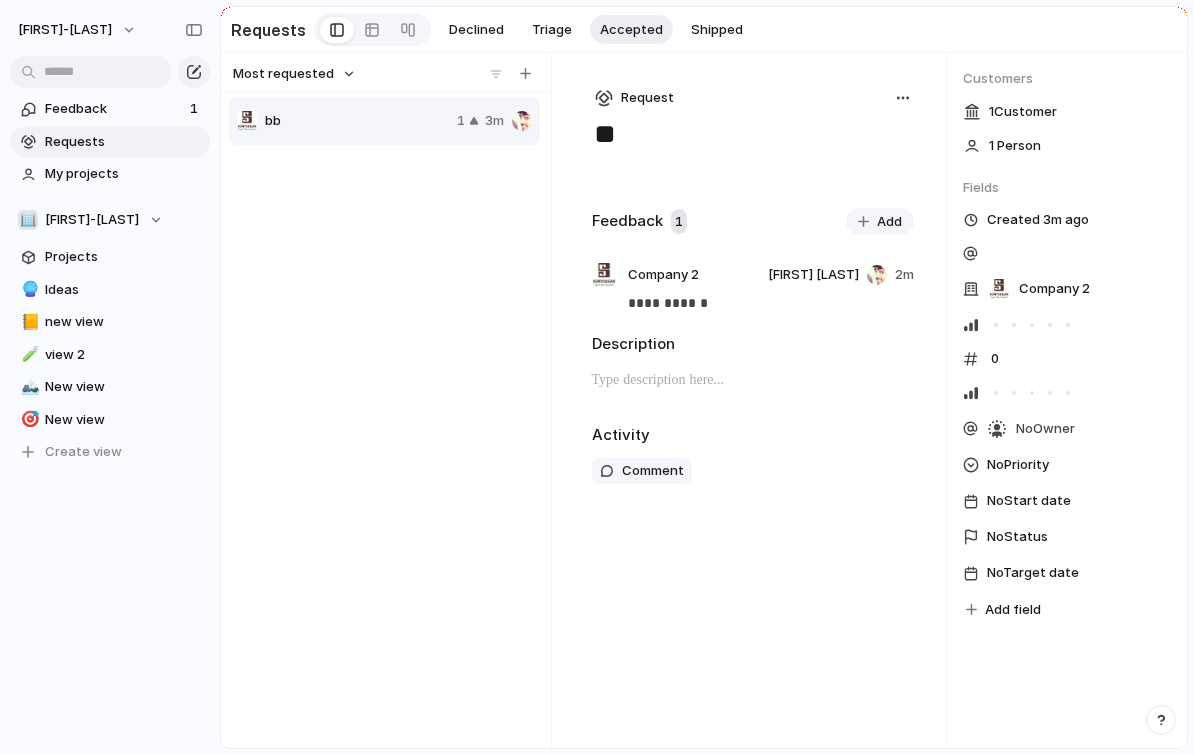 click on "Add field" at bounding box center [1013, 610] 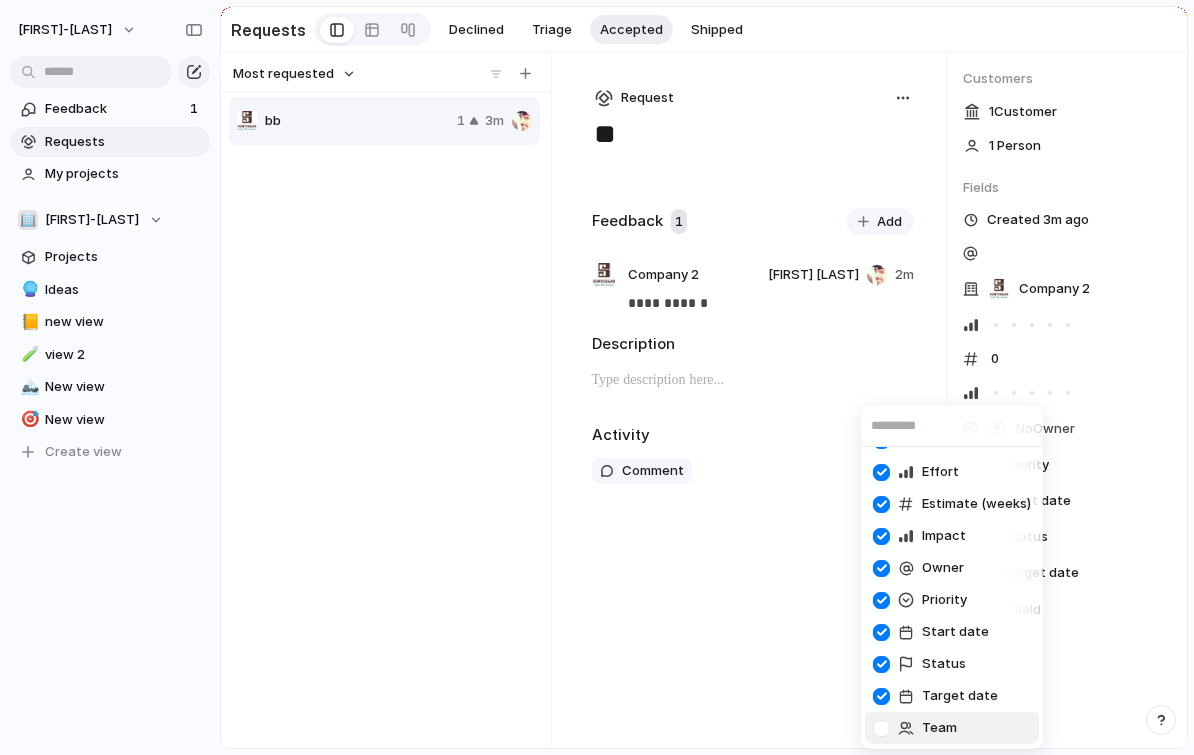 click on "Team" at bounding box center [915, 728] 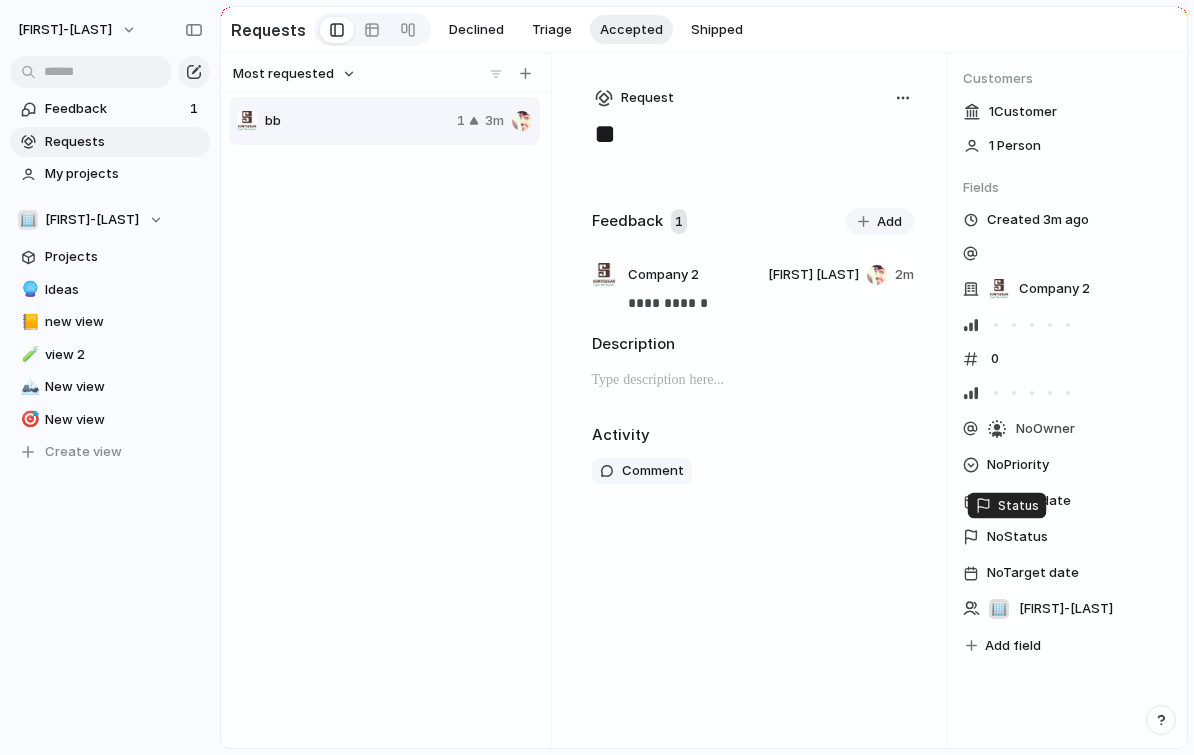 click on "No  Status" at bounding box center (1017, 537) 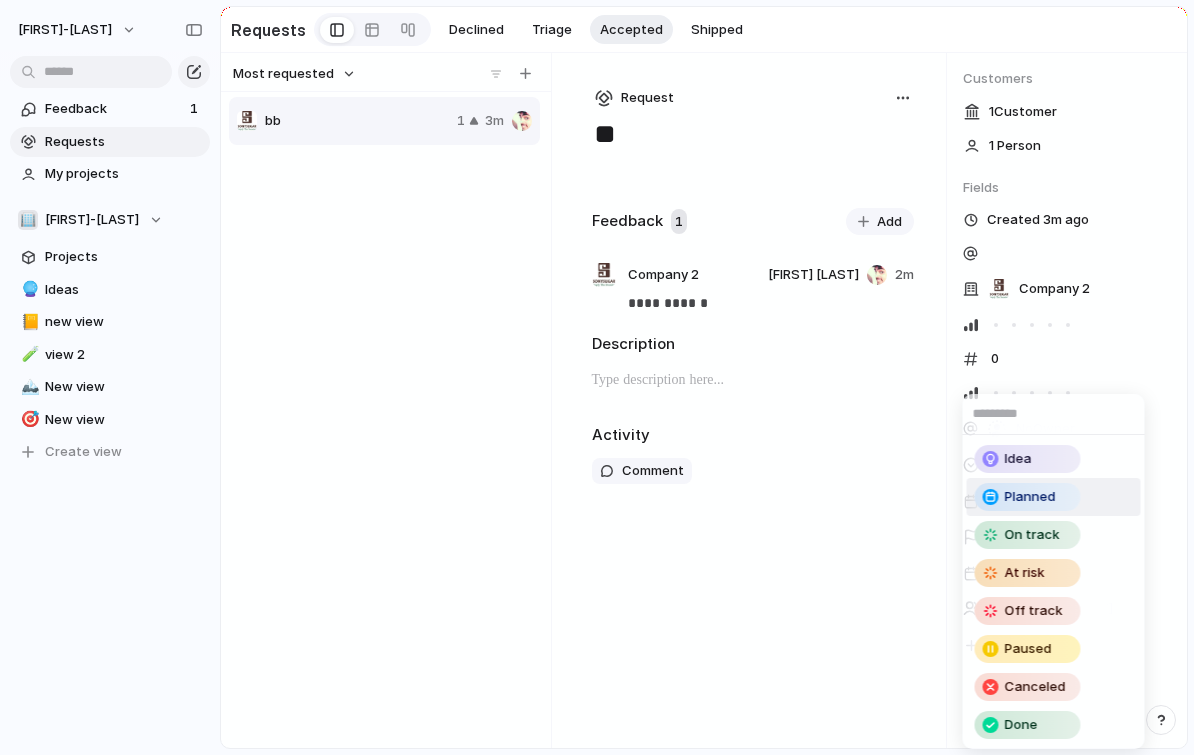 click on "Planned" at bounding box center [1030, 497] 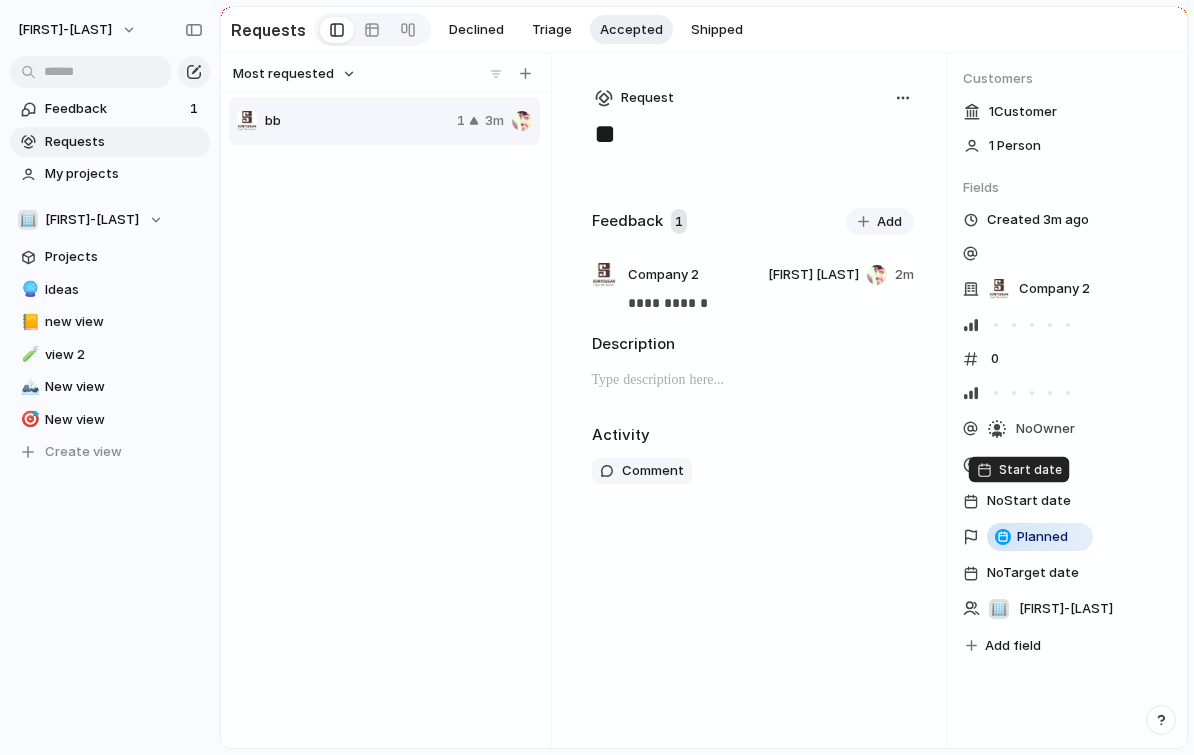 click on "No  Start date" at bounding box center [1029, 501] 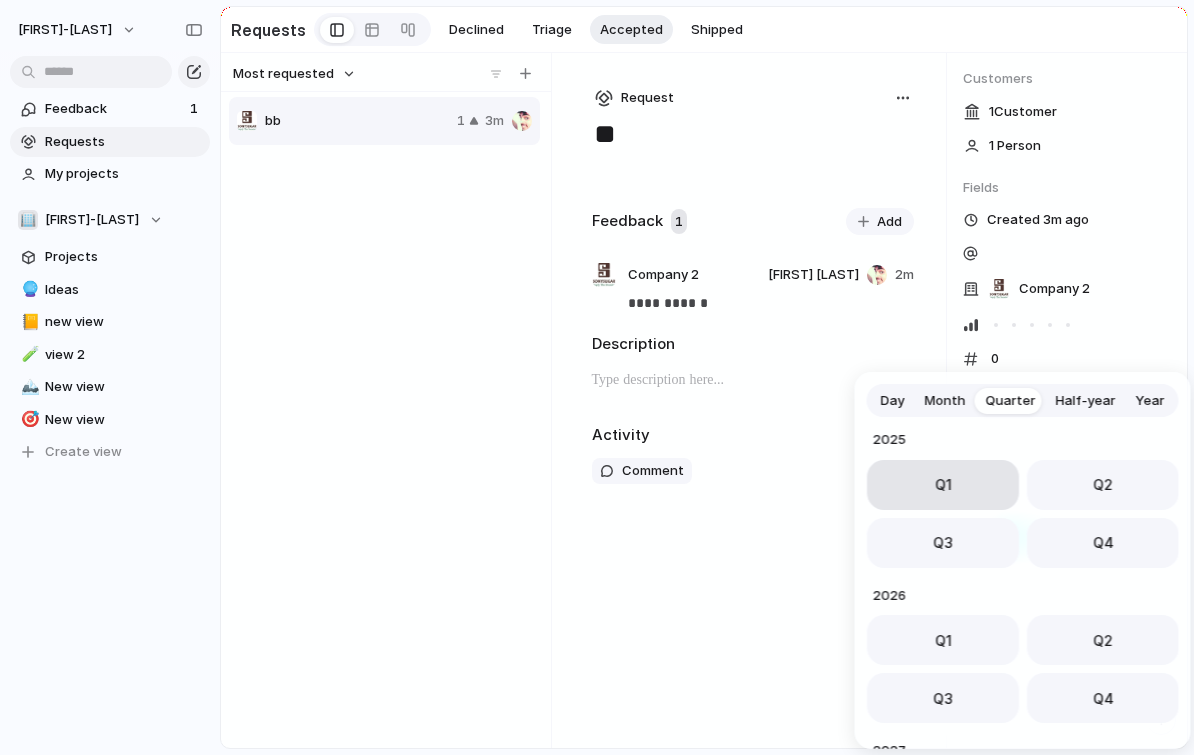 click on "Q1" at bounding box center (943, 485) 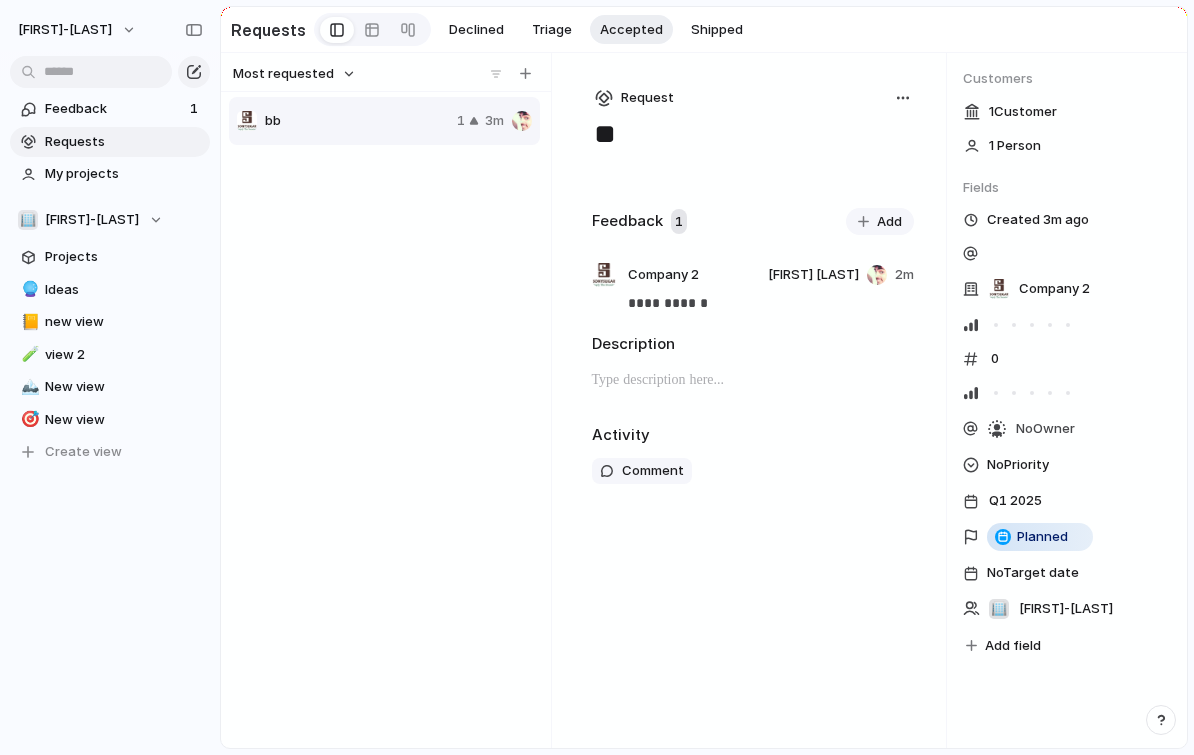 click on "Company 2   0           No  Owner No  Priority Q1 2025 Planned No  Target date 🏢 Ishan-bajpai Add field" at bounding box center [1067, 449] 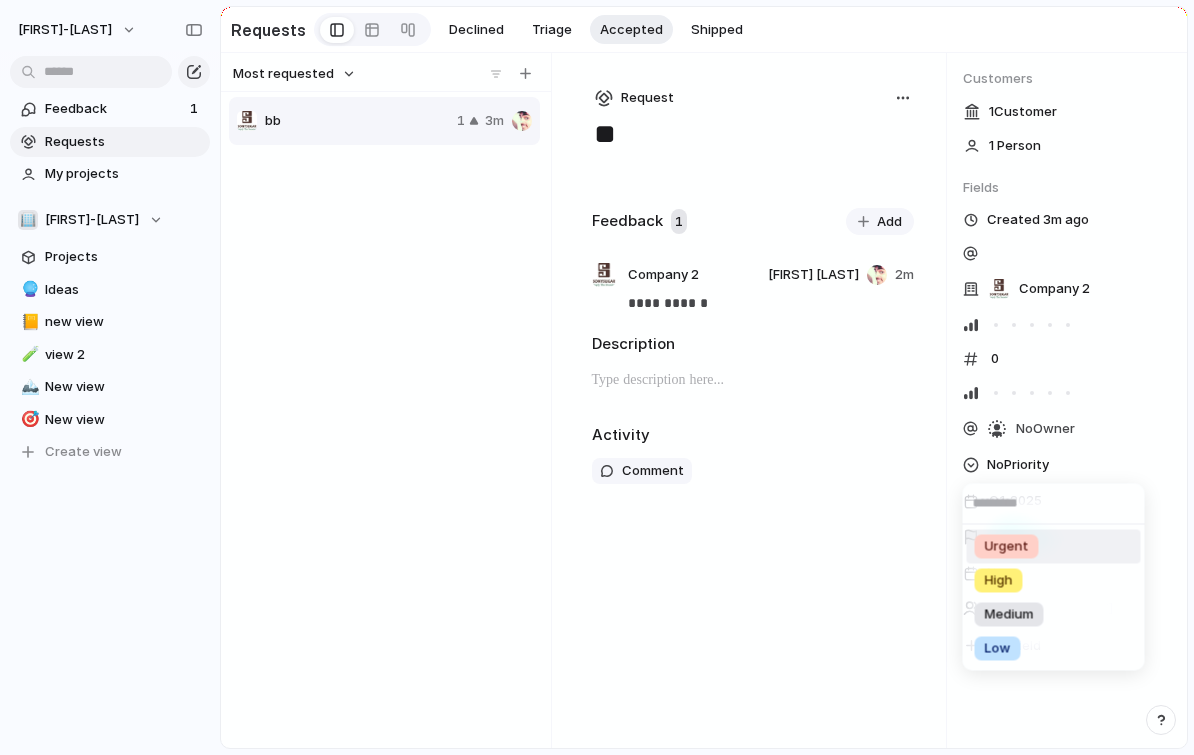 click on "Urgent" at bounding box center (1007, 547) 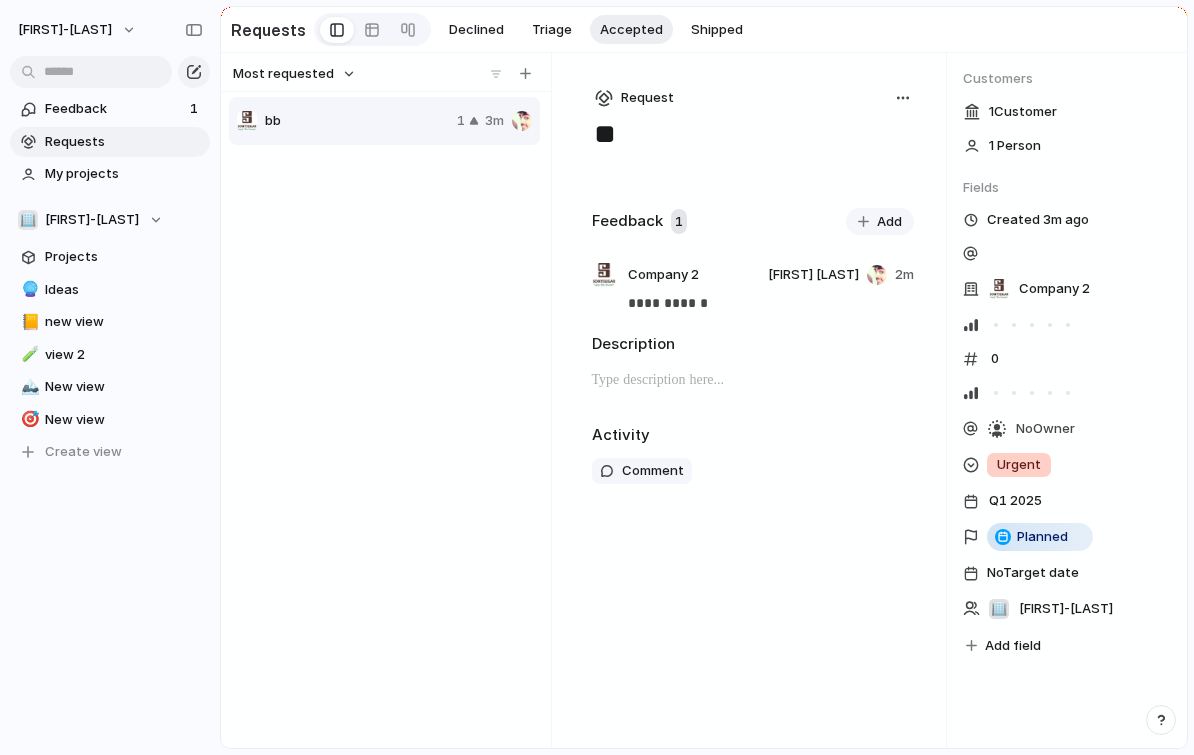 click on "No  Owner" at bounding box center [1045, 429] 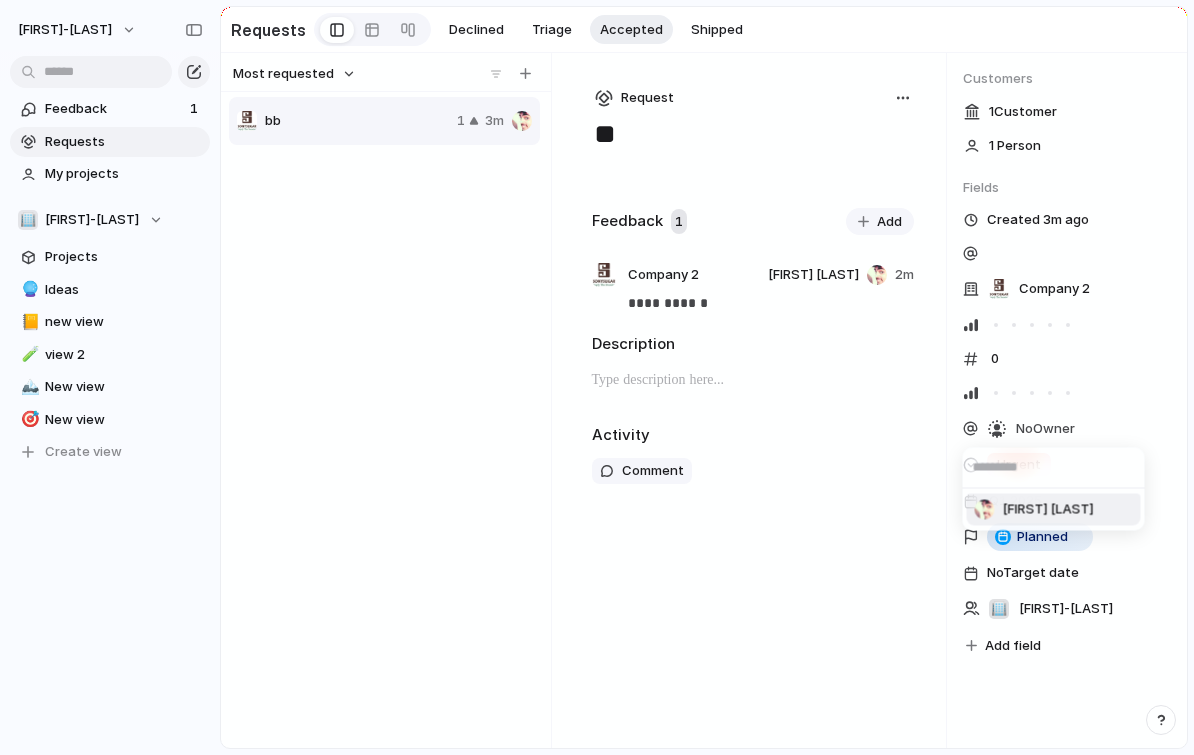 click on "[FIRST] [LAST]" at bounding box center [1048, 510] 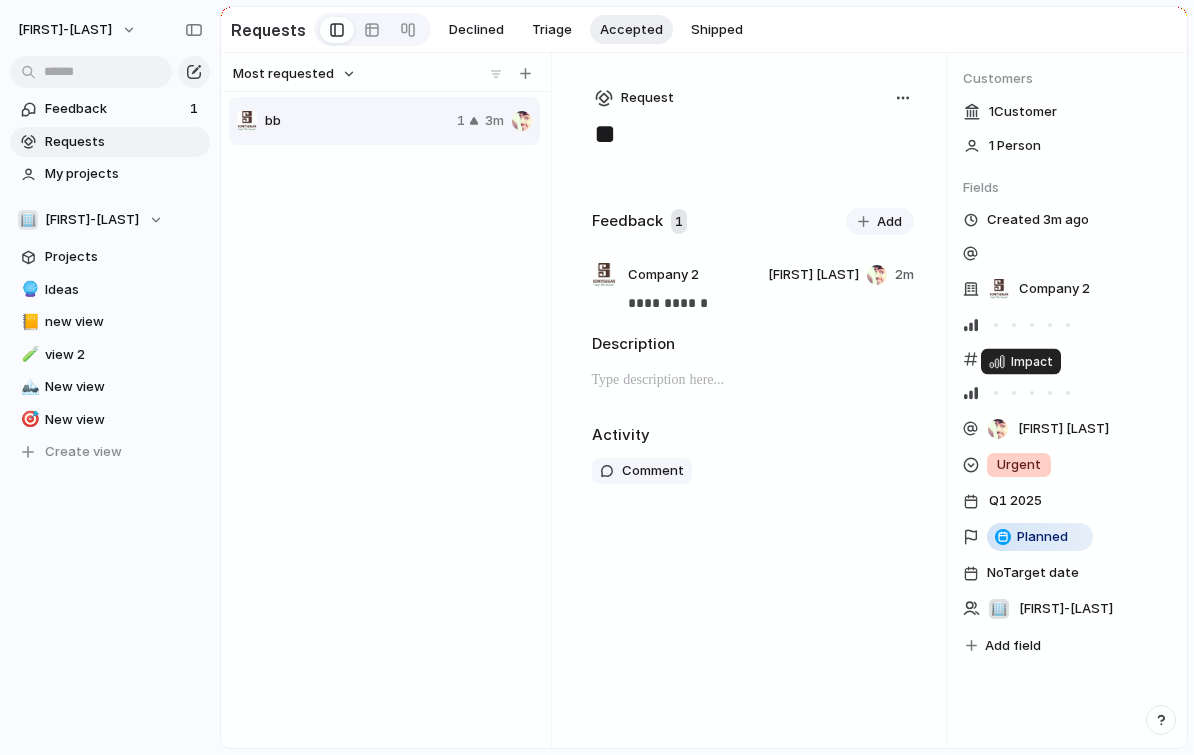click at bounding box center [1032, 393] 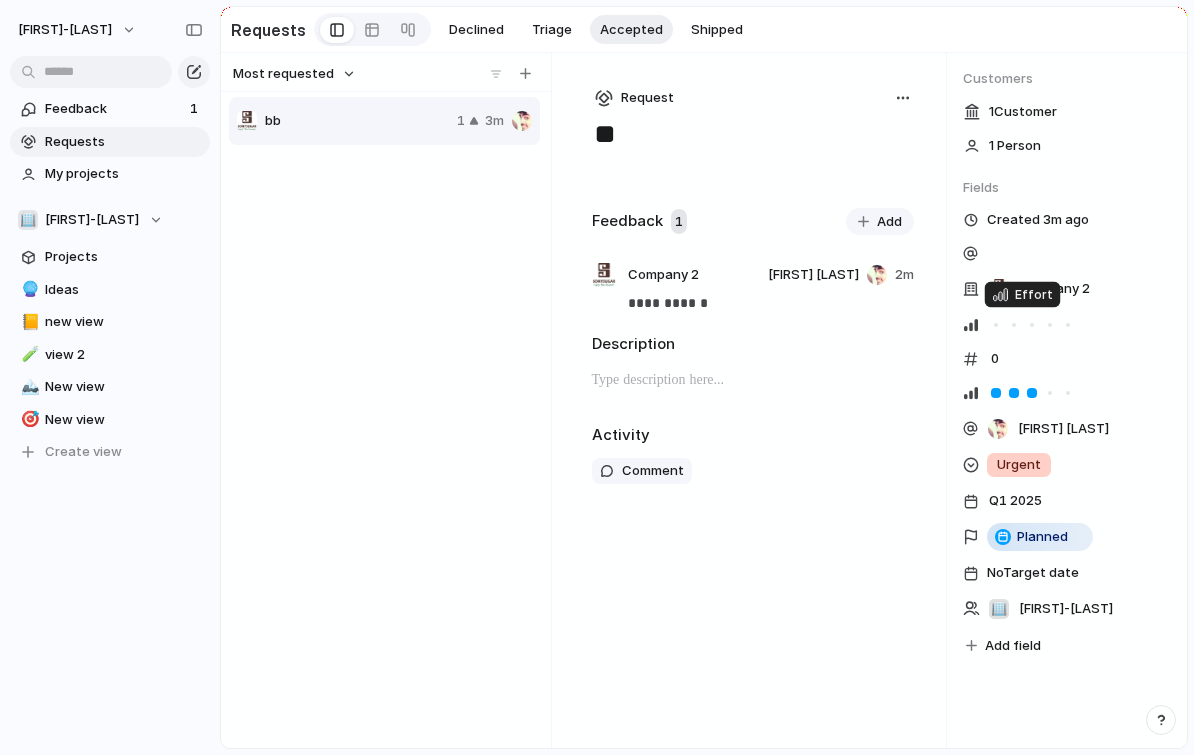 click at bounding box center [1068, 325] 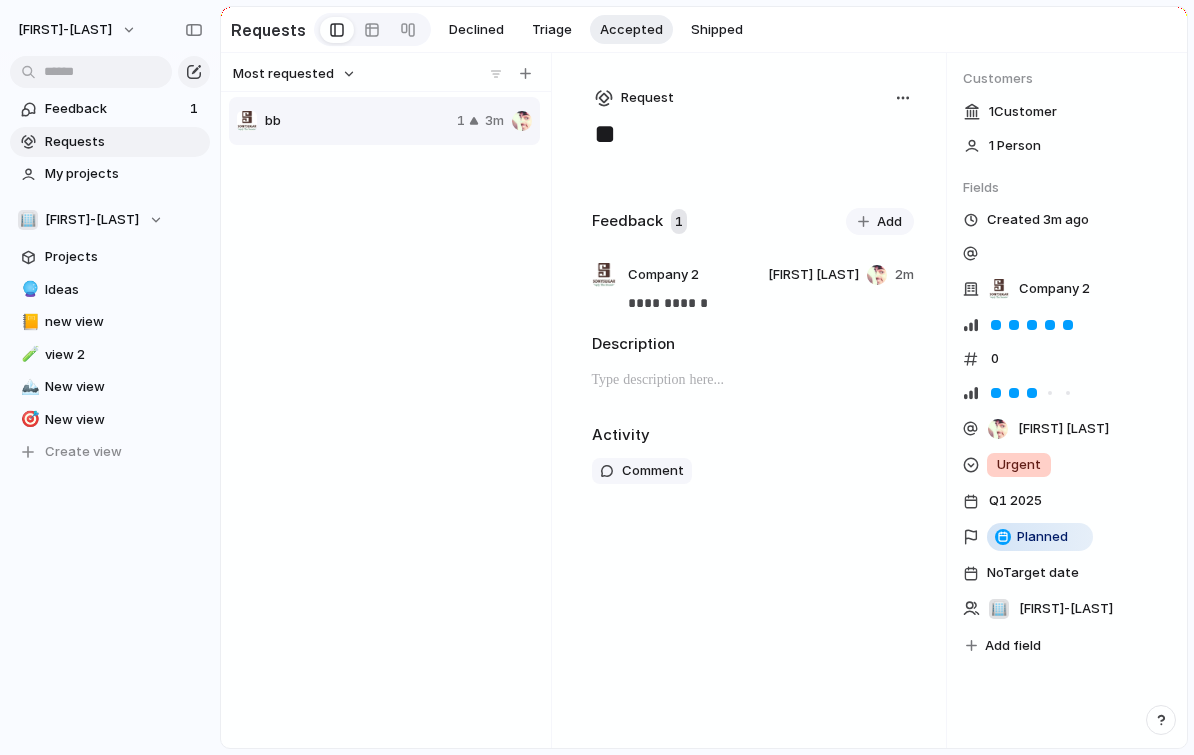 click on "0" at bounding box center (995, 359) 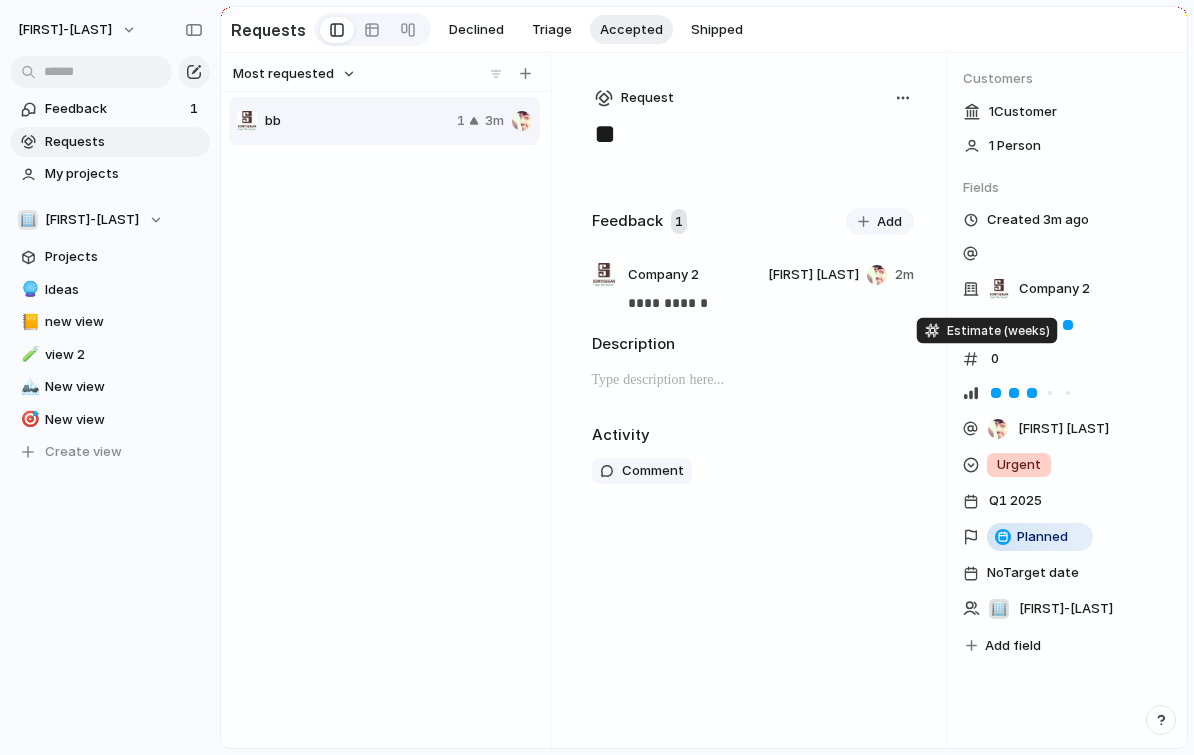 click on "0" at bounding box center (995, 359) 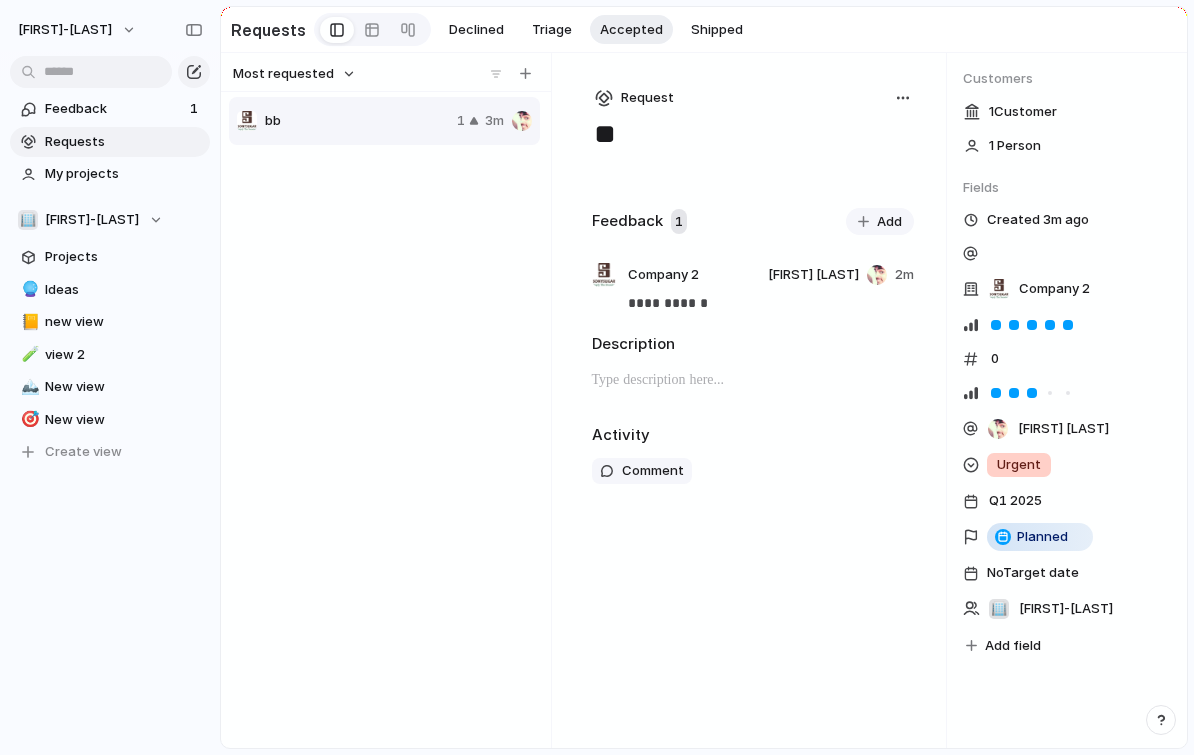 click on "No  Target date" at bounding box center [1033, 573] 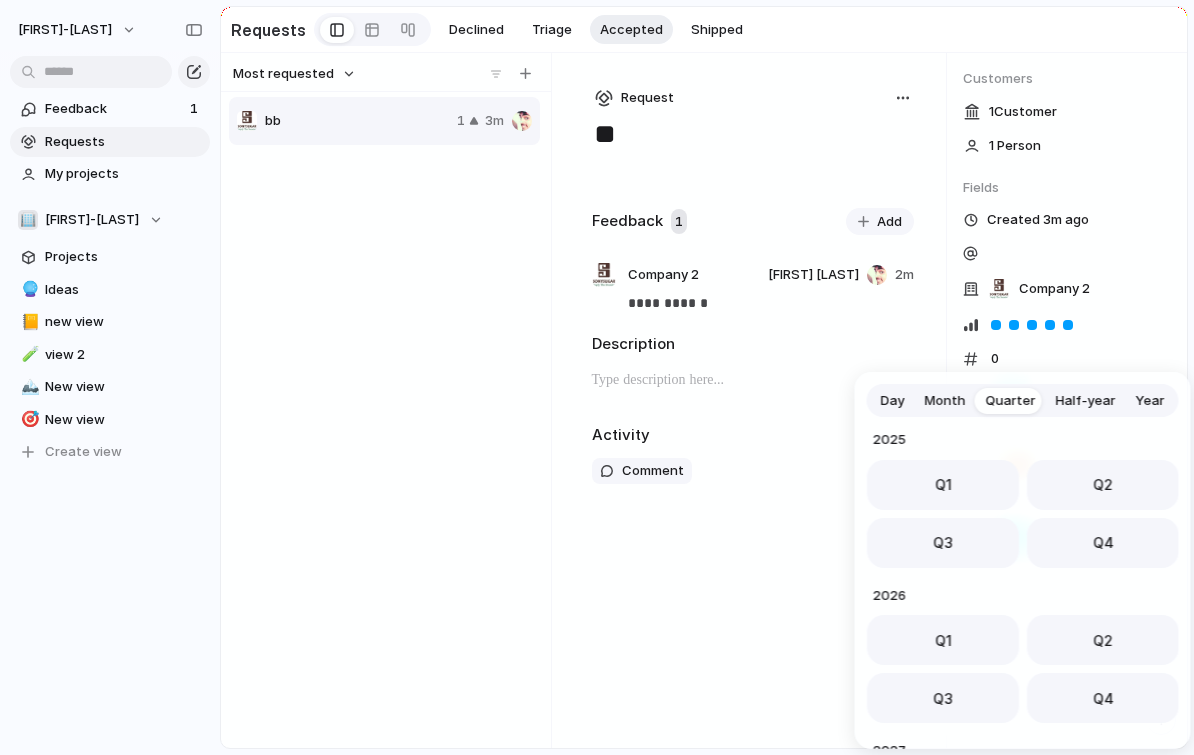 click on "Q2" at bounding box center (1103, 640) 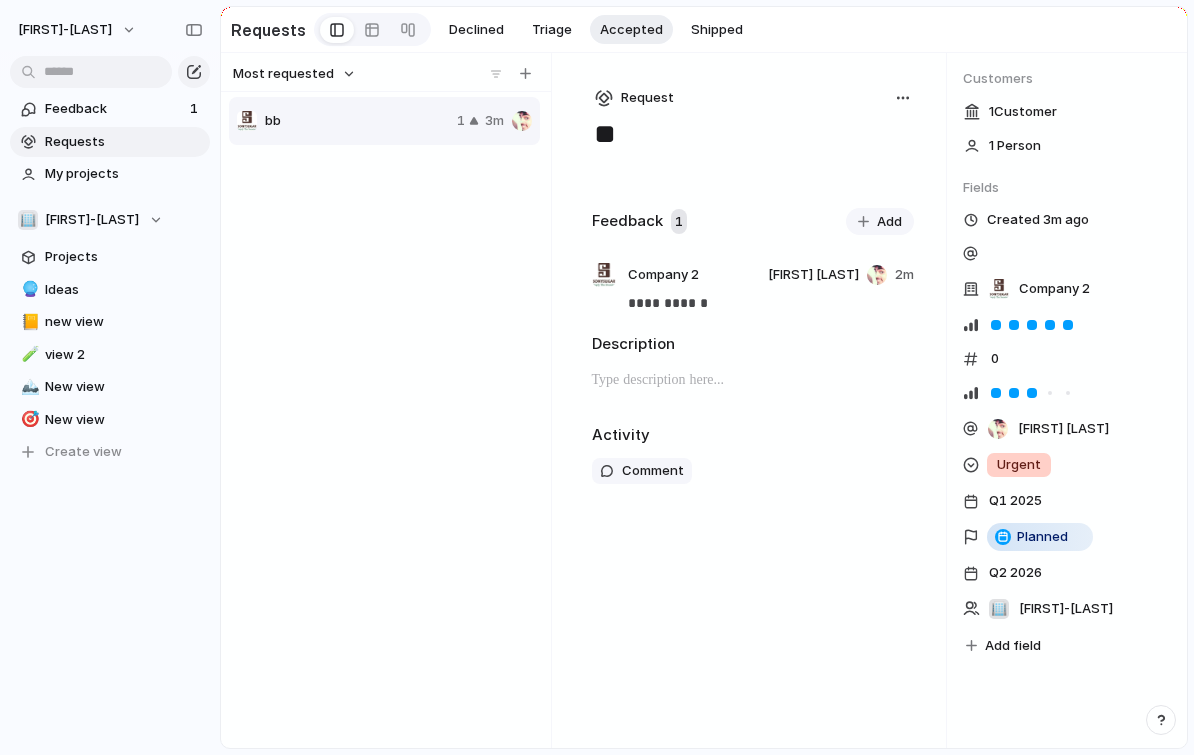 click on "[FIRST]-[LAST]" at bounding box center [1066, 609] 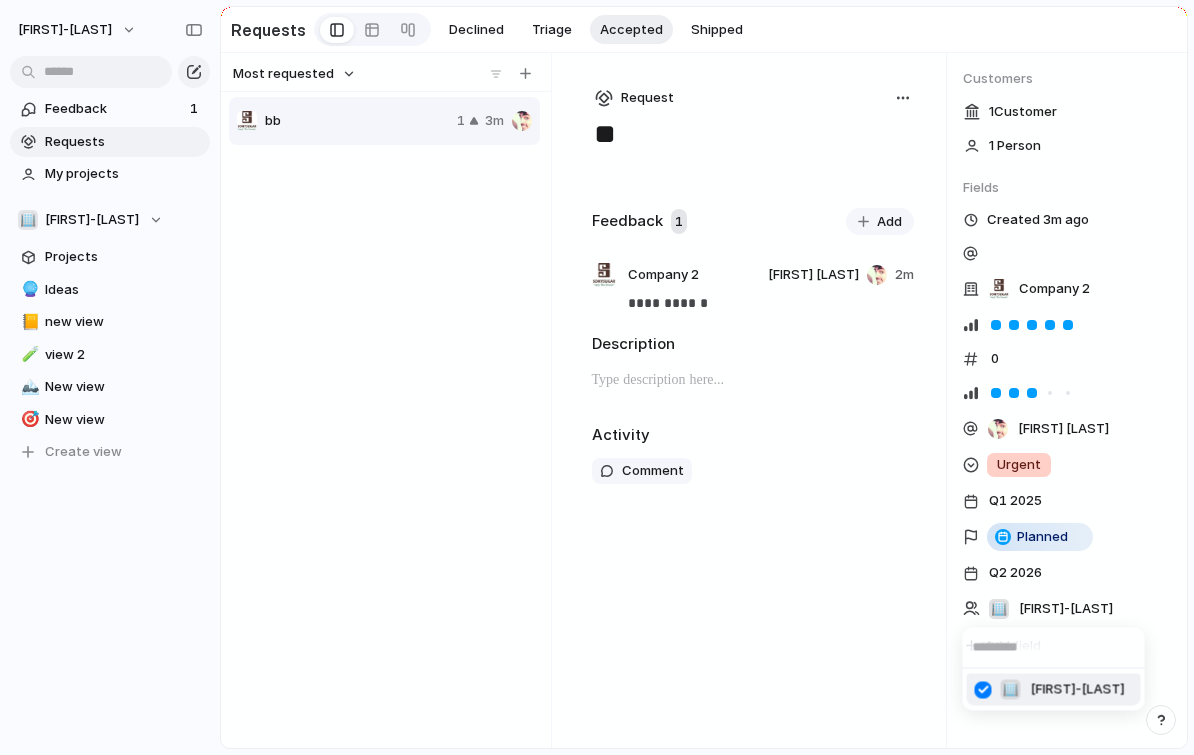 click on "🏢 Ishan-bajpai" at bounding box center (597, 377) 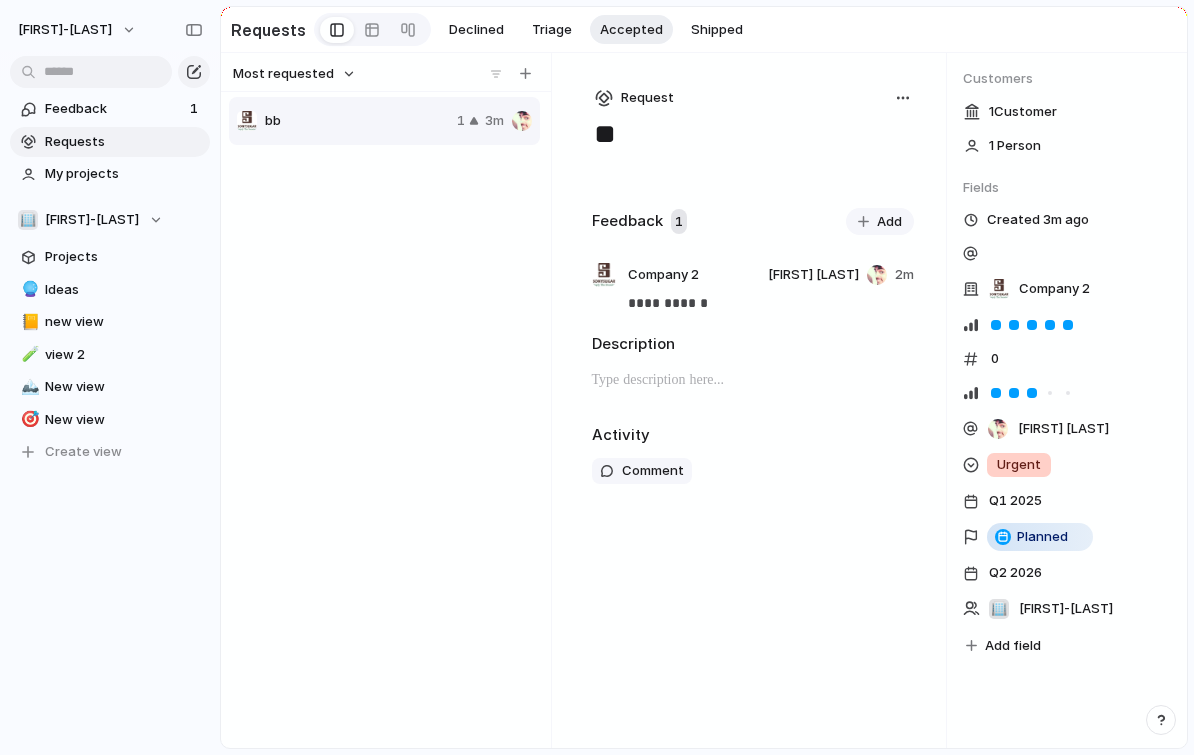 click on "Q1 2025" at bounding box center [1015, 499] 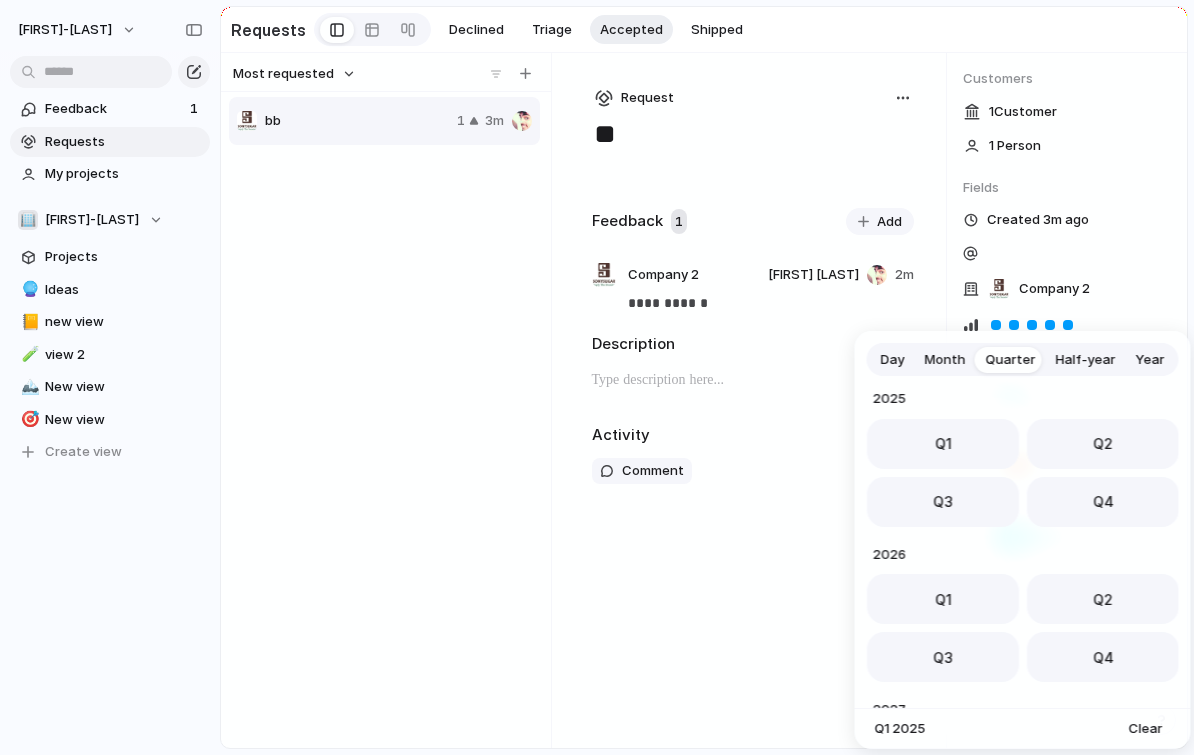 click on "Day" at bounding box center (893, 360) 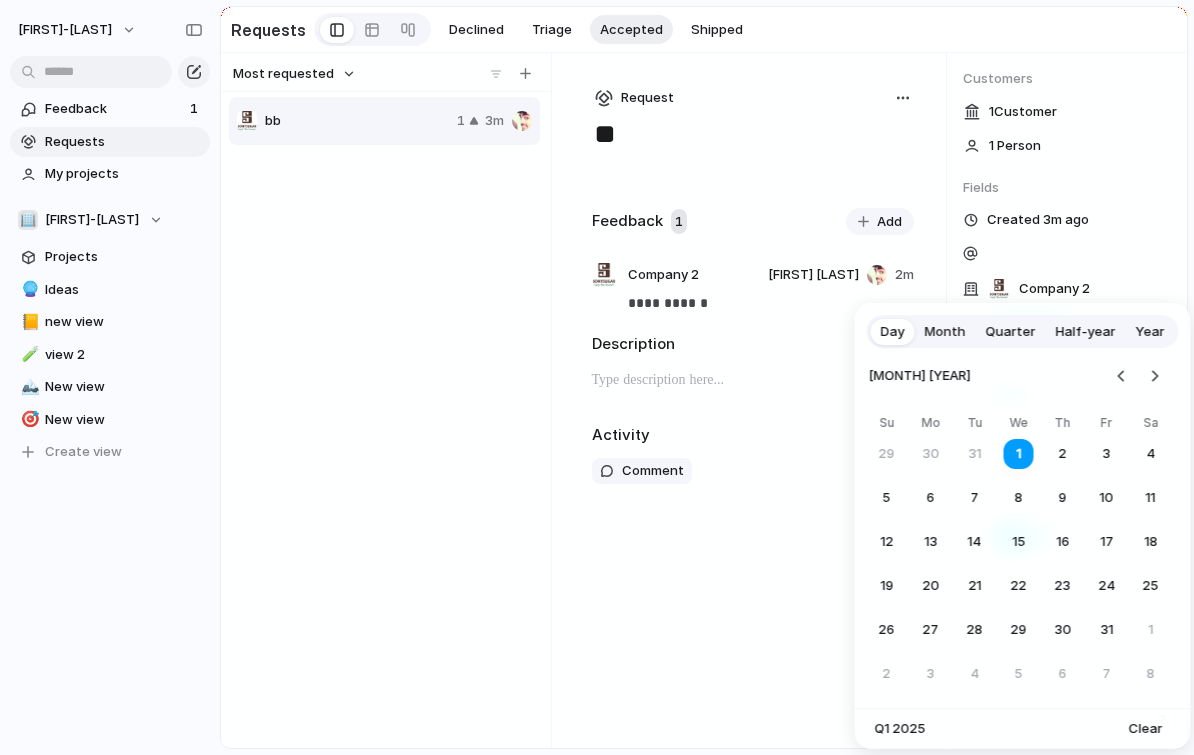 click on "Month" at bounding box center (945, 332) 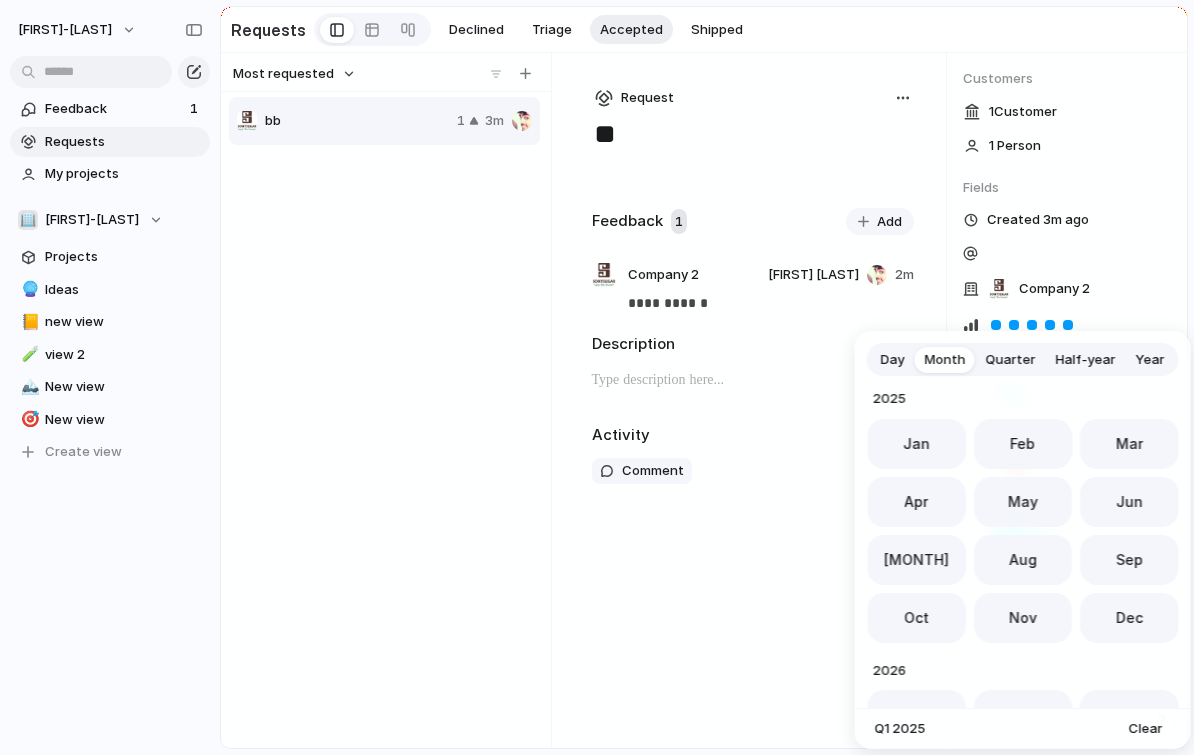 click on "Quarter" at bounding box center (1011, 360) 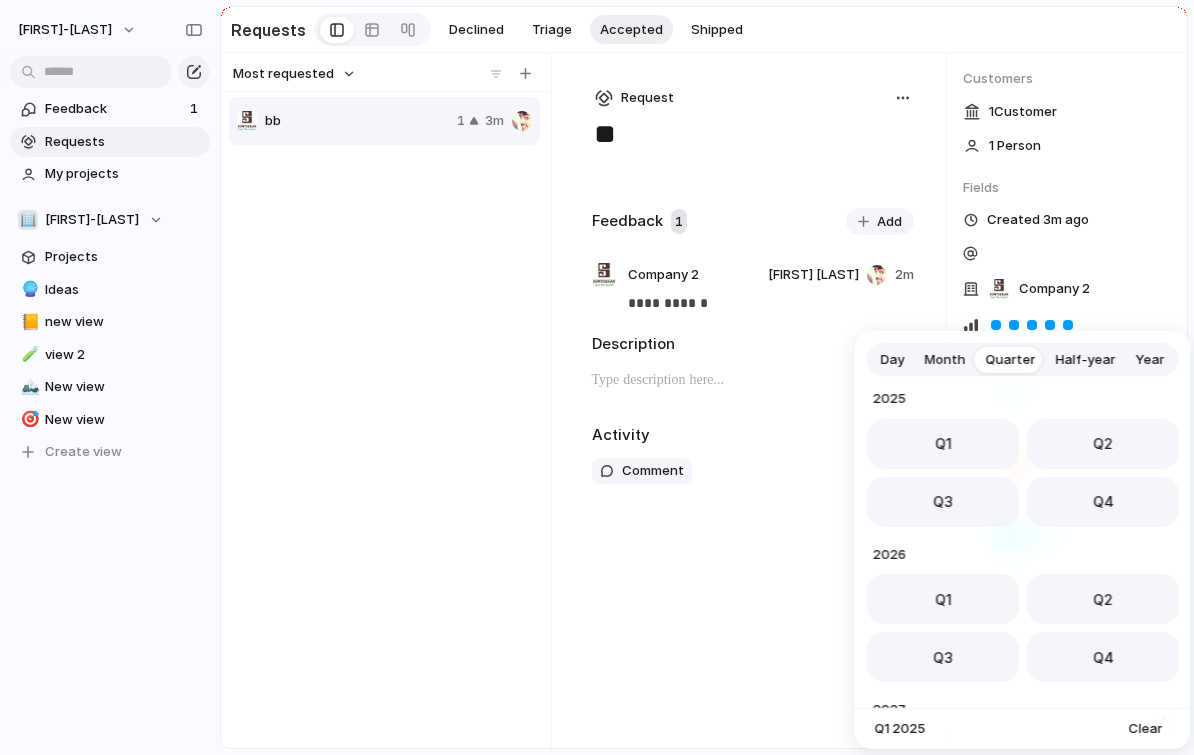 click on "Half-year" at bounding box center (1086, 360) 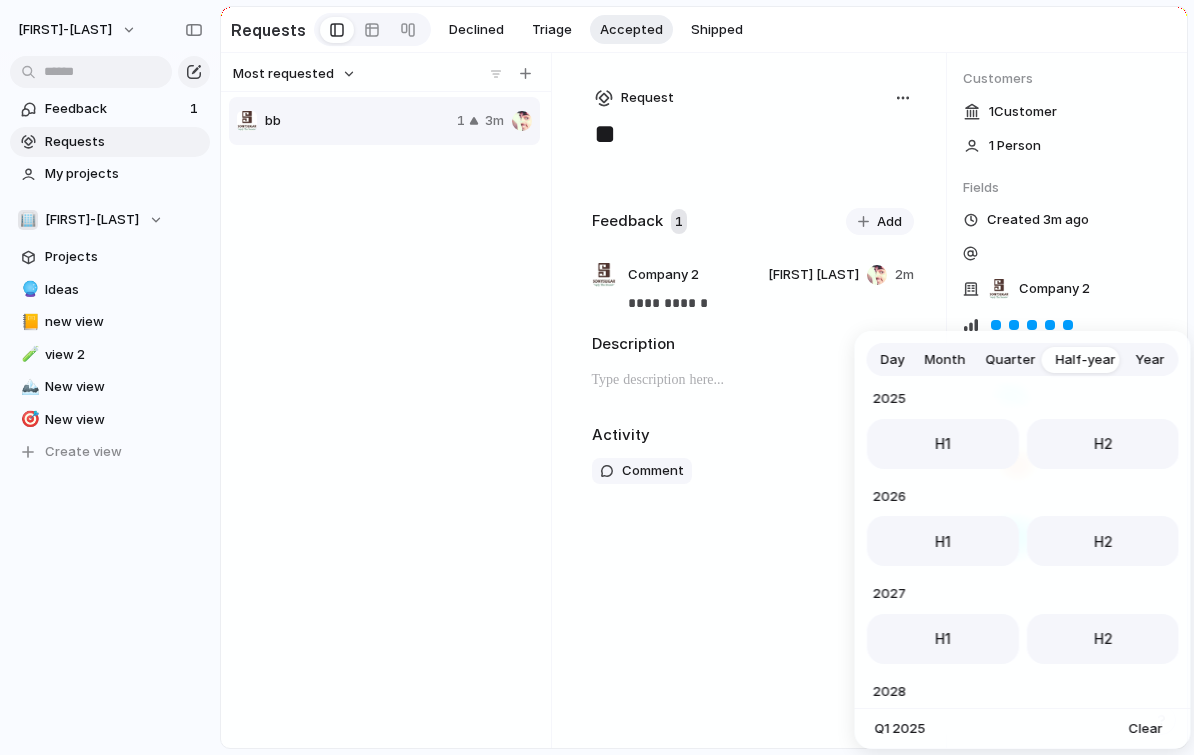 click on "Year" at bounding box center [1150, 360] 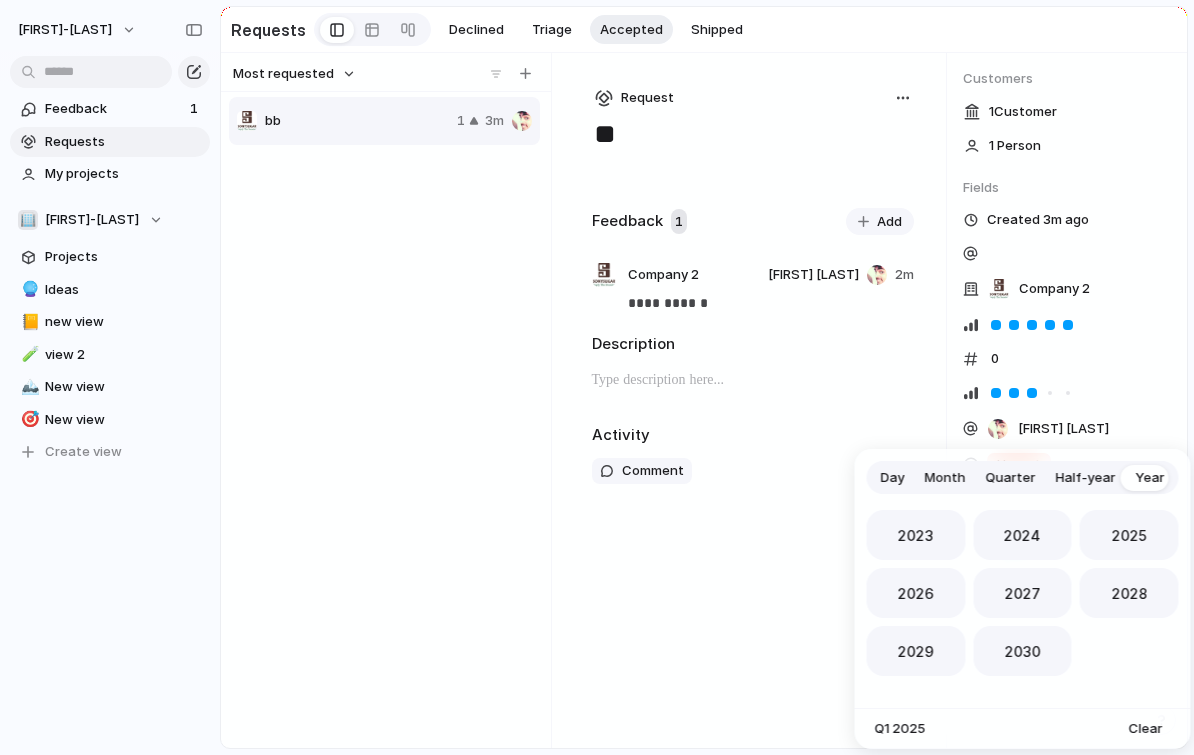 click on "Day Month Quarter Half-year Year 2023 2024 2025 2026 2027 2028 2029 2030 Q1 2025 Clear" at bounding box center (597, 377) 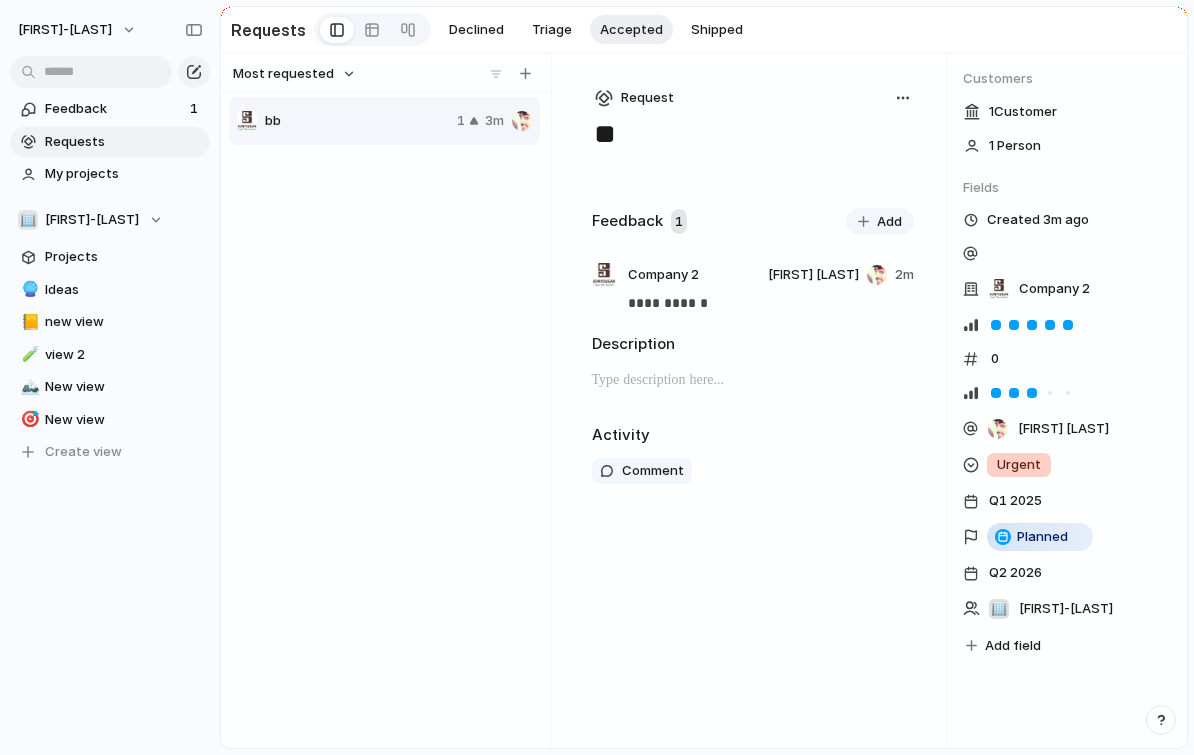 click at bounding box center (1161, 720) 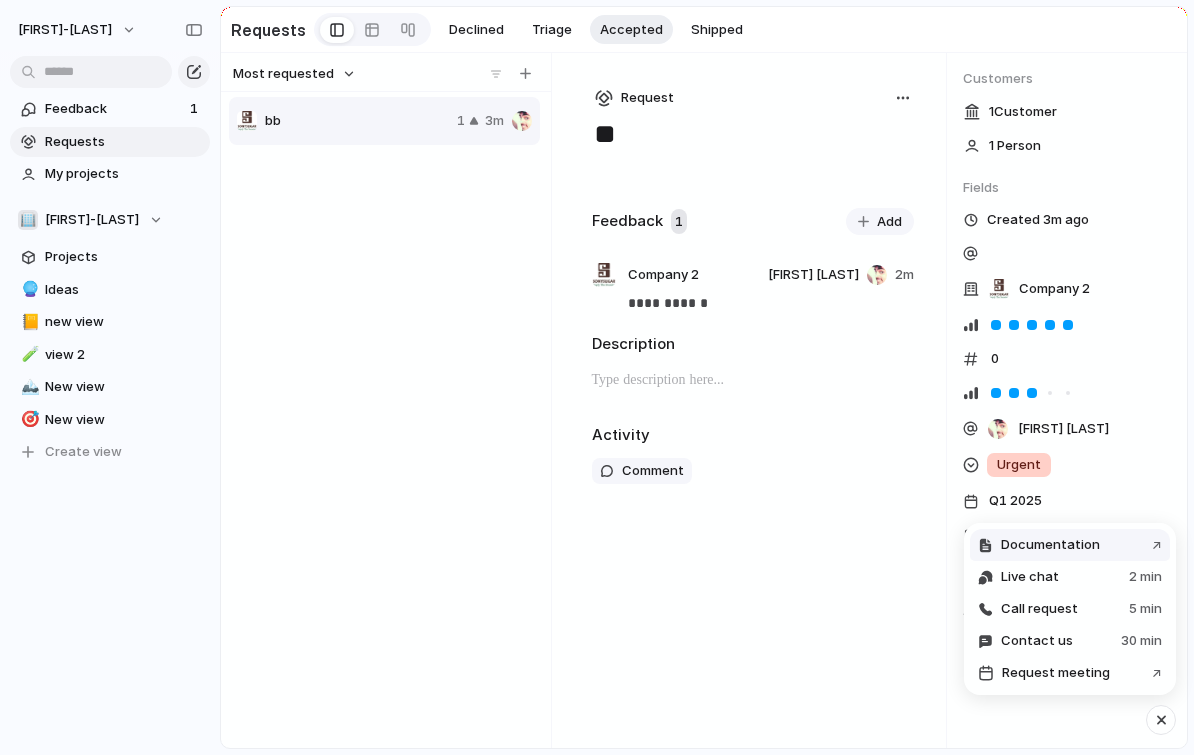 click on "Documentation ↗" at bounding box center [1070, 545] 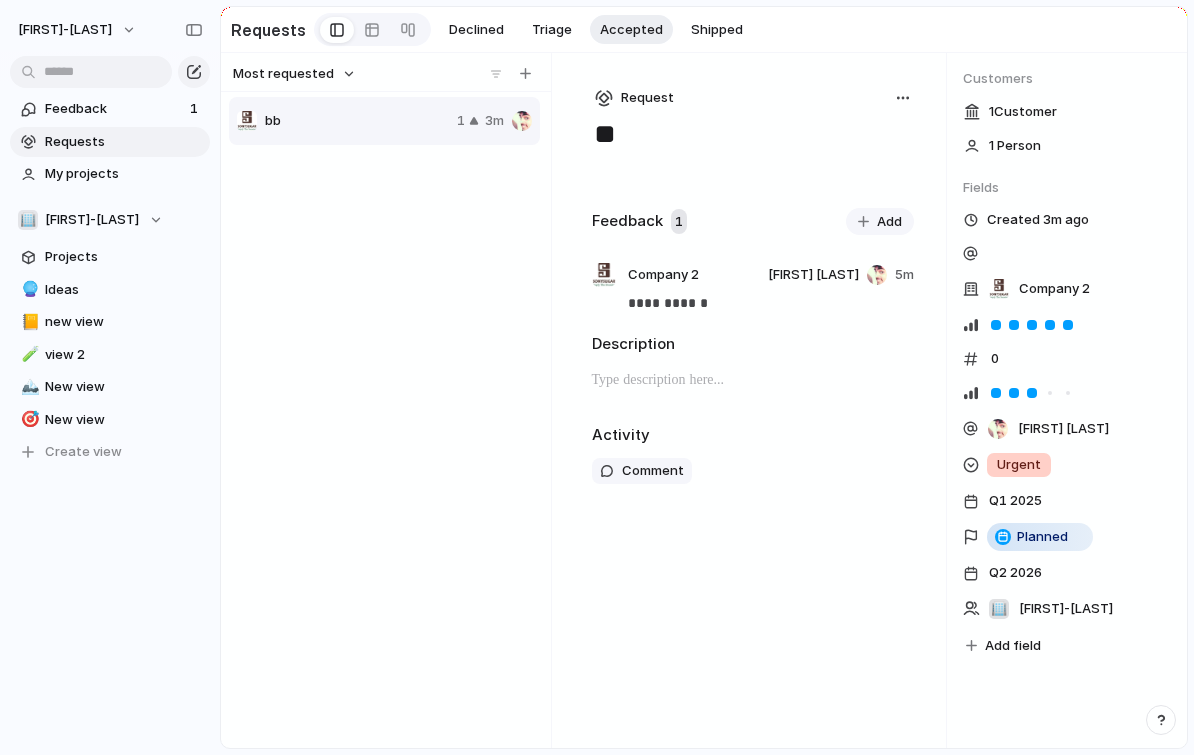 click at bounding box center [863, 221] 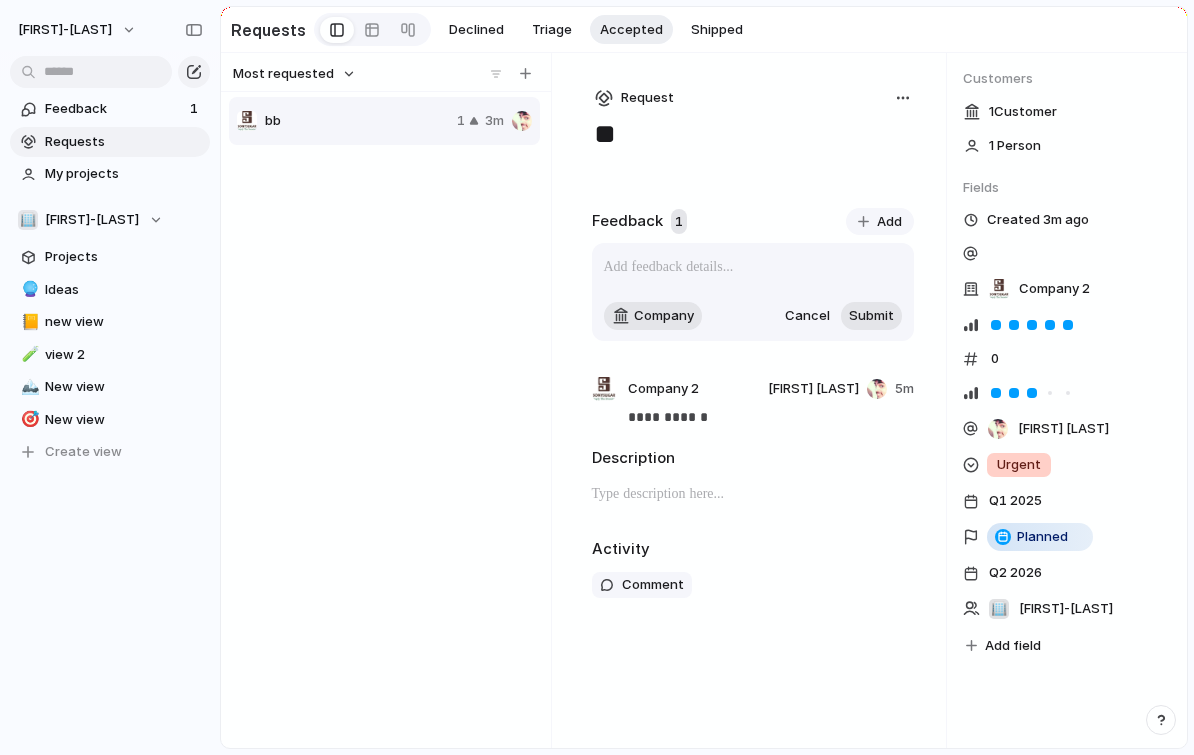 click on "Cancel" at bounding box center [807, 316] 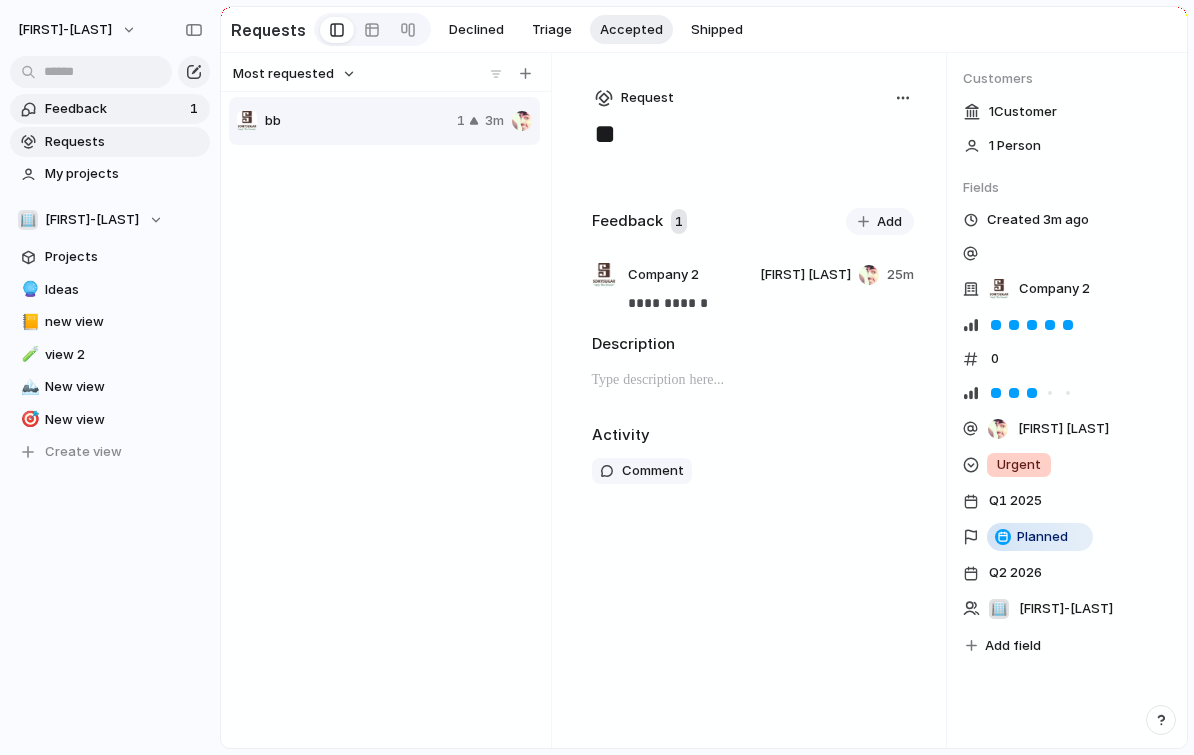 click on "Feedback" at bounding box center (114, 109) 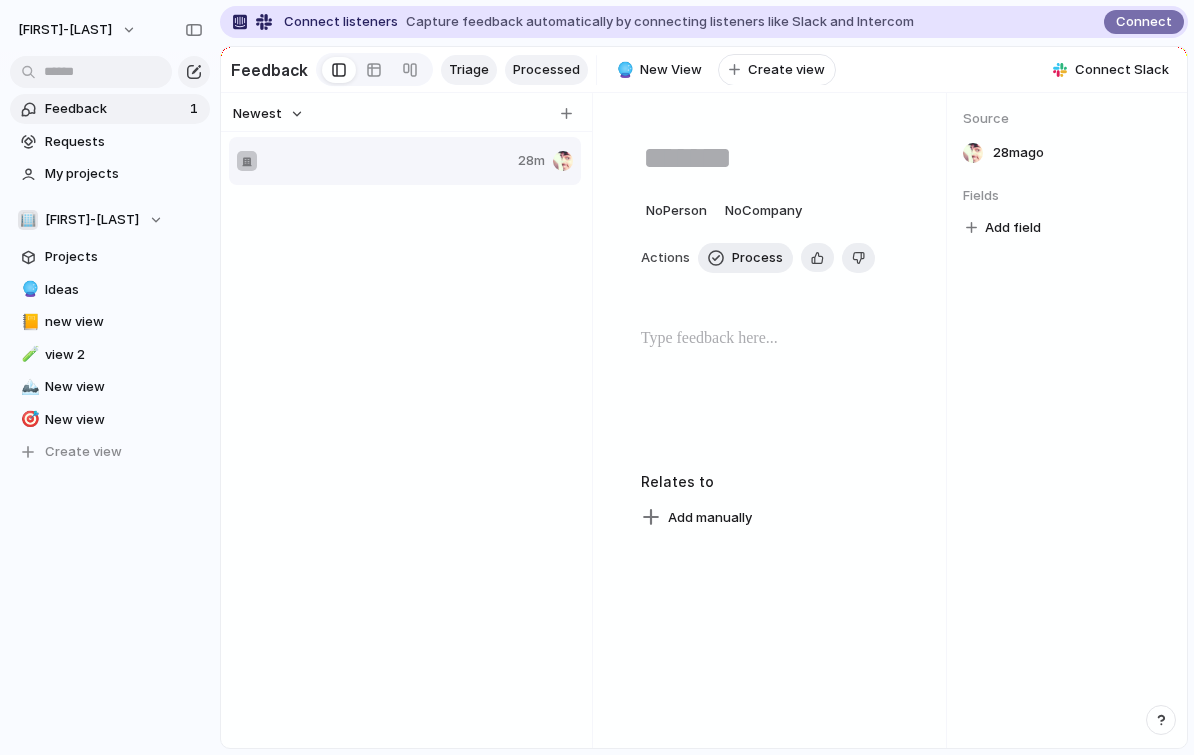 click on "Processed" at bounding box center (546, 70) 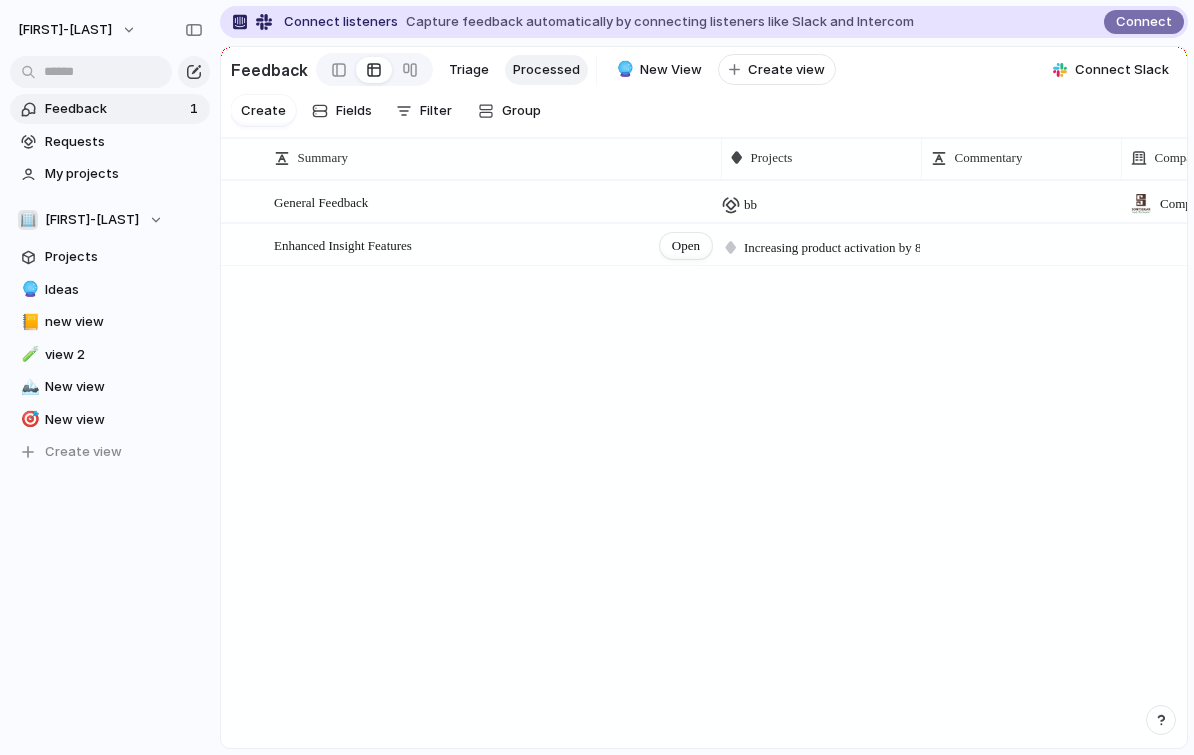click on "Enhanced Insight Features" at bounding box center [343, 245] 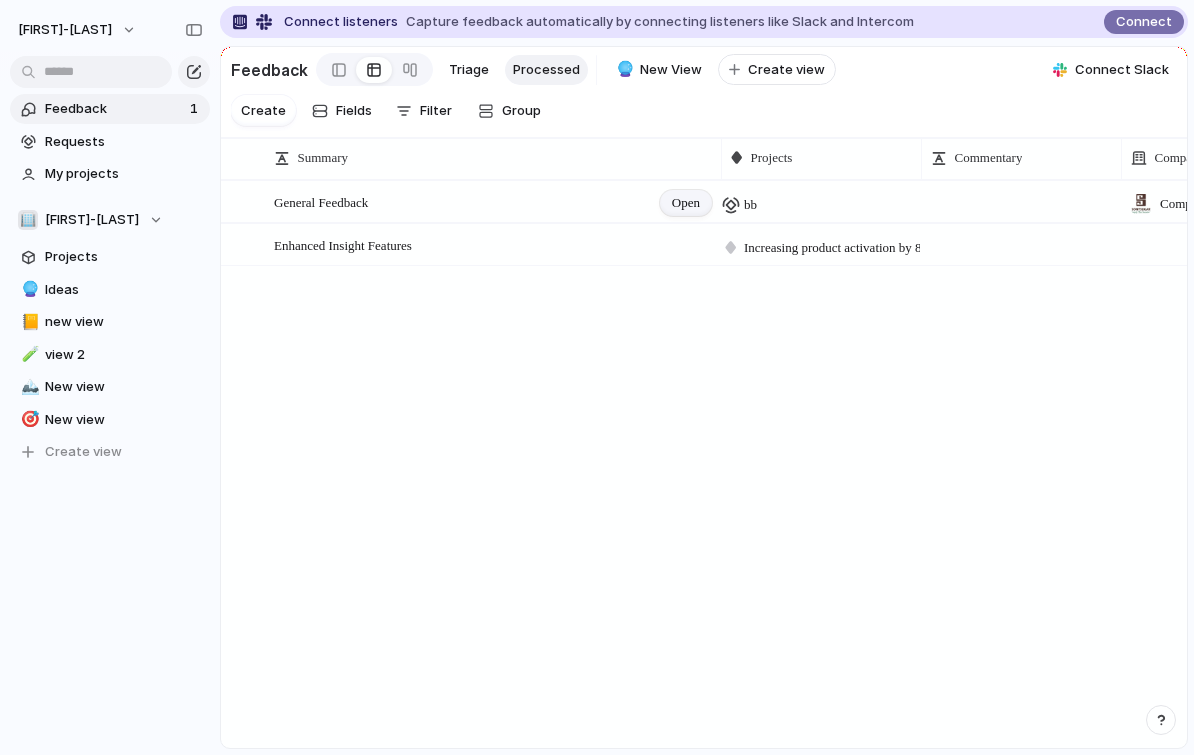 click on "Open" at bounding box center [686, 203] 